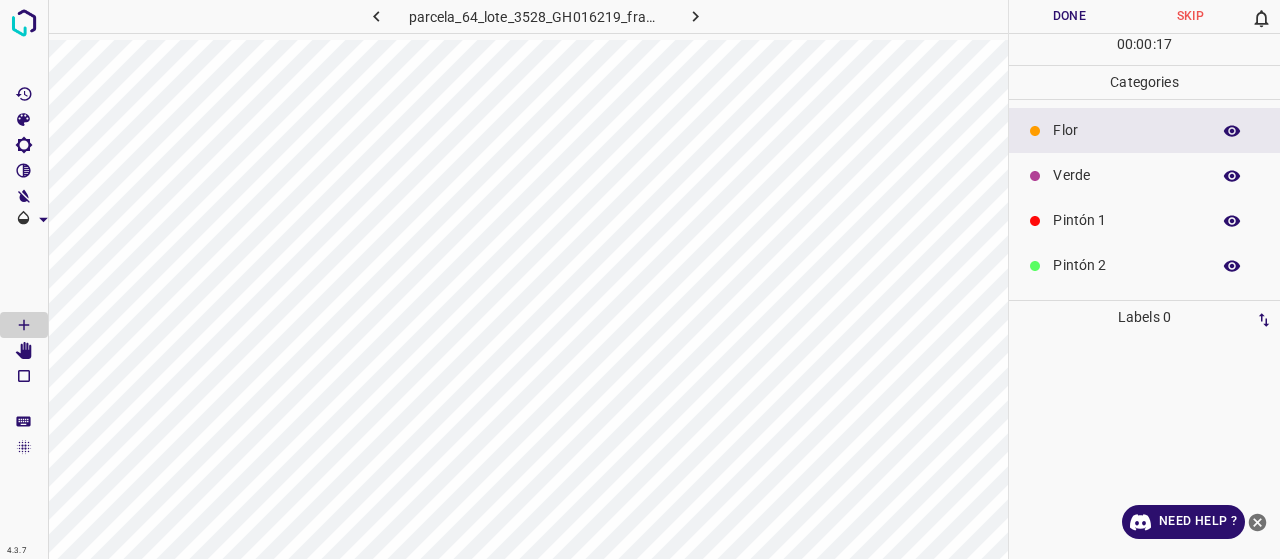 scroll, scrollTop: 0, scrollLeft: 0, axis: both 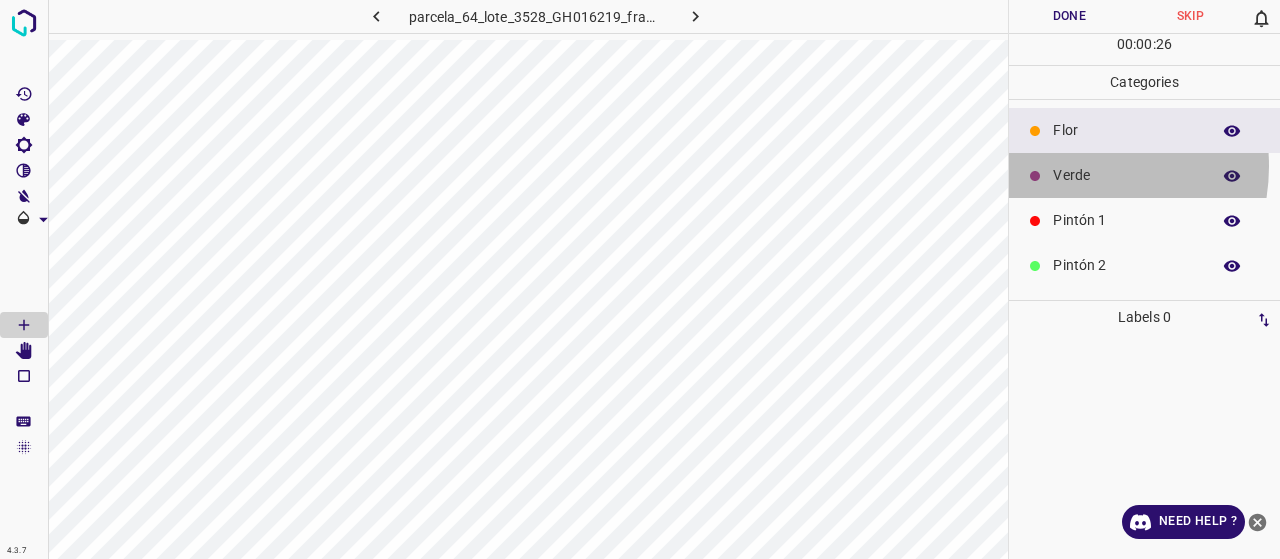 click on "Verde" at bounding box center (1126, 175) 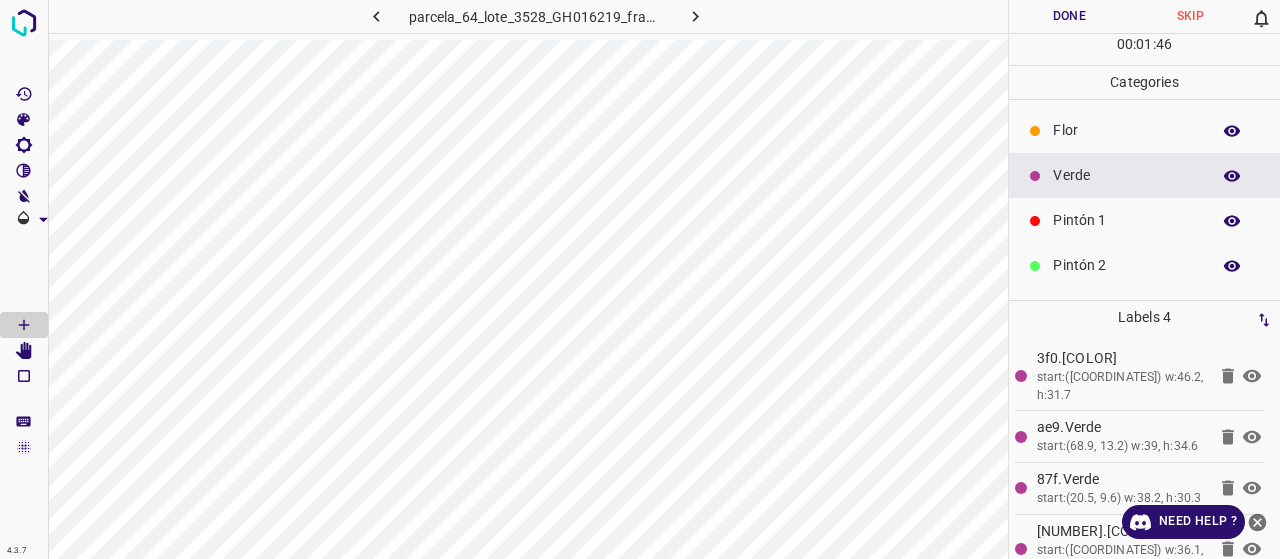 click on "Pintón 1" at bounding box center (1144, 220) 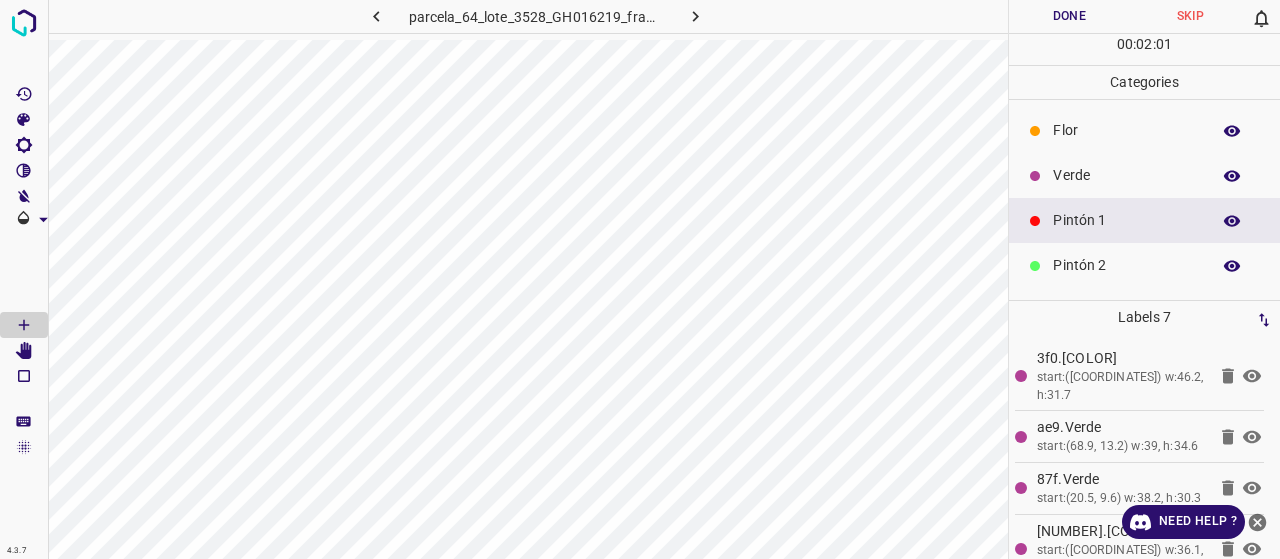 click at bounding box center (1232, 266) 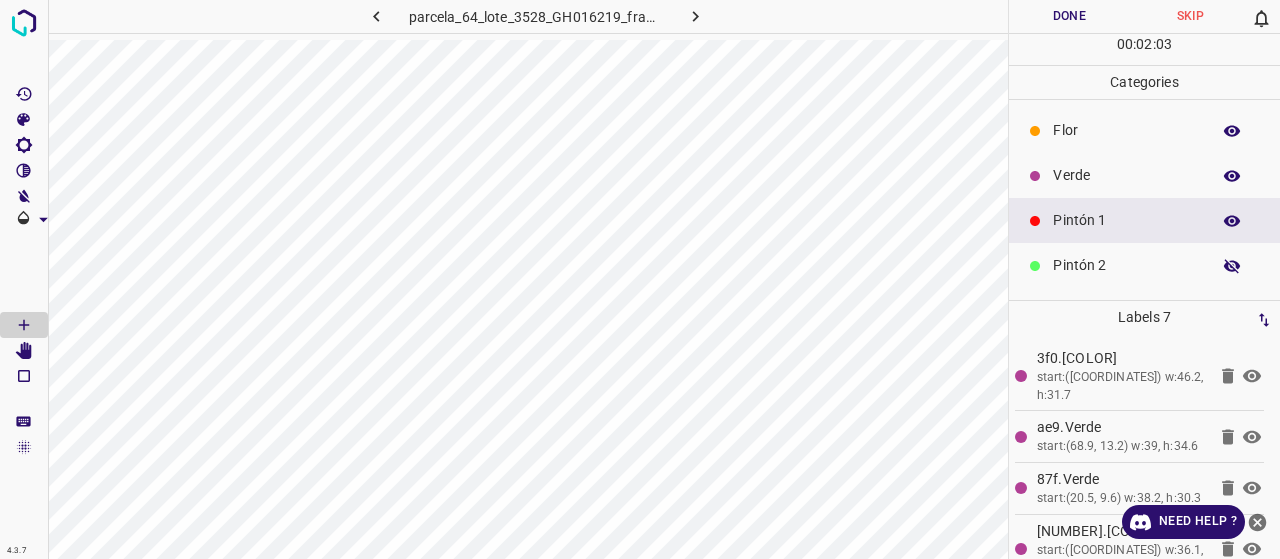 click on "Pintón 1" at bounding box center (1126, 220) 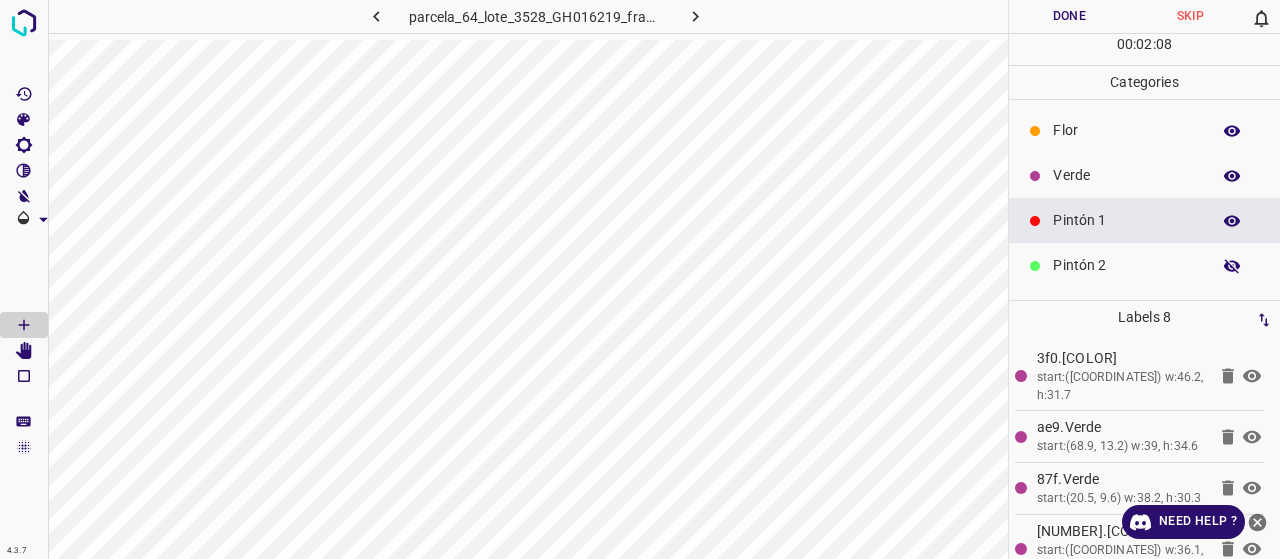 click on "Pintón 2" at bounding box center [1126, 265] 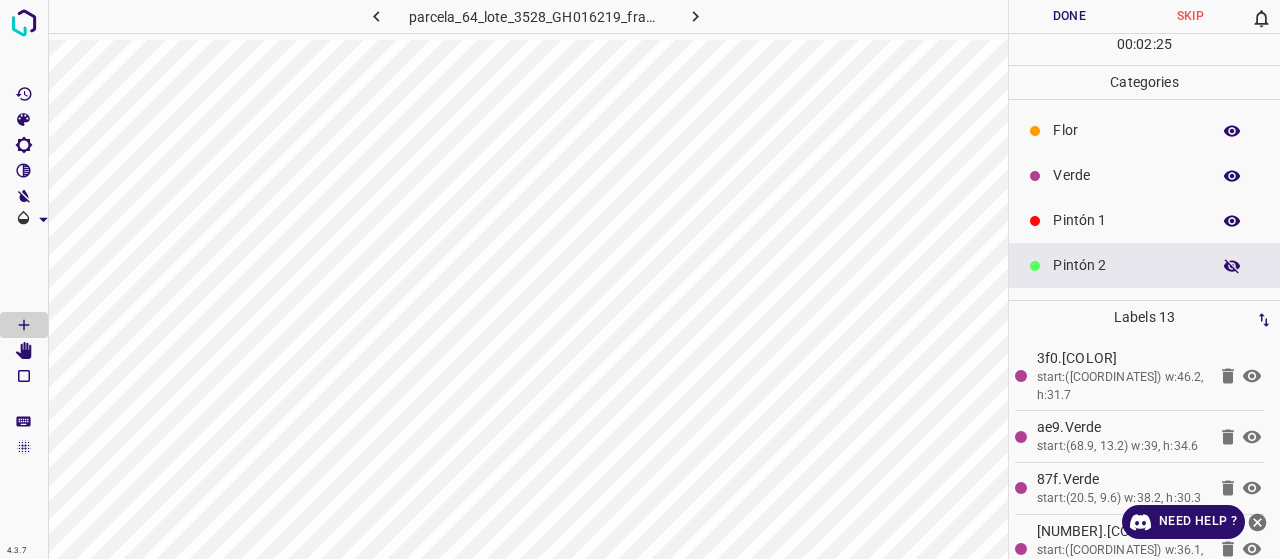 click on "Pintón 1" at bounding box center [1126, 220] 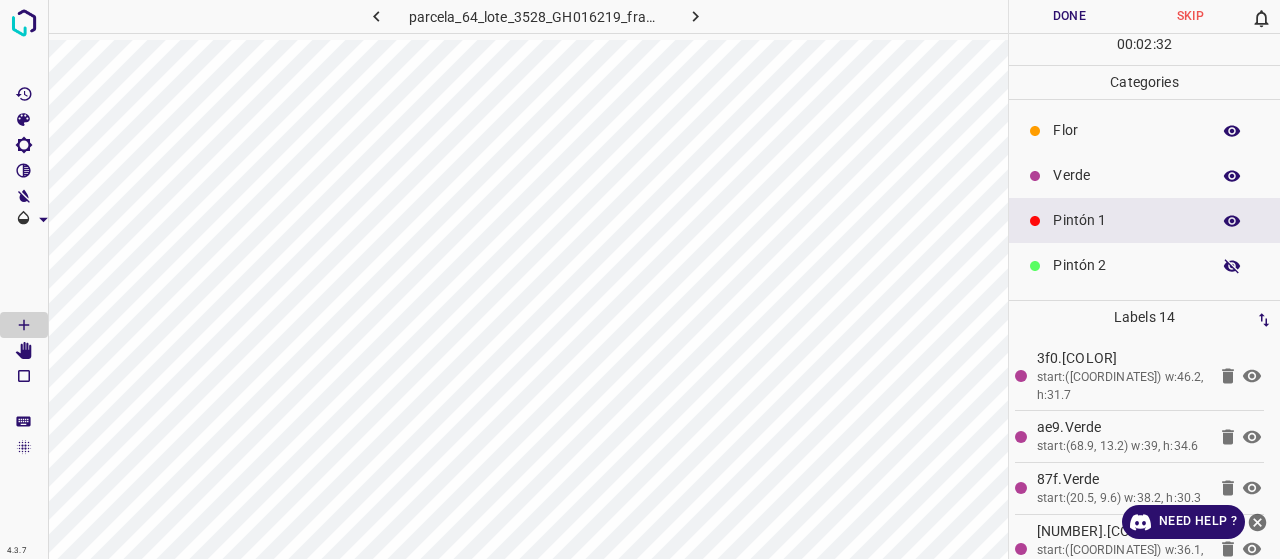 click on "Verde" at bounding box center [1126, 175] 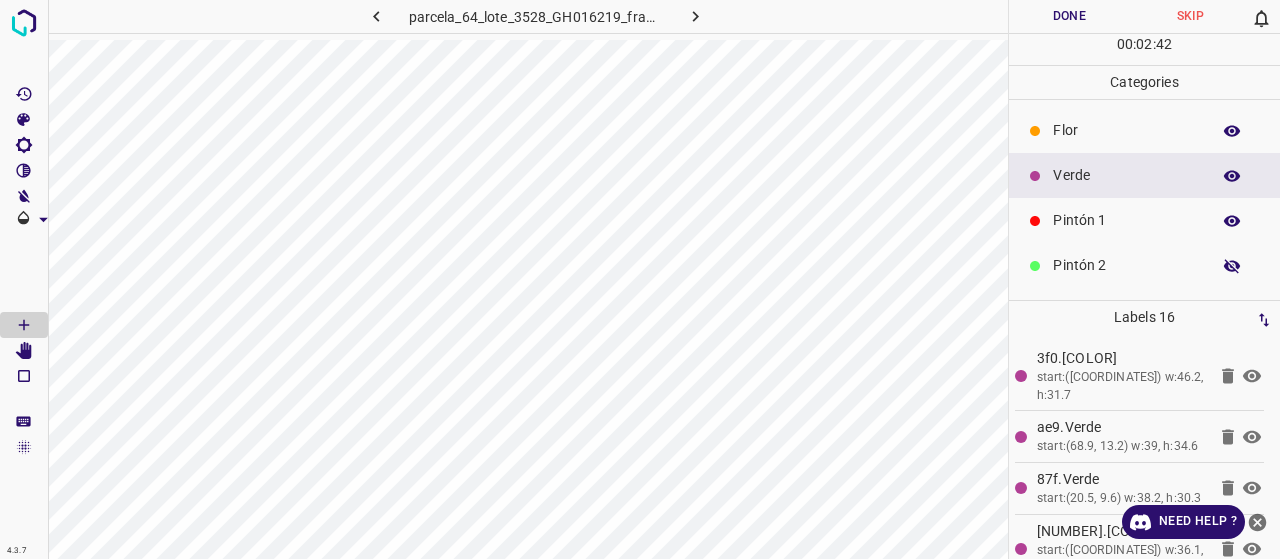 click on "Pintón 1" at bounding box center [1126, 220] 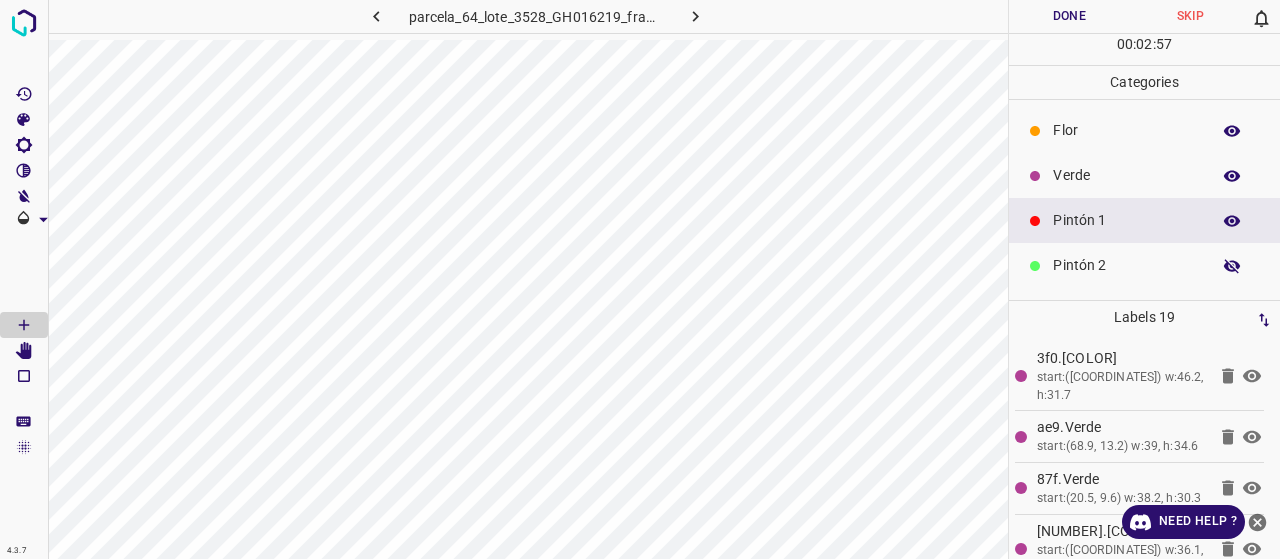 click on "Verde" at bounding box center [1126, 175] 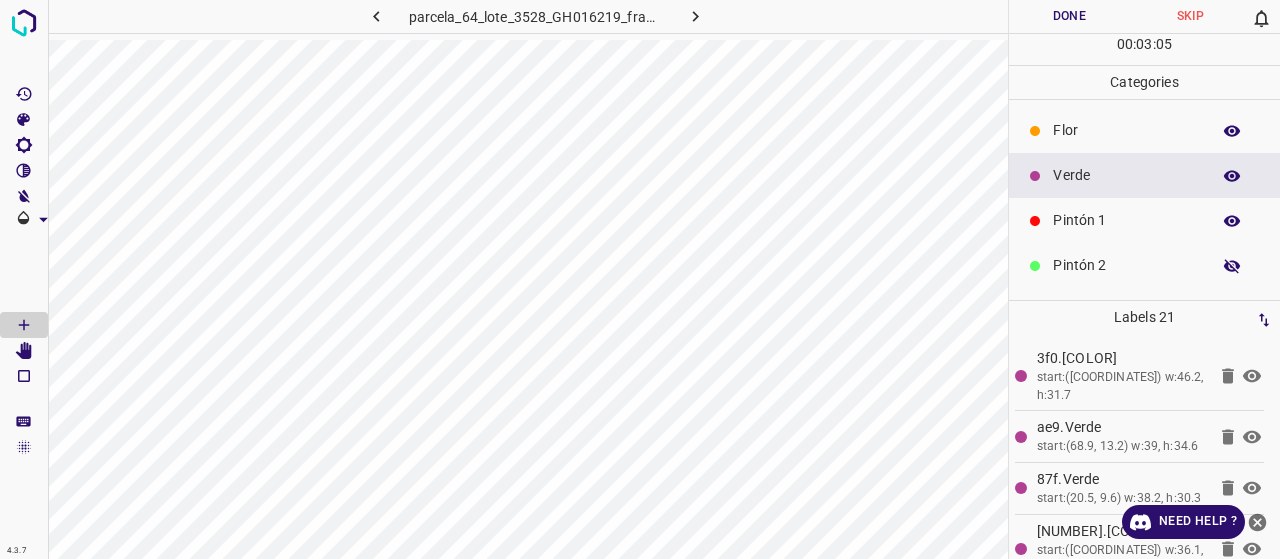 click at bounding box center [1035, 221] 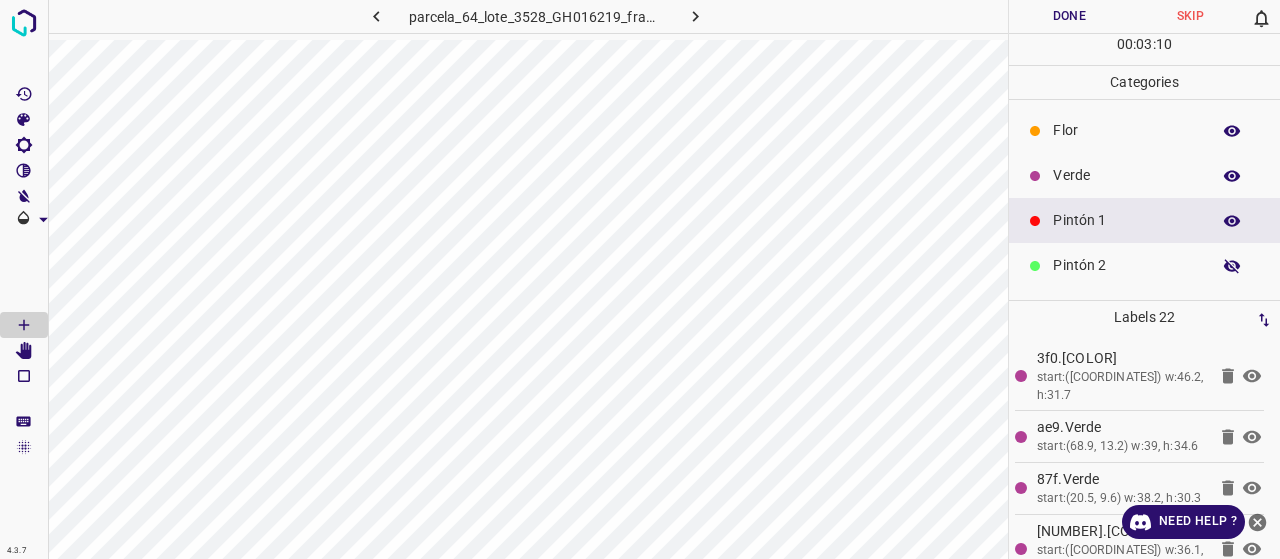 click on "Pintón 2" at bounding box center (1126, 265) 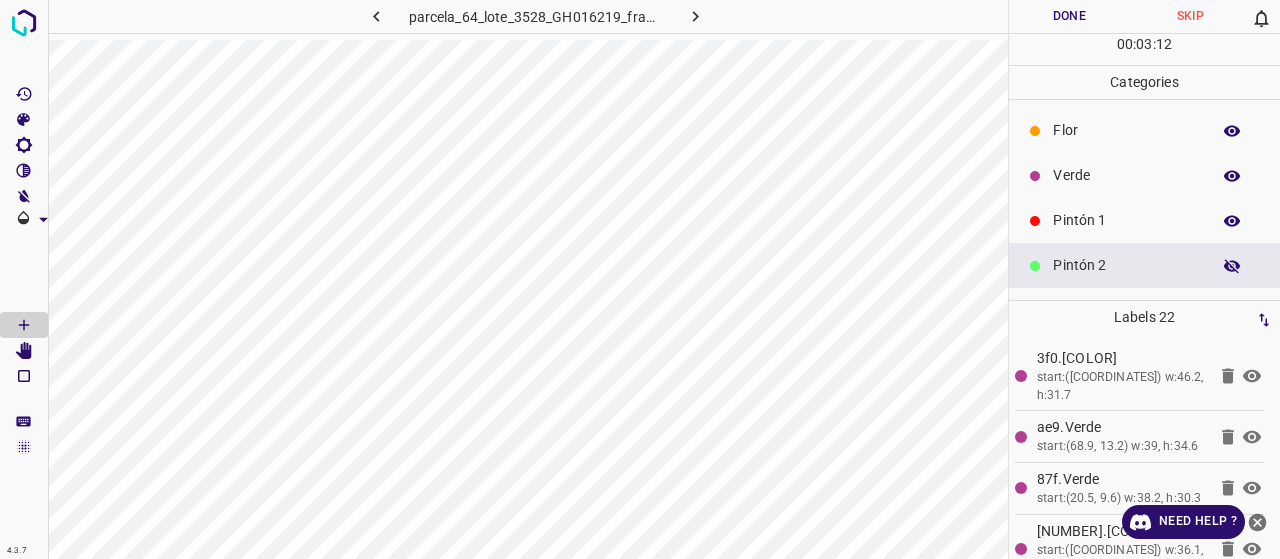 click on "Pintón 1" at bounding box center (1126, 220) 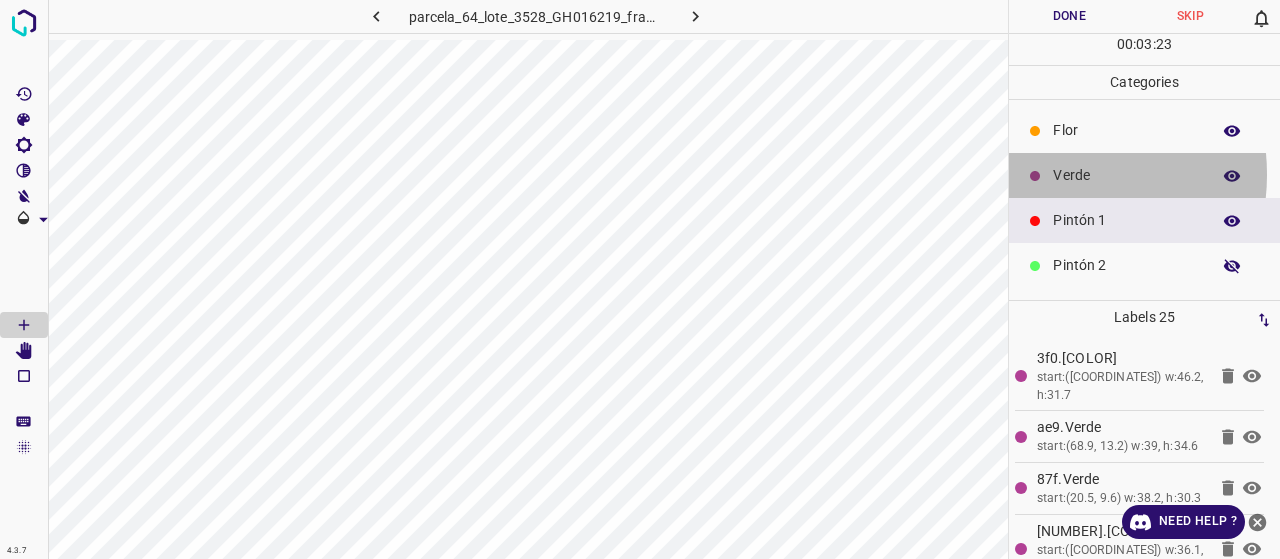click on "Verde" at bounding box center [1126, 175] 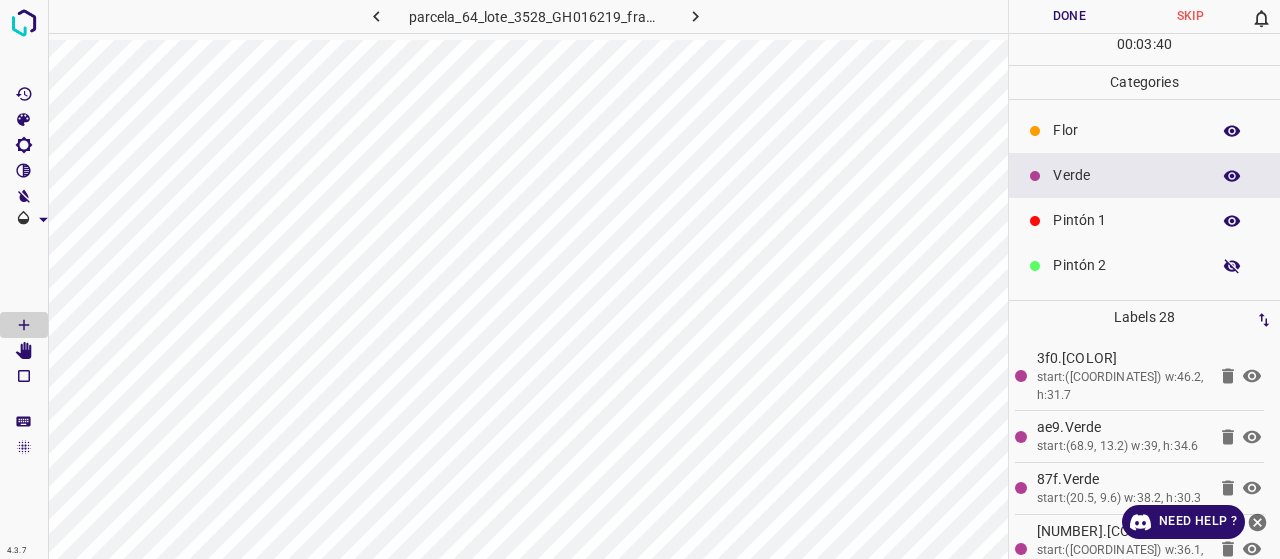 scroll, scrollTop: 176, scrollLeft: 0, axis: vertical 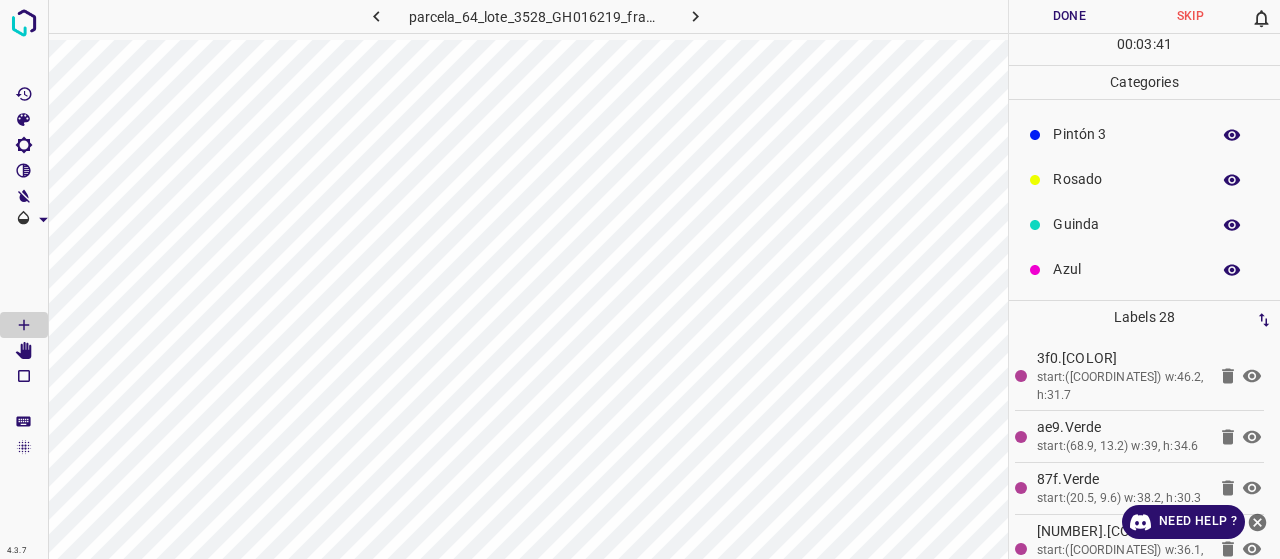 click on "Azul" at bounding box center [1126, 269] 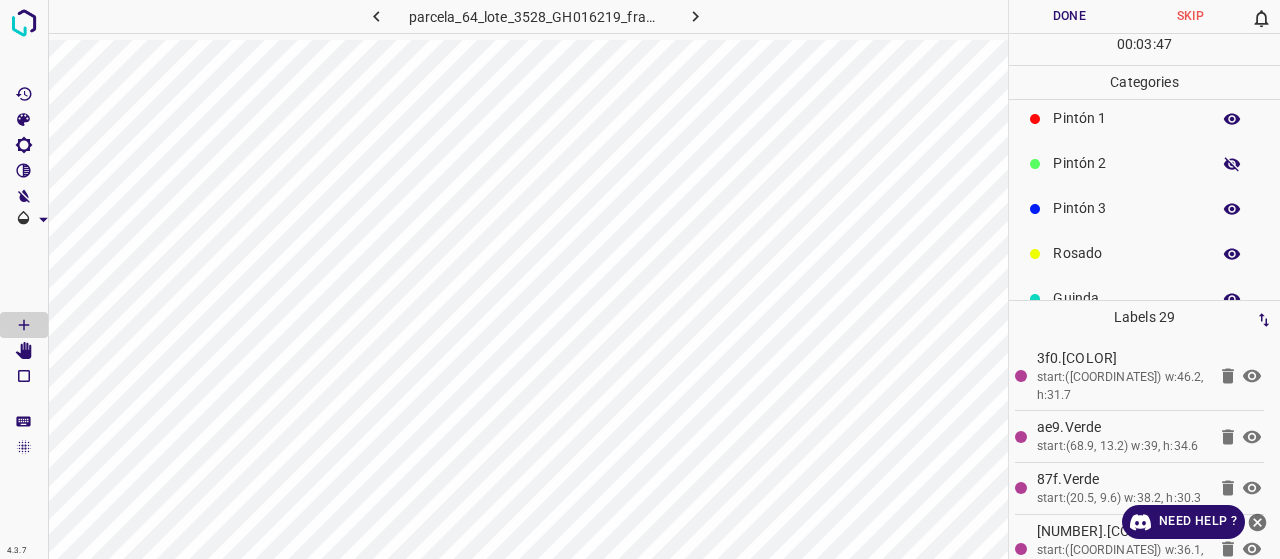 scroll, scrollTop: 76, scrollLeft: 0, axis: vertical 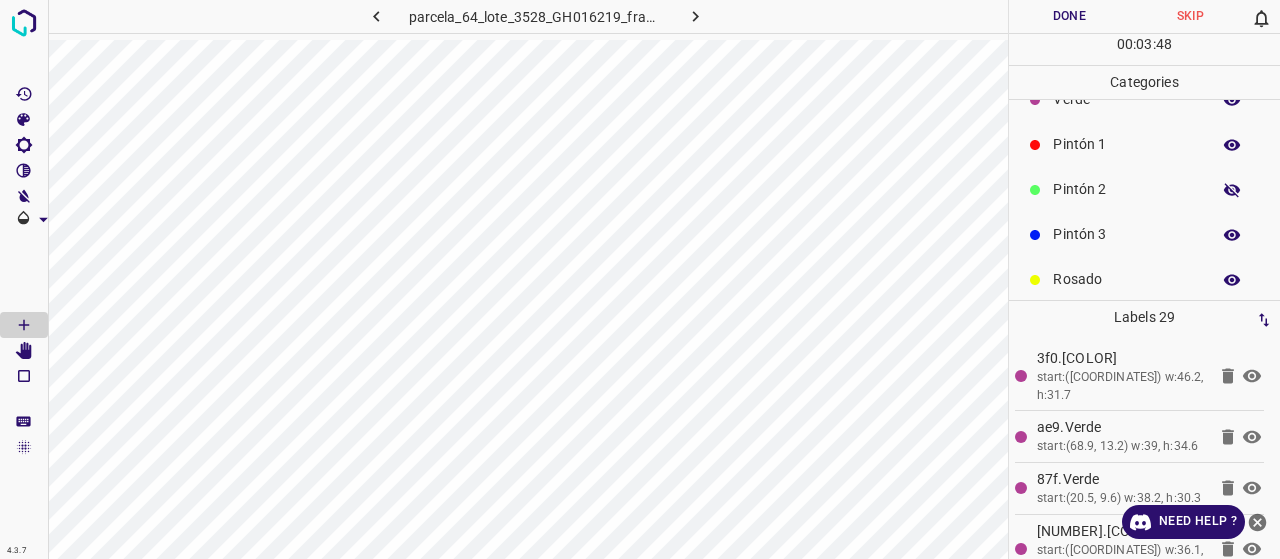click on "Pintón 2" at bounding box center [1126, 189] 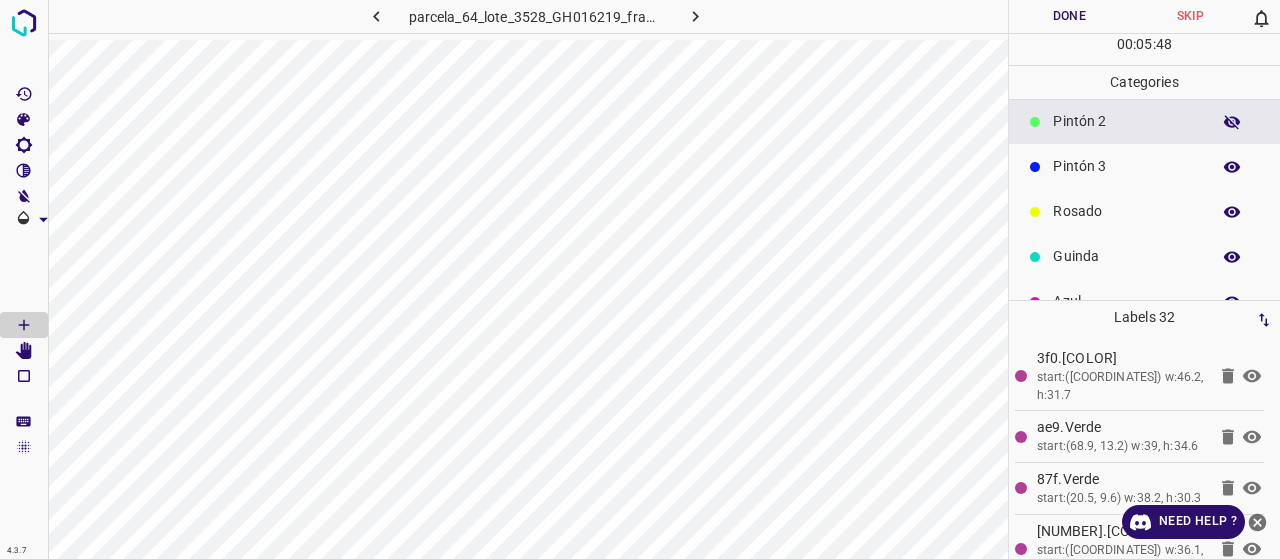 scroll, scrollTop: 176, scrollLeft: 0, axis: vertical 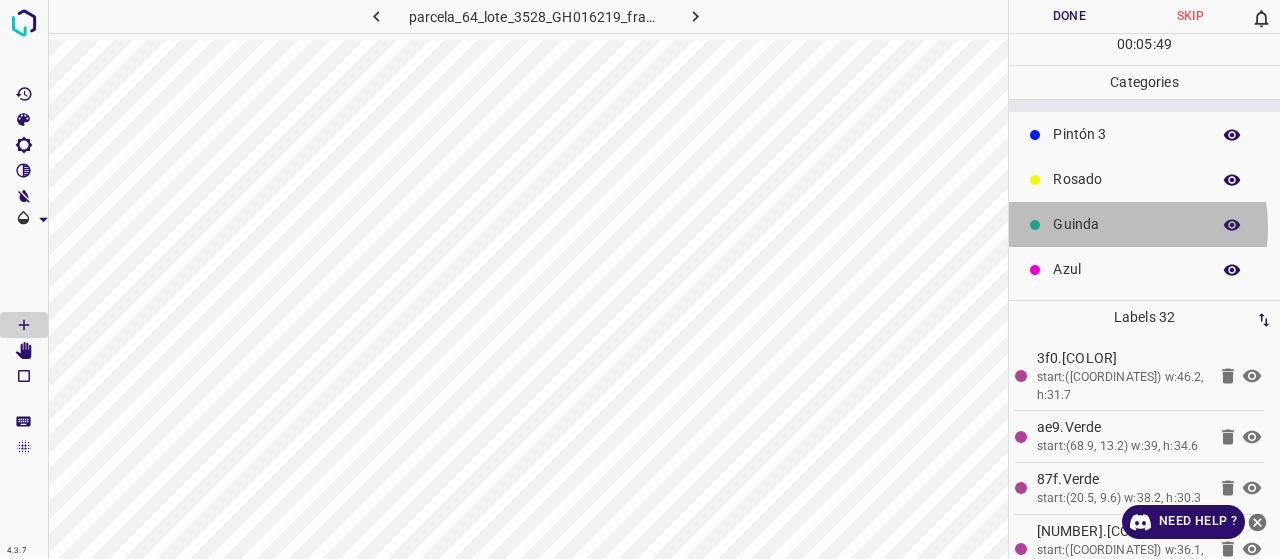 click on "Guinda" at bounding box center (1126, 224) 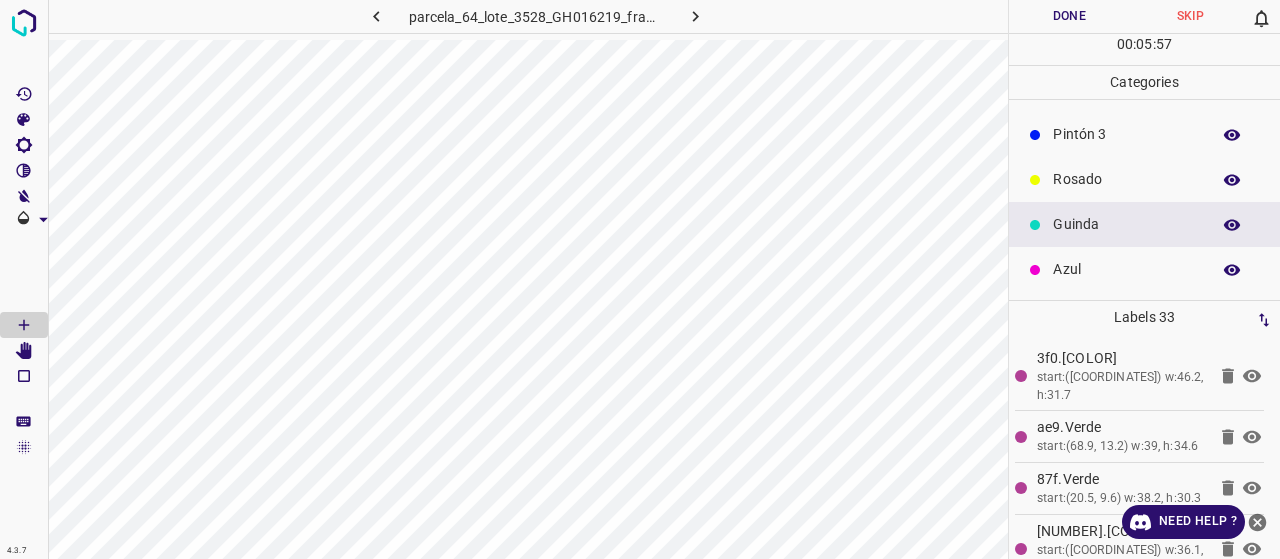 drag, startPoint x: 1095, startPoint y: 139, endPoint x: 1071, endPoint y: 138, distance: 24.020824 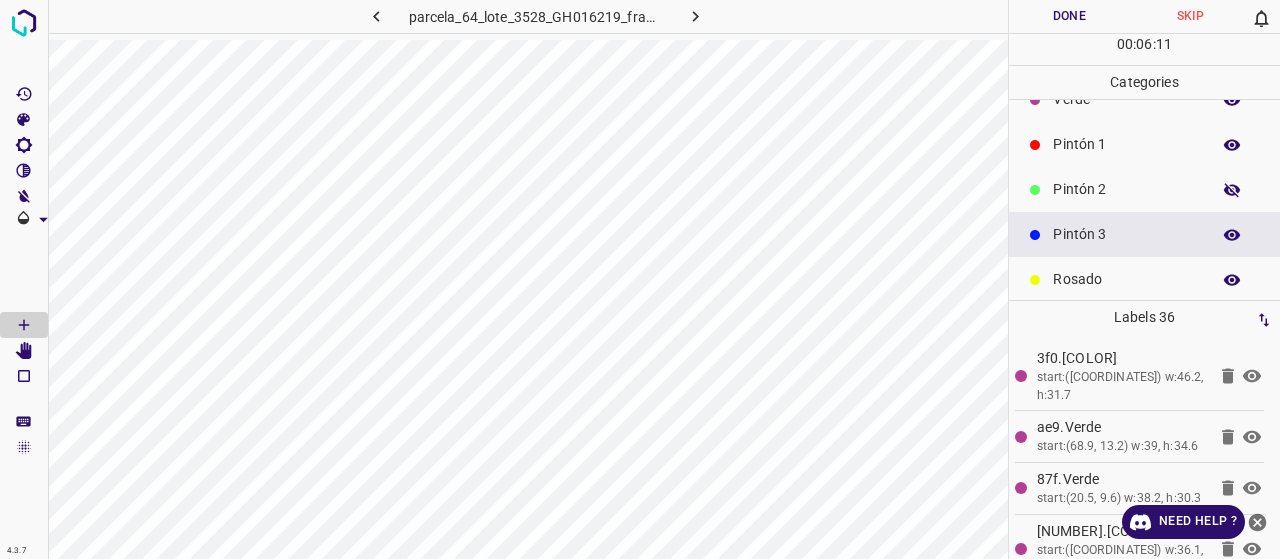 scroll, scrollTop: 0, scrollLeft: 0, axis: both 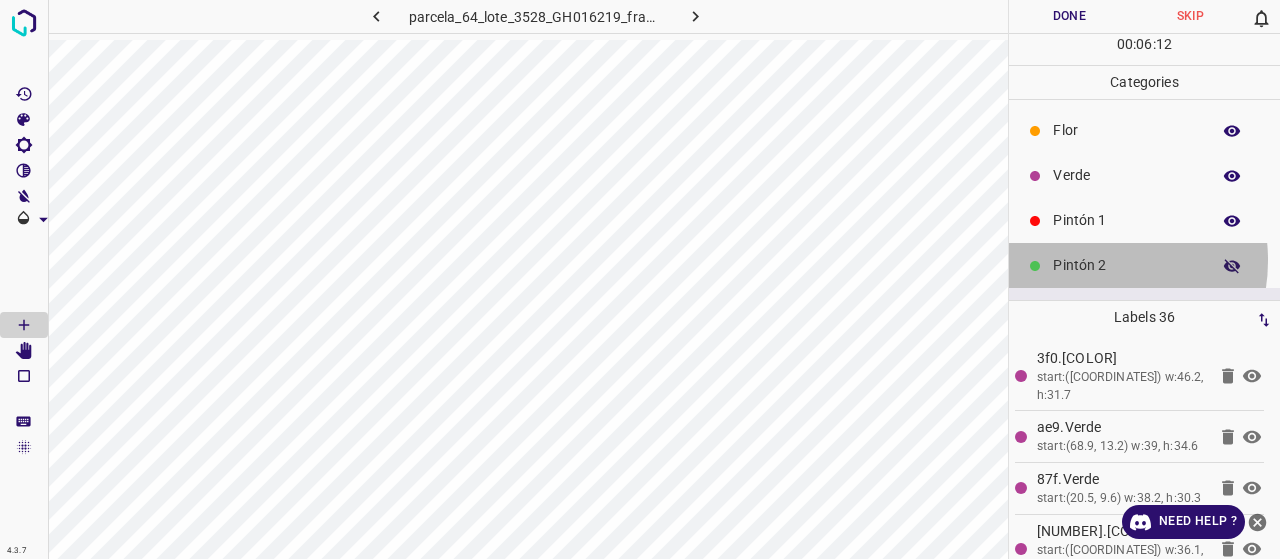 click on "Pintón 2" at bounding box center [1126, 265] 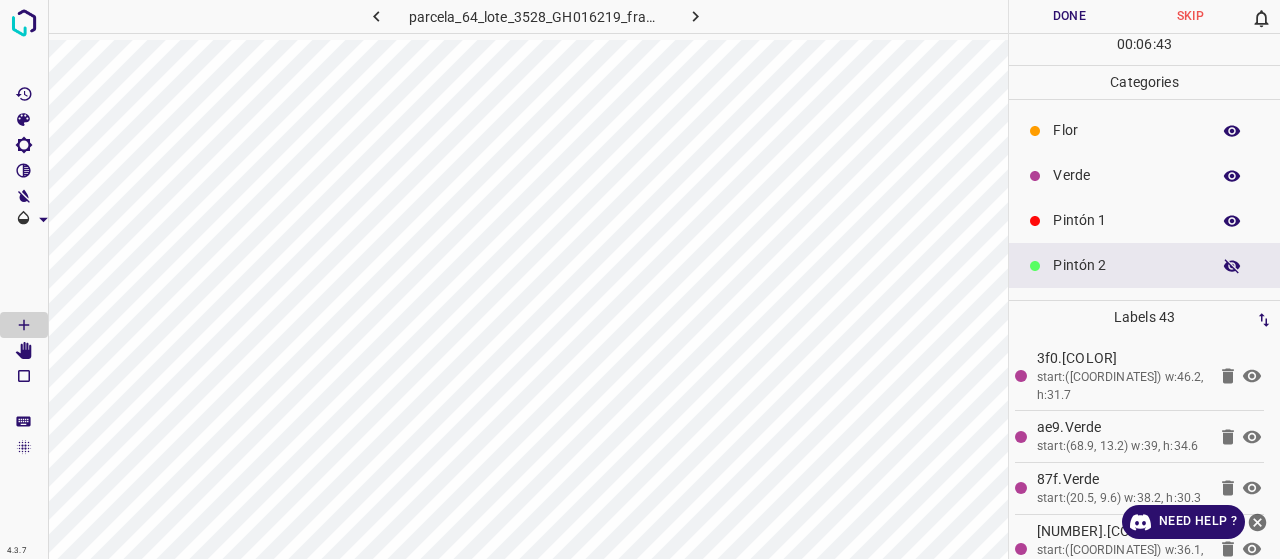 click on "Verde" at bounding box center [1126, 175] 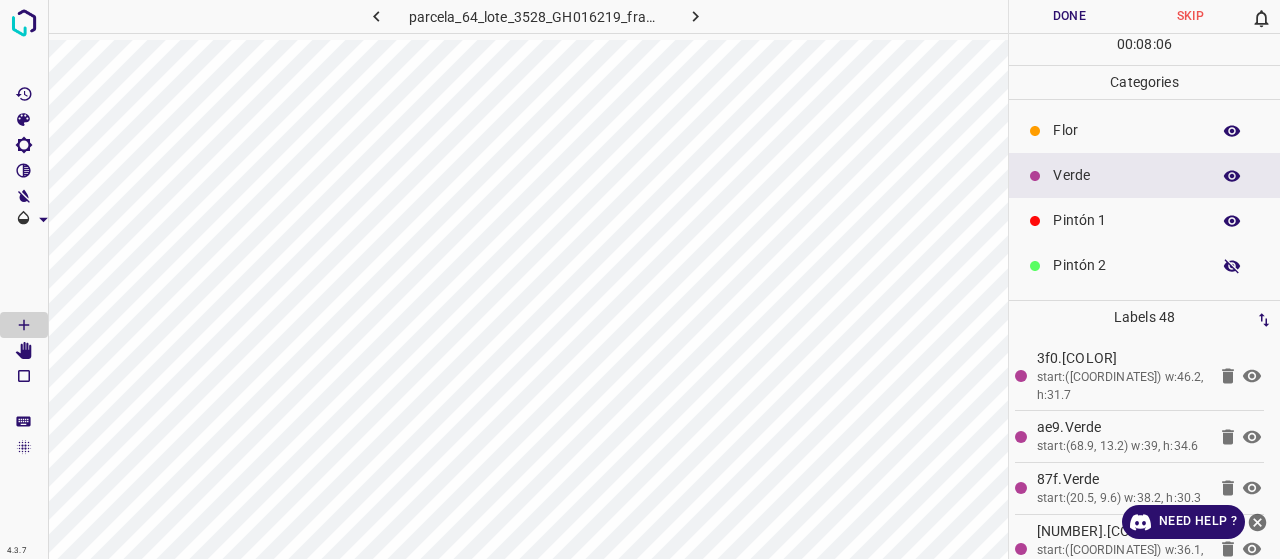 click on "Pintón 1" at bounding box center [1126, 220] 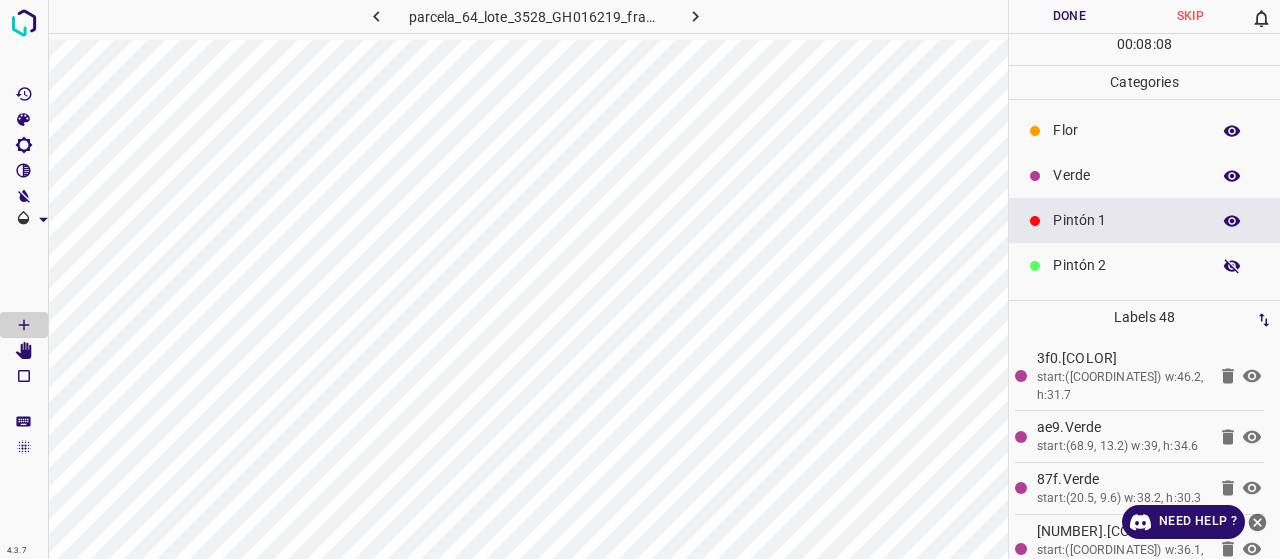 click on "Pintón 2" at bounding box center (1126, 265) 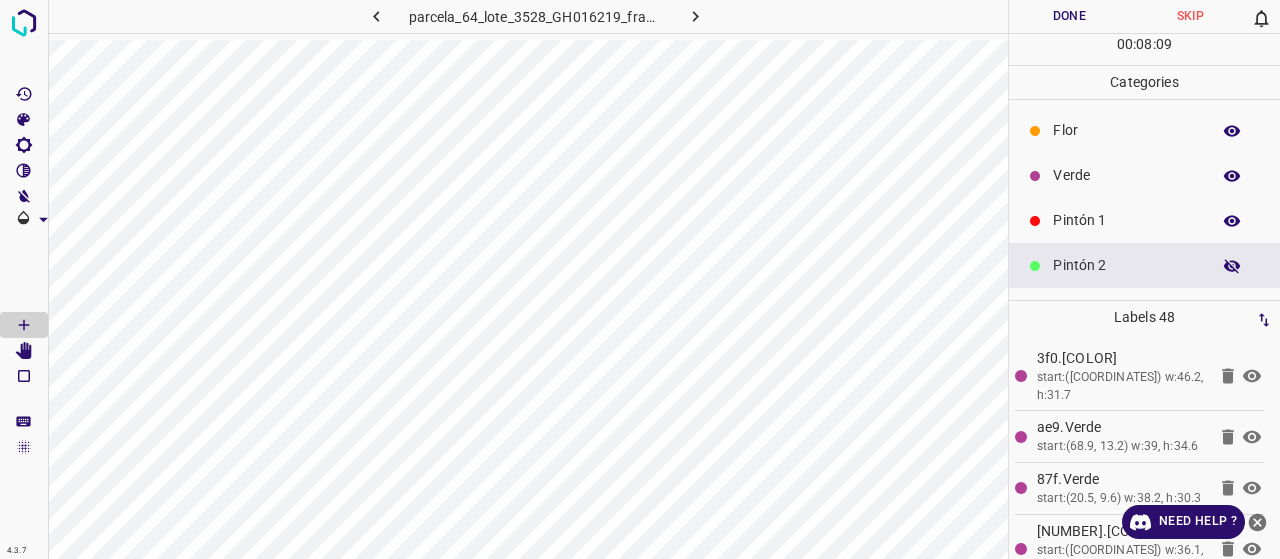 click 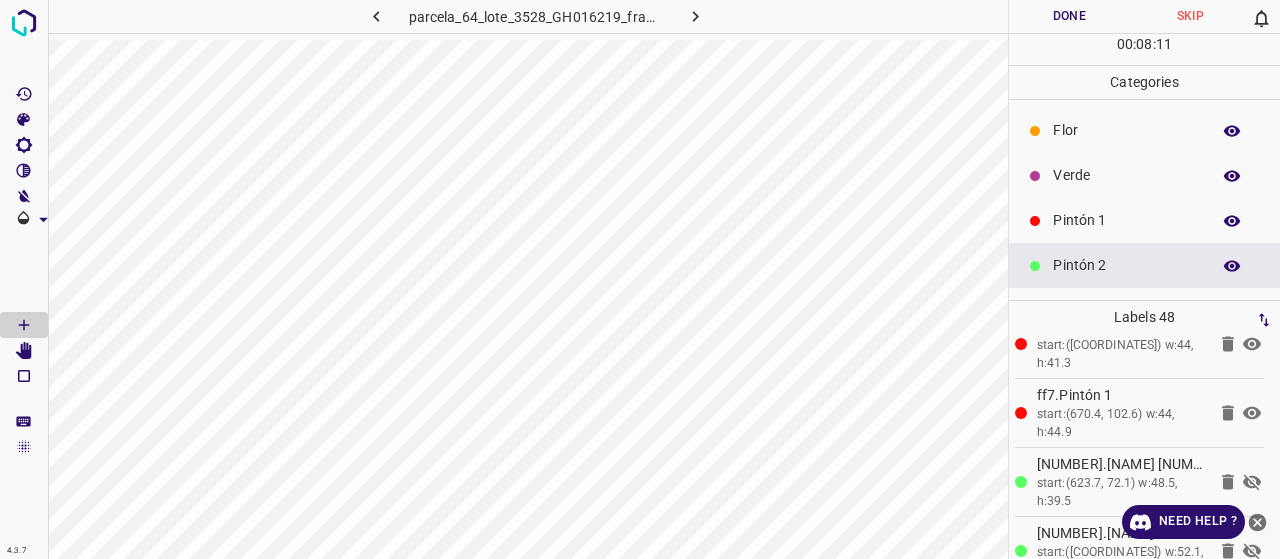 scroll, scrollTop: 500, scrollLeft: 0, axis: vertical 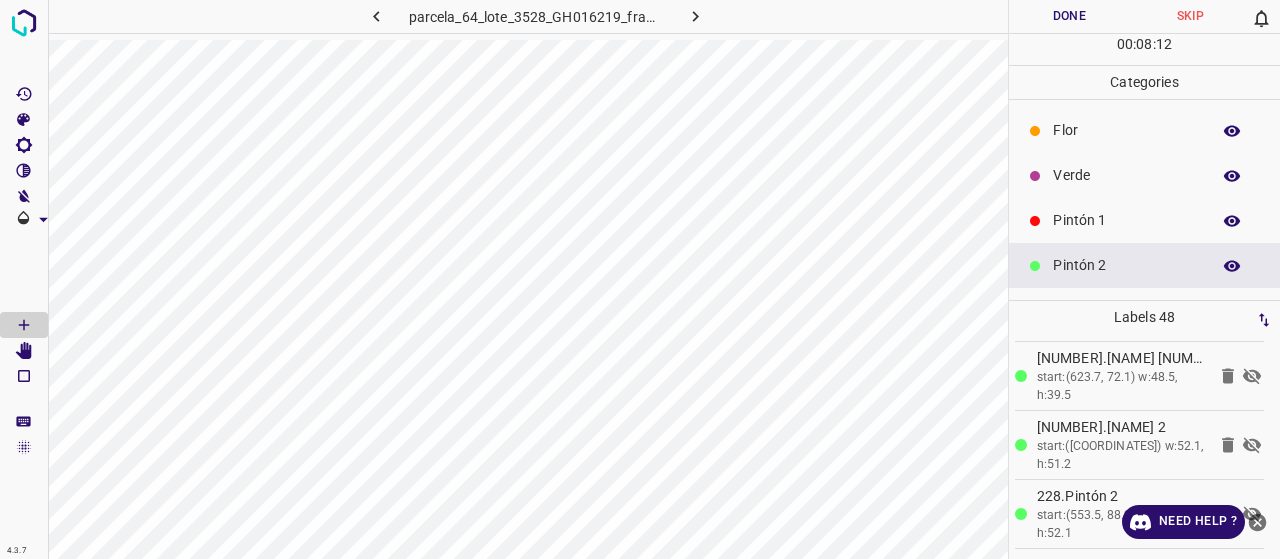 click 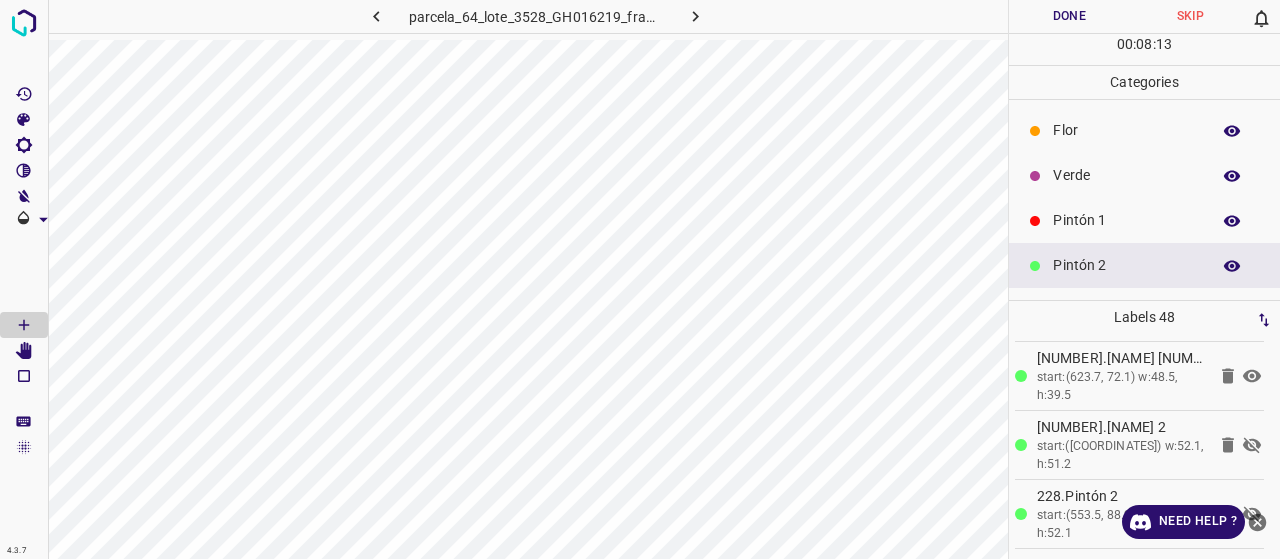 click 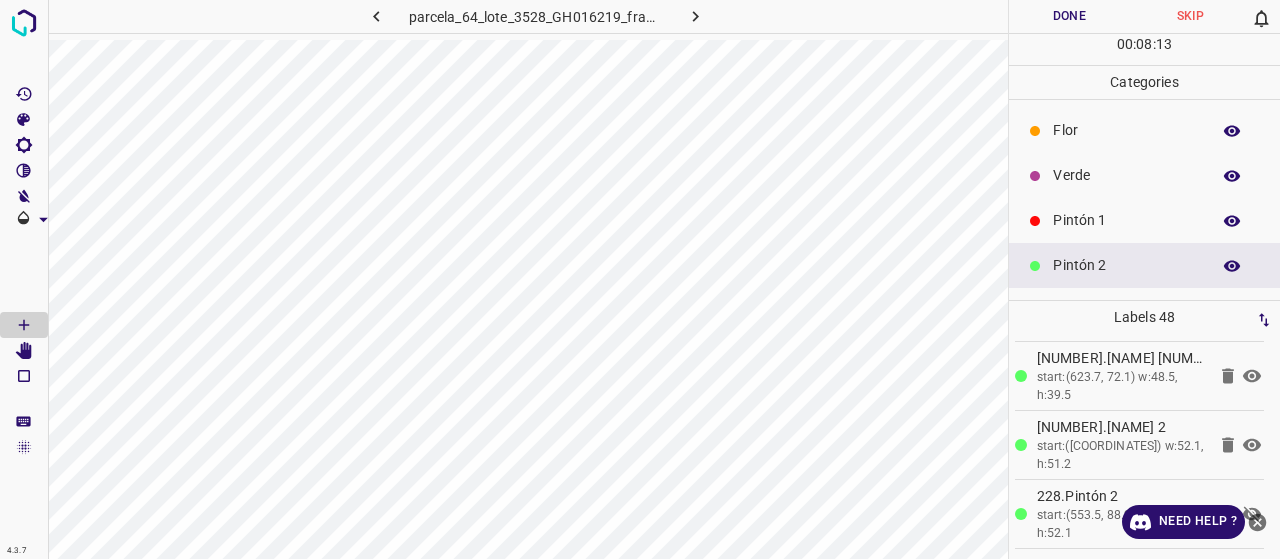 scroll, scrollTop: 600, scrollLeft: 0, axis: vertical 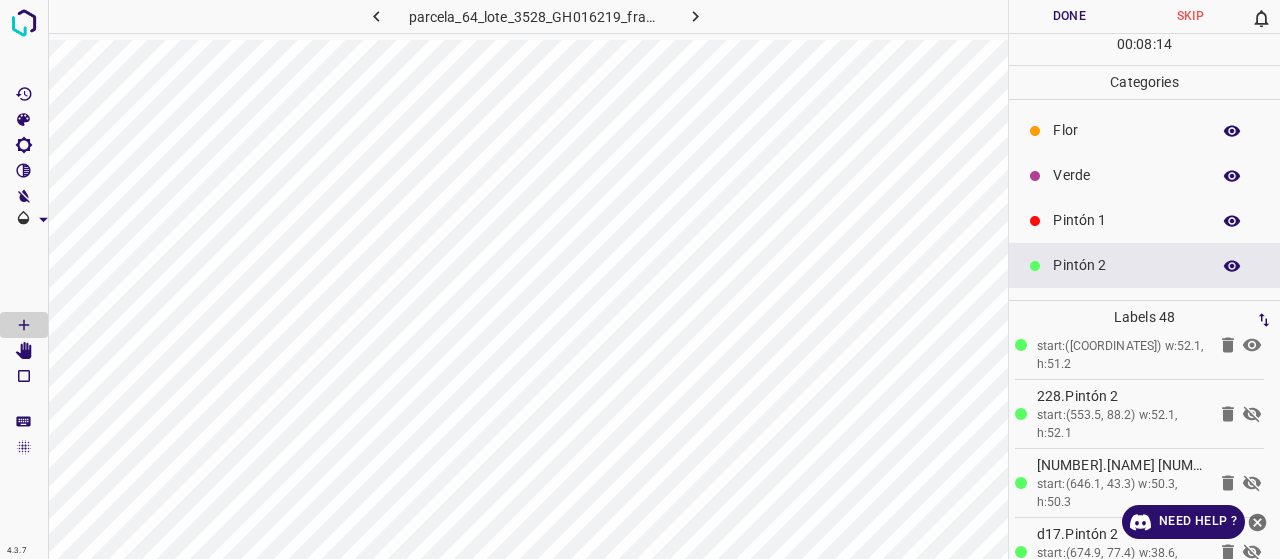 click 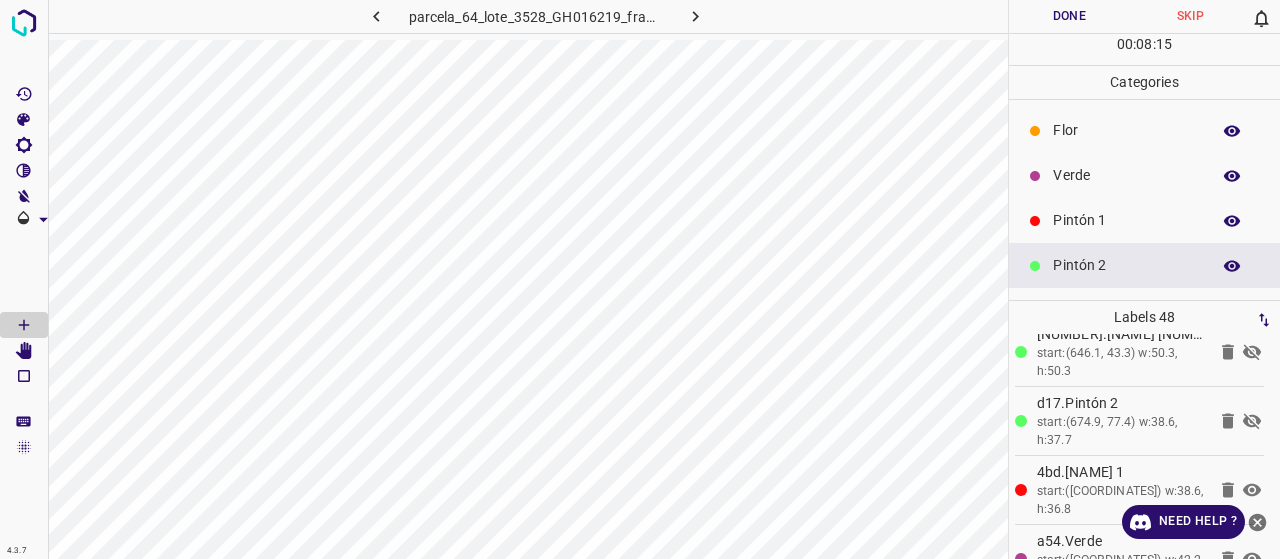 scroll, scrollTop: 700, scrollLeft: 0, axis: vertical 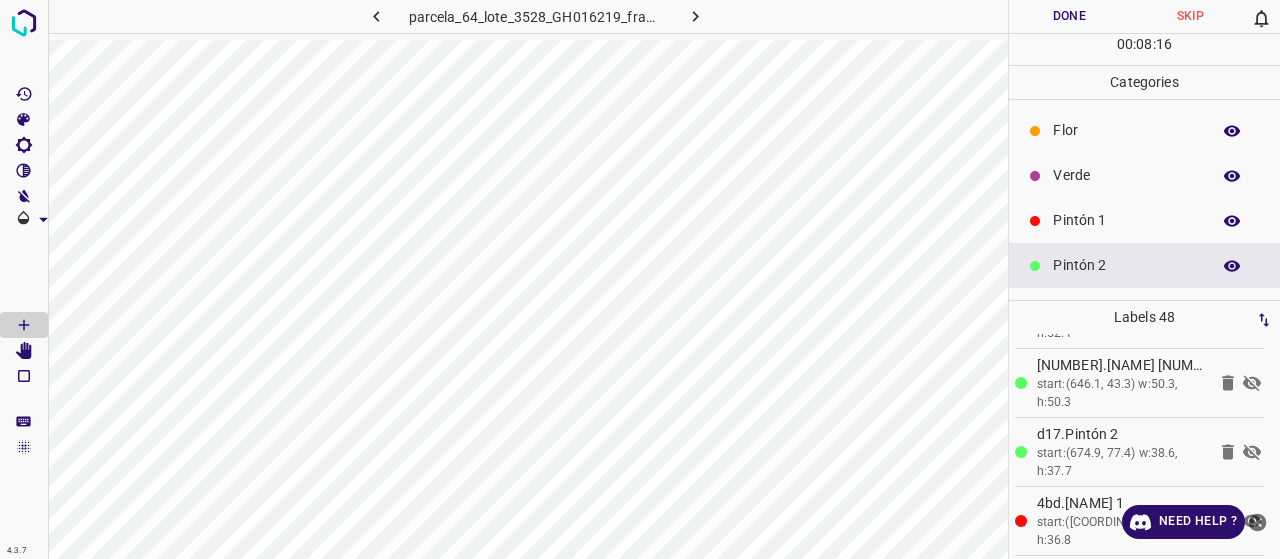 click 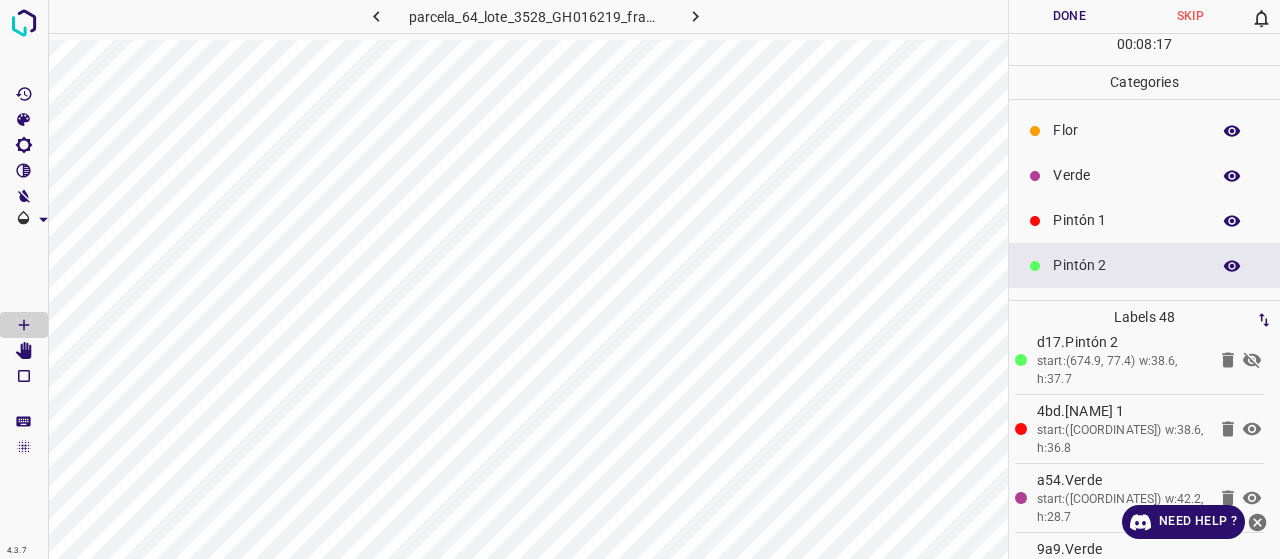scroll, scrollTop: 800, scrollLeft: 0, axis: vertical 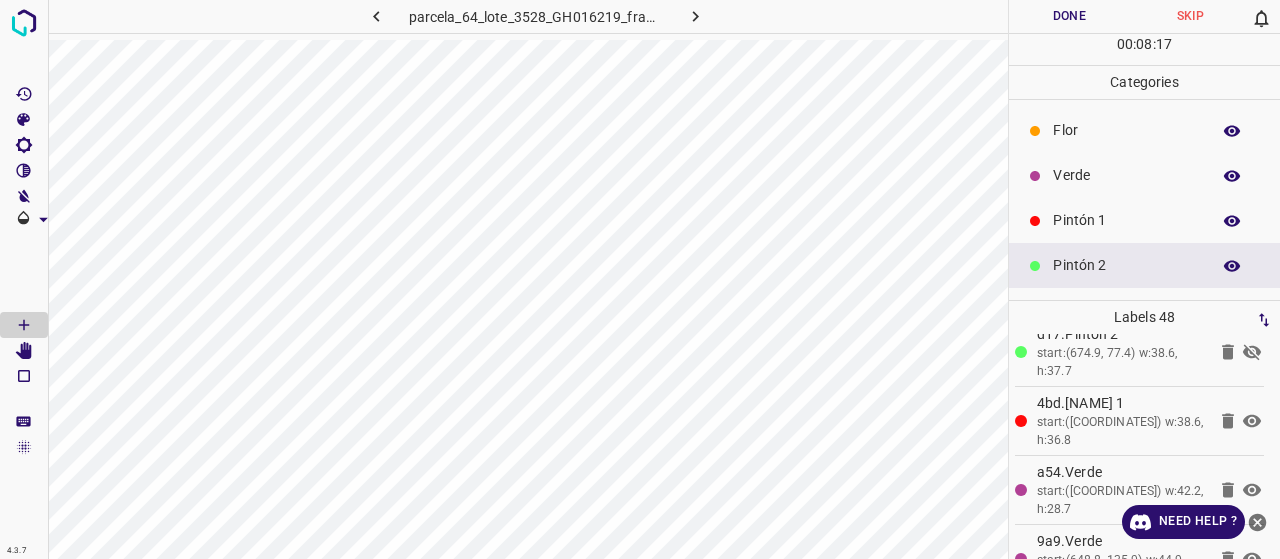 click 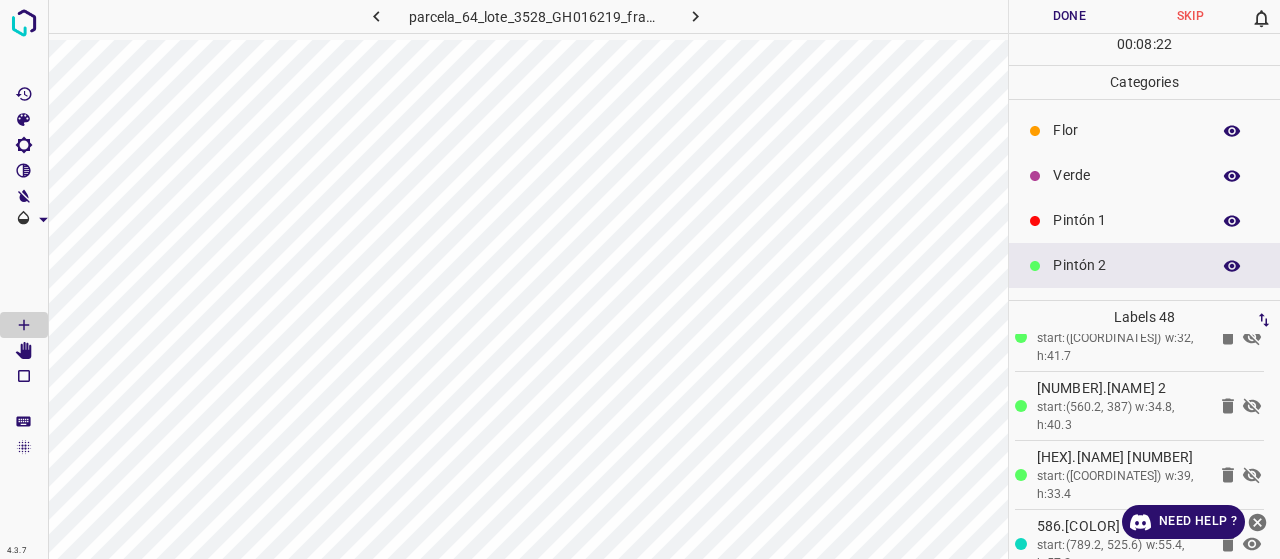 scroll, scrollTop: 2000, scrollLeft: 0, axis: vertical 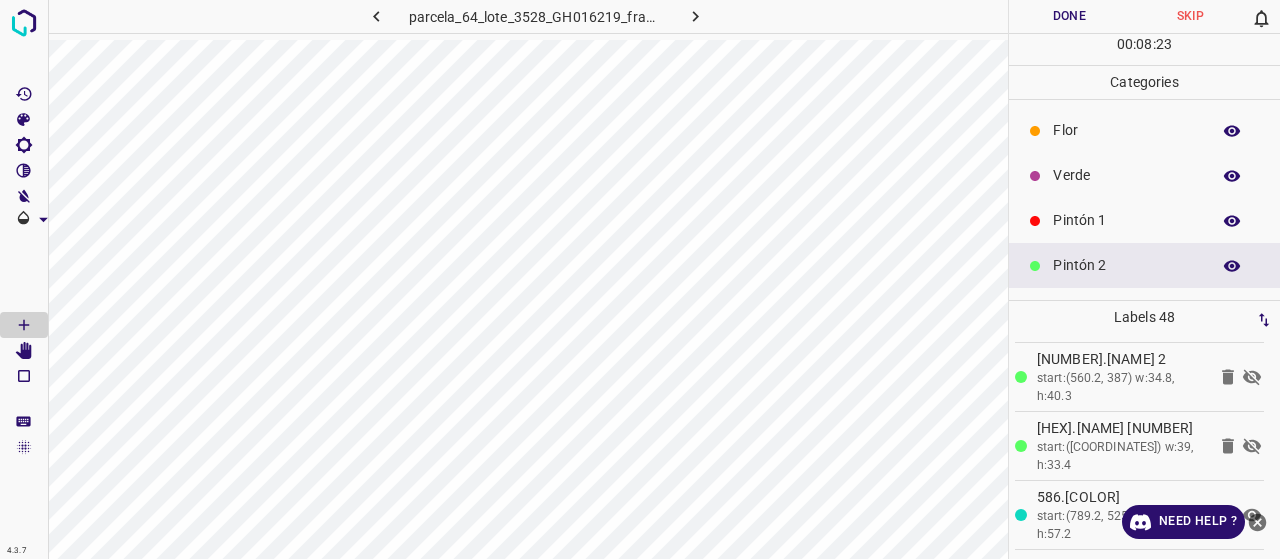click 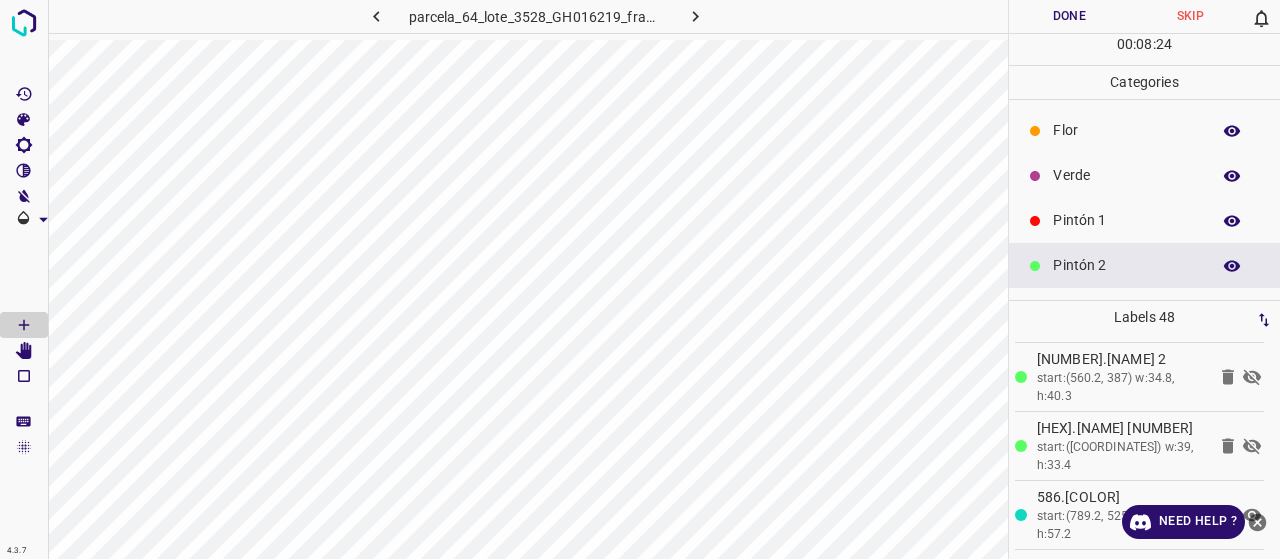 click 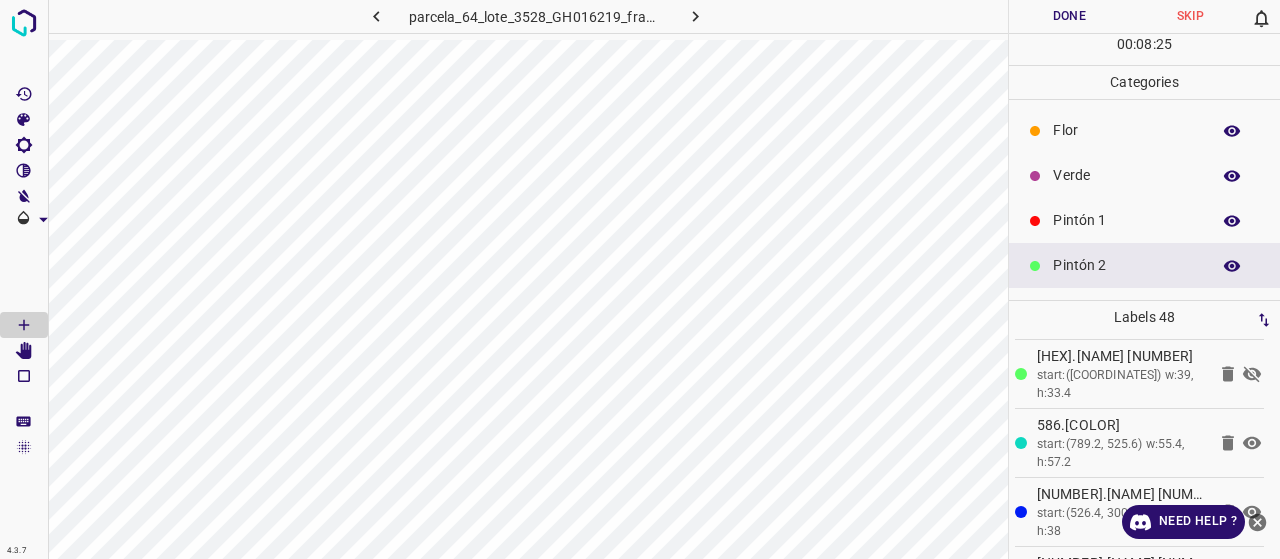 scroll, scrollTop: 2100, scrollLeft: 0, axis: vertical 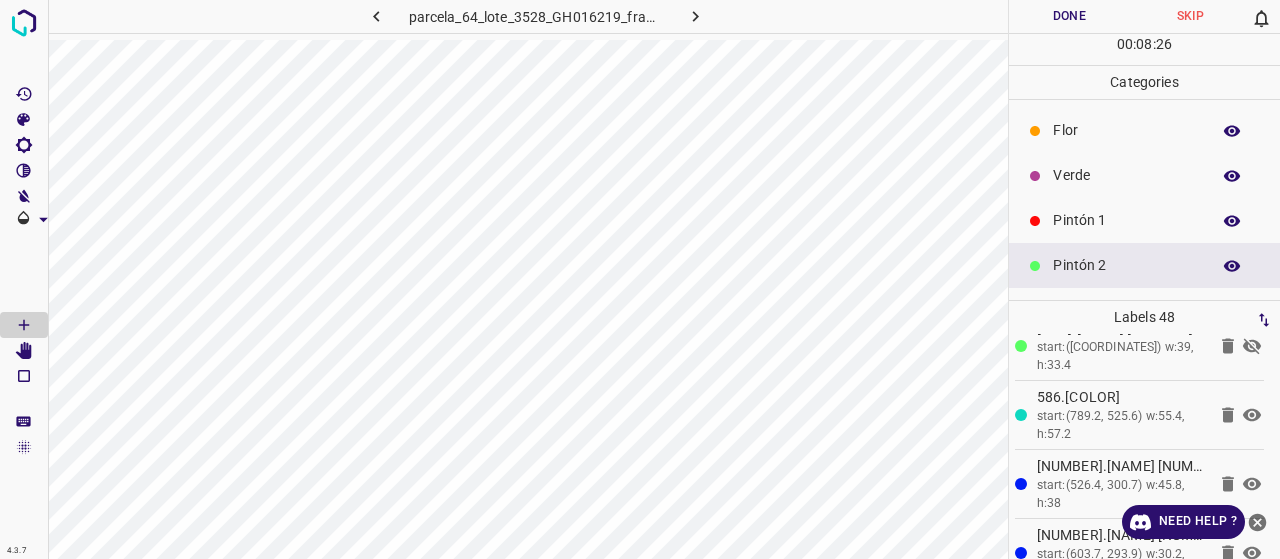 click 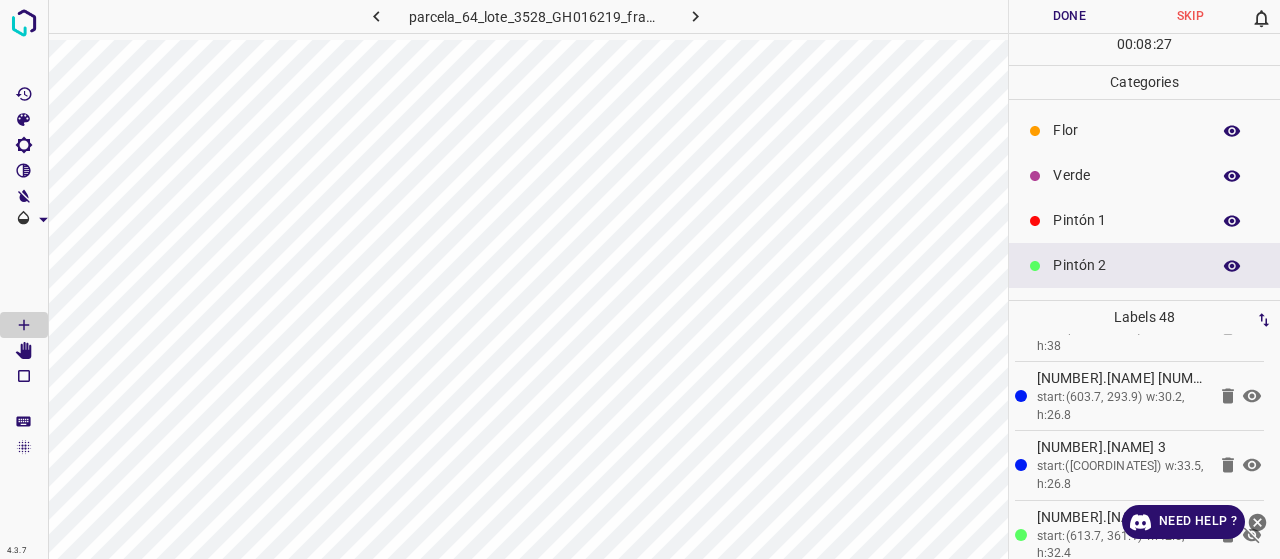 scroll, scrollTop: 2400, scrollLeft: 0, axis: vertical 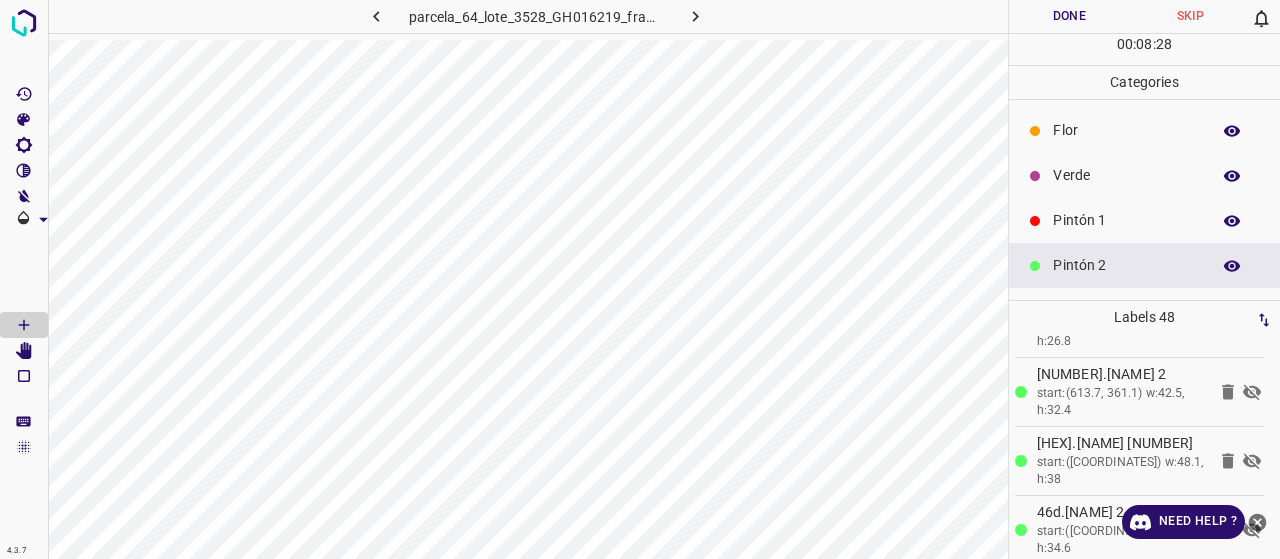 click 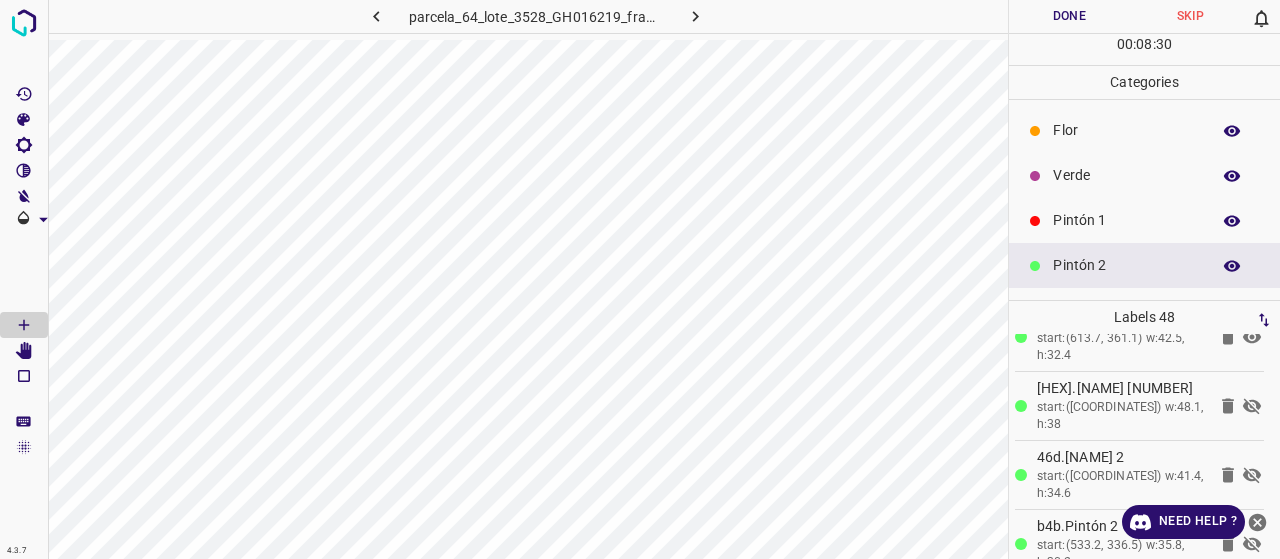scroll, scrollTop: 2500, scrollLeft: 0, axis: vertical 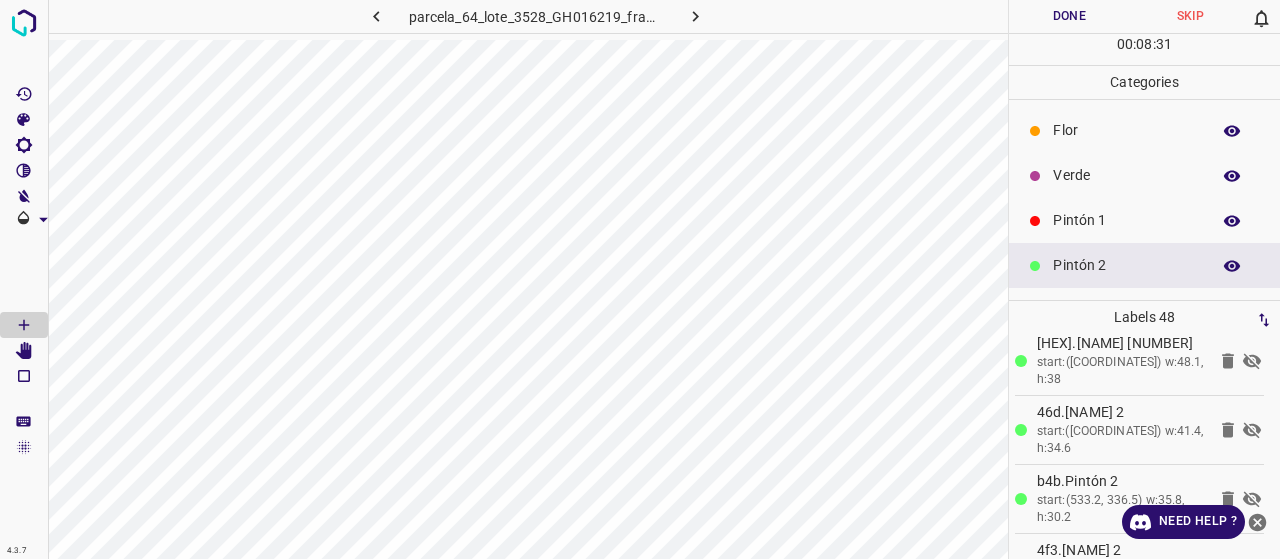 click 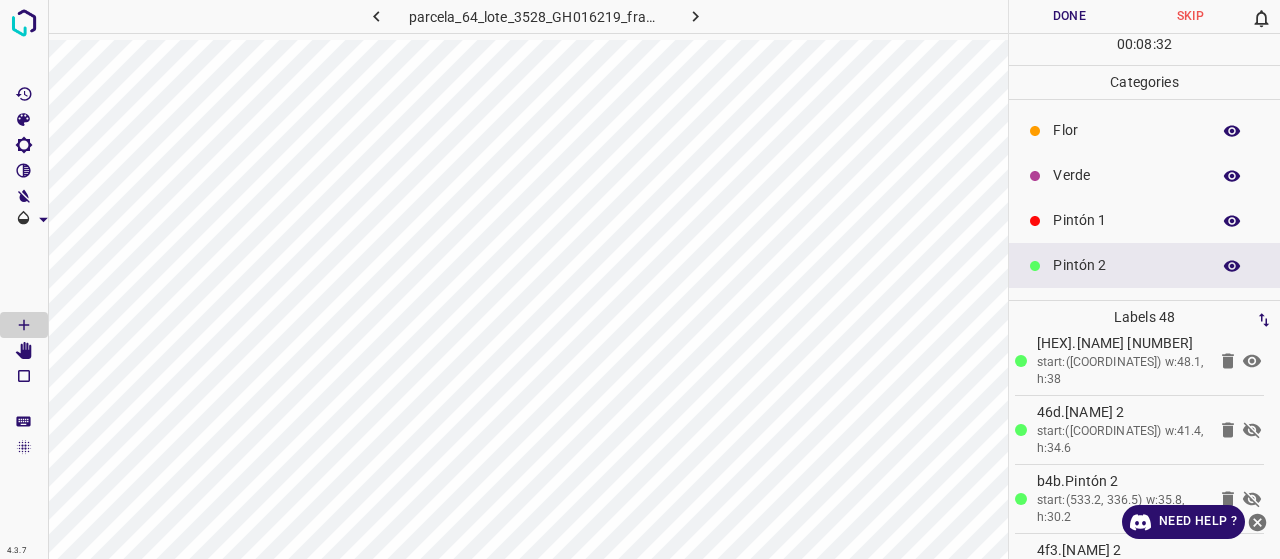 click 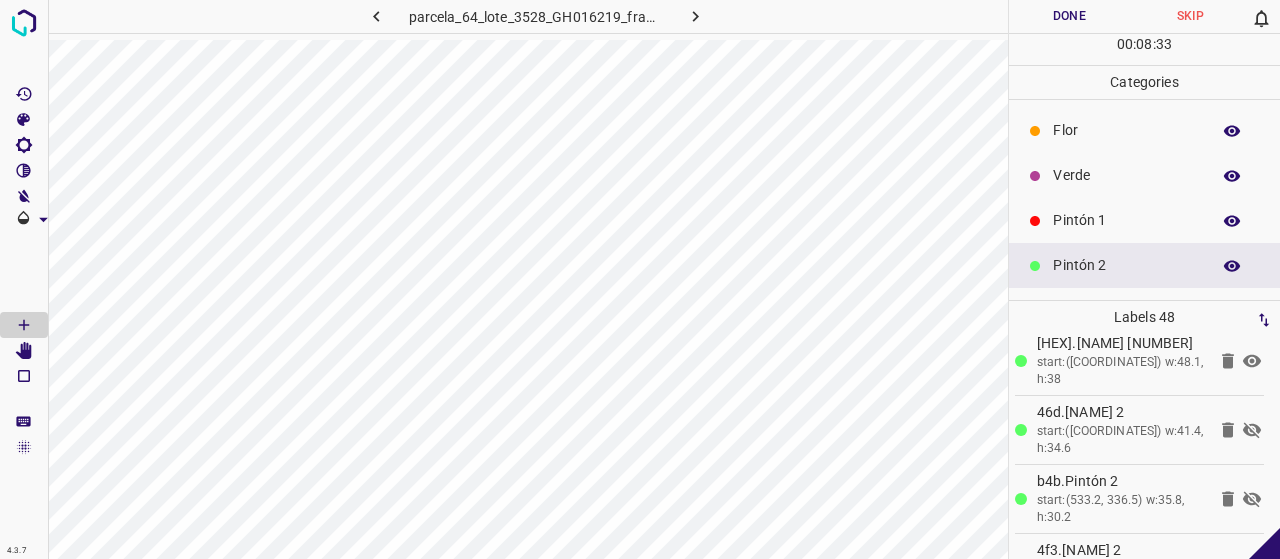 click 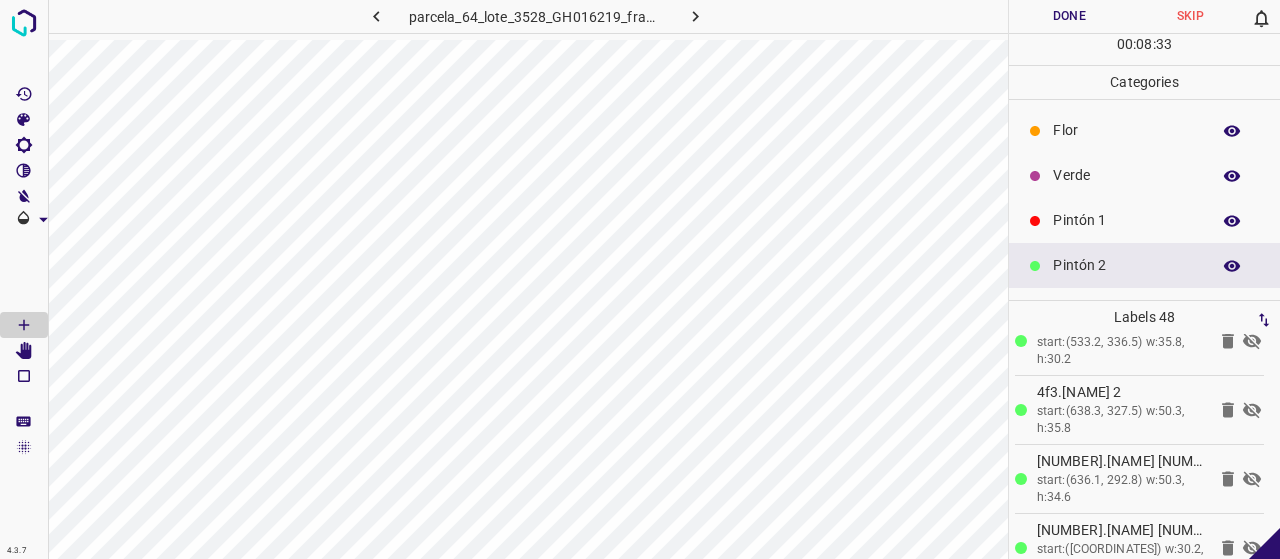 scroll, scrollTop: 2700, scrollLeft: 0, axis: vertical 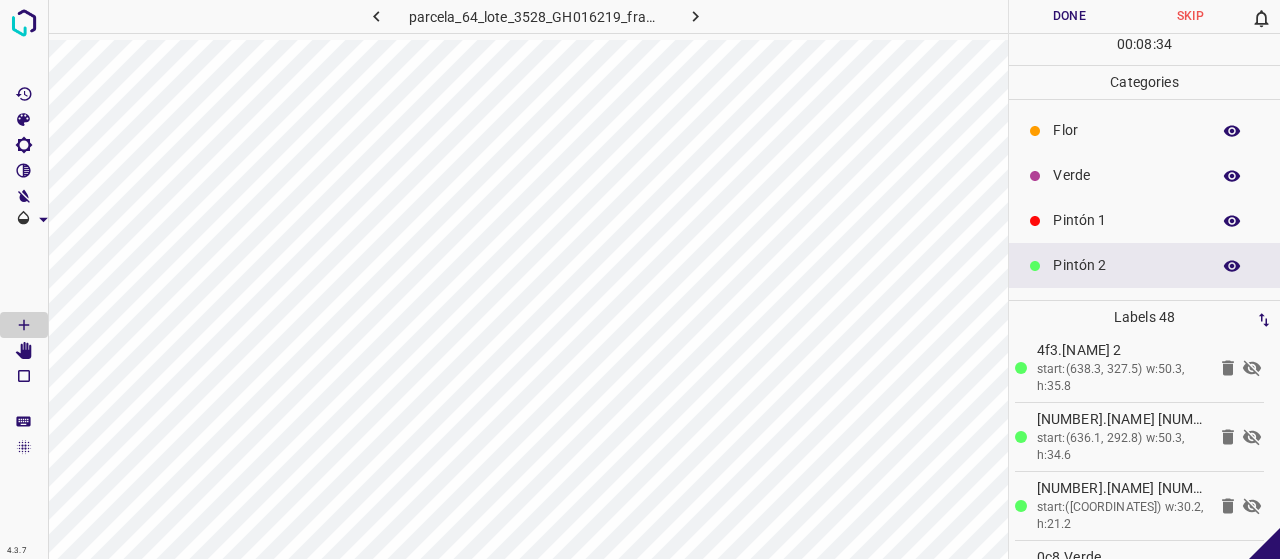 click 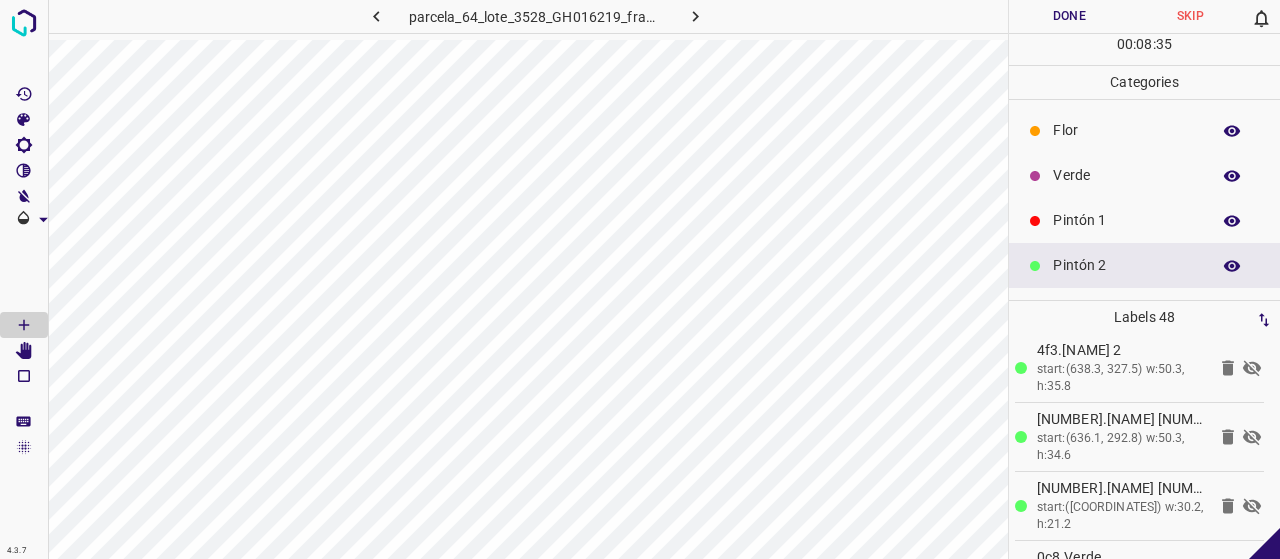 click 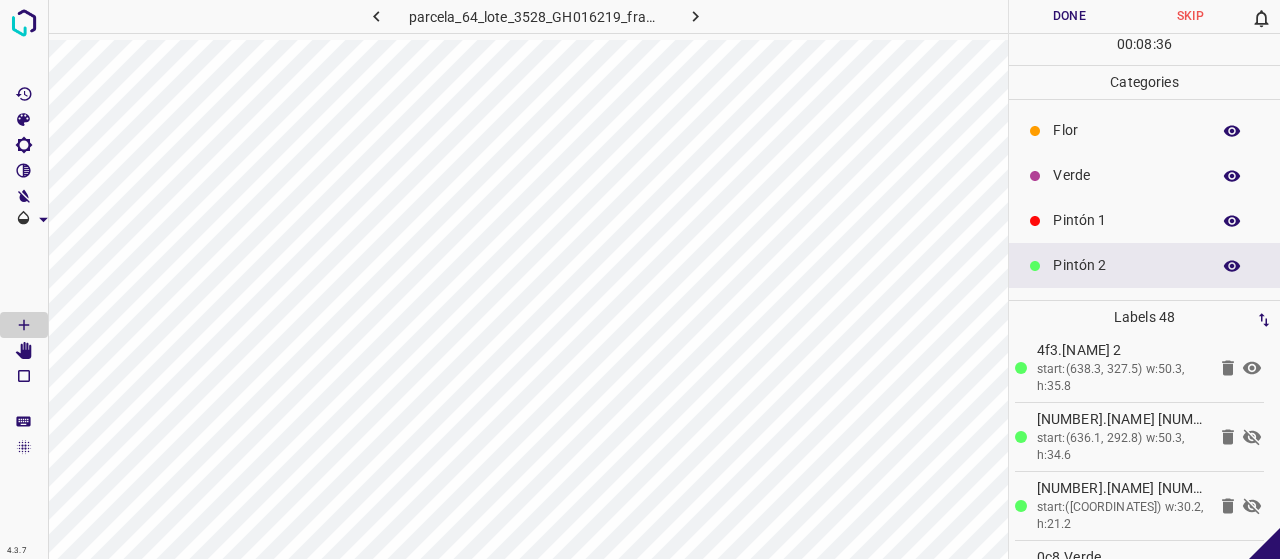 click 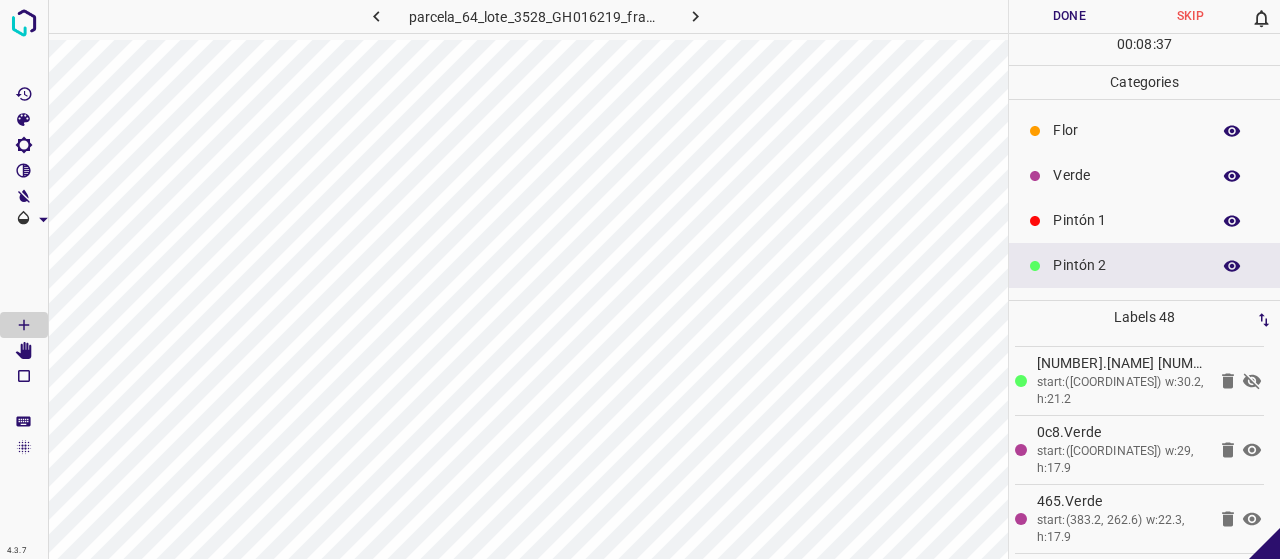 scroll, scrollTop: 2900, scrollLeft: 0, axis: vertical 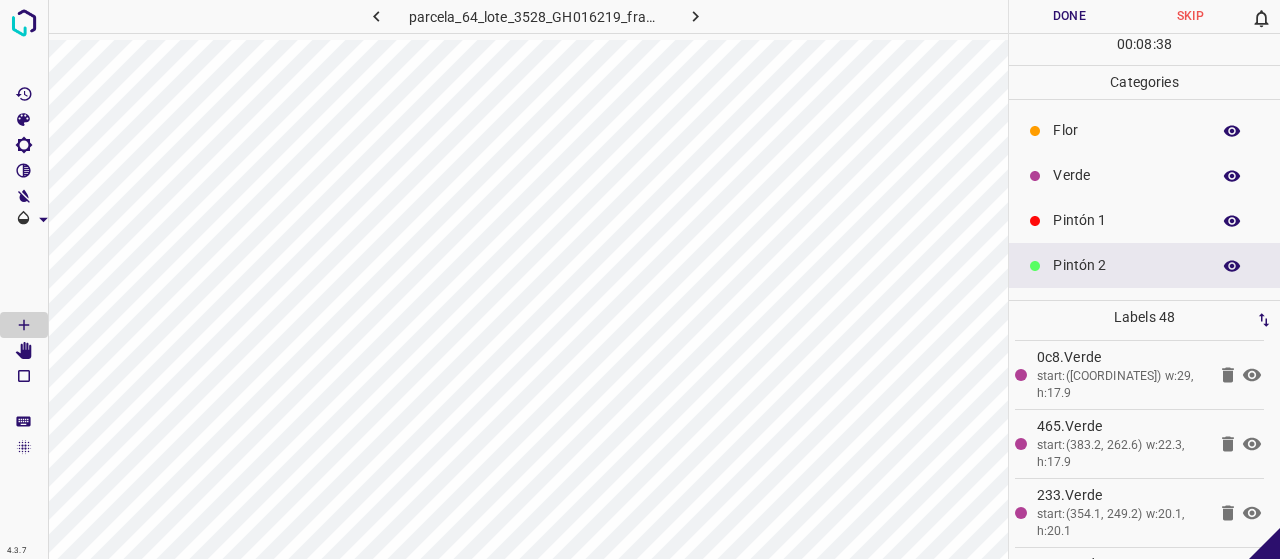 click 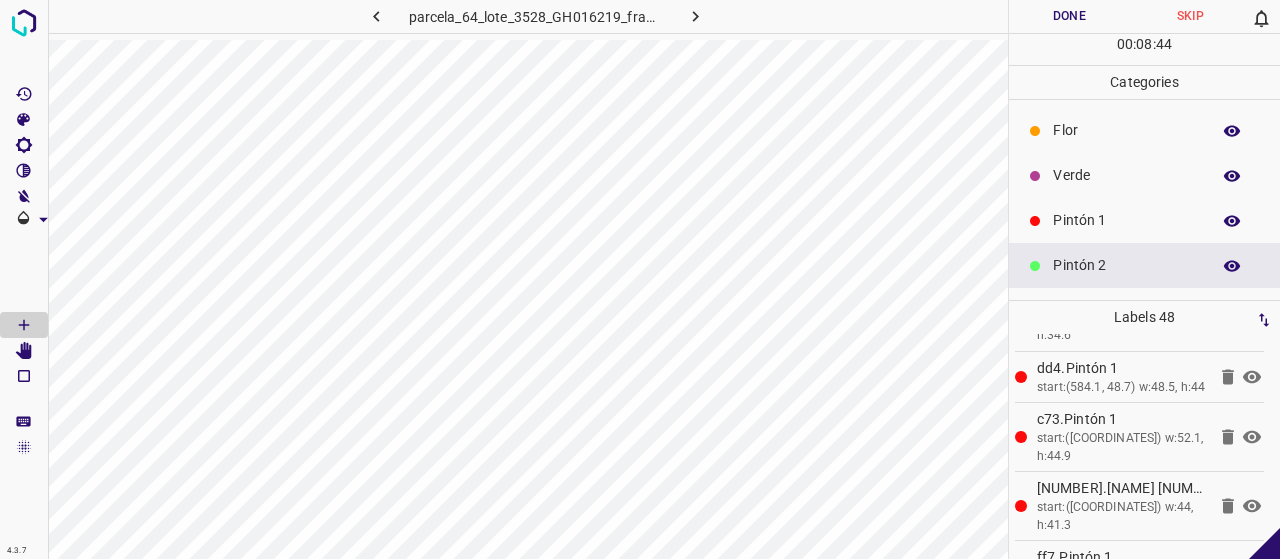 scroll, scrollTop: 0, scrollLeft: 0, axis: both 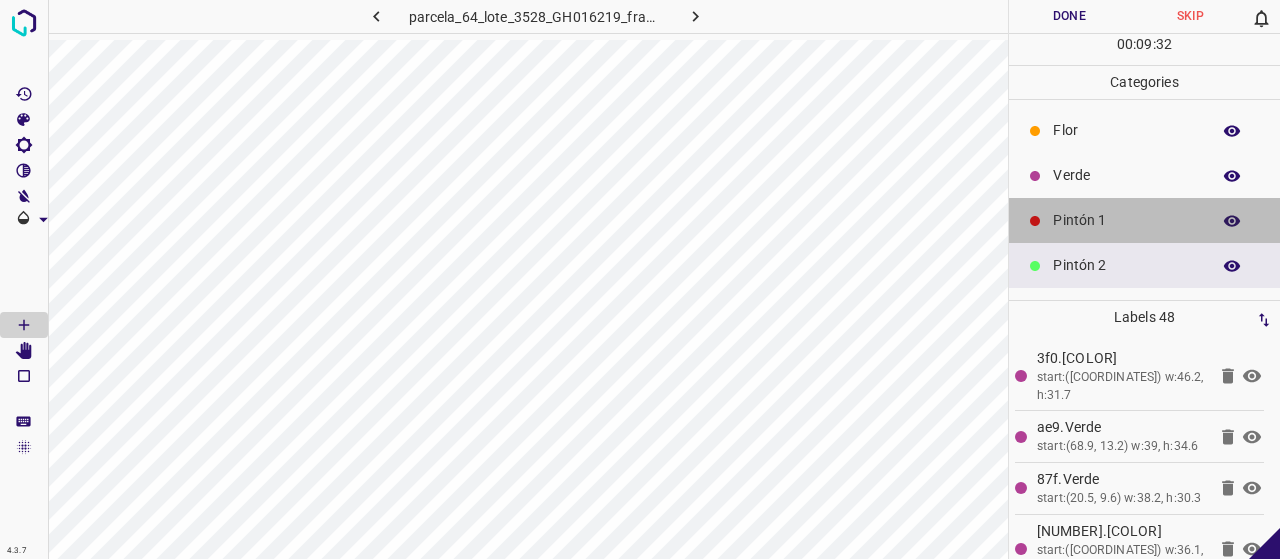 click on "Pintón 1" at bounding box center [1126, 220] 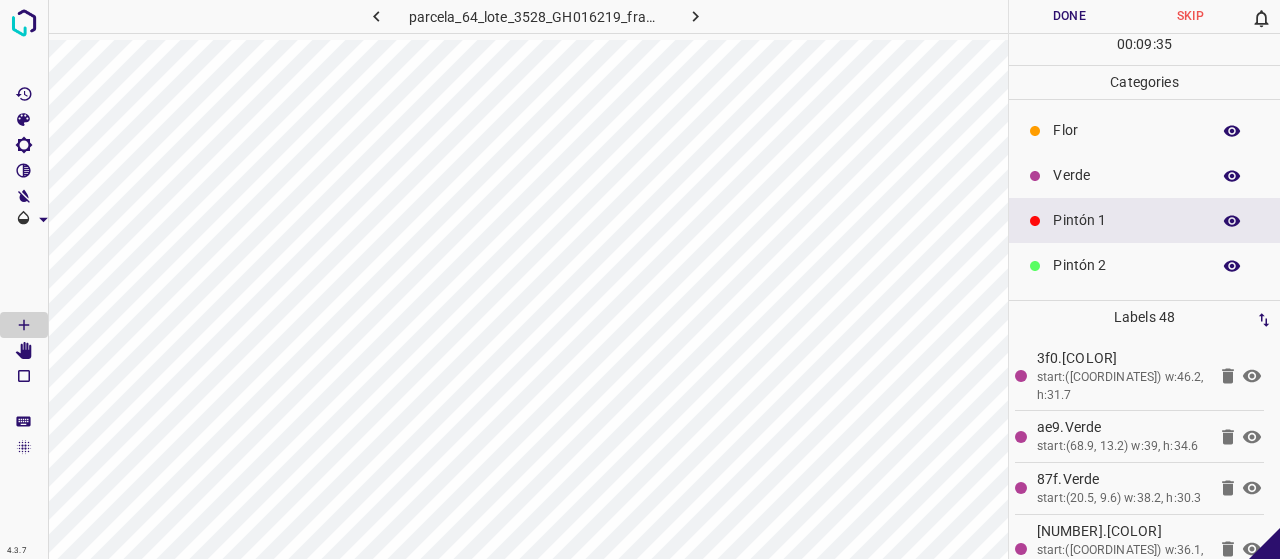 click on "Pintón 2" at bounding box center [1126, 265] 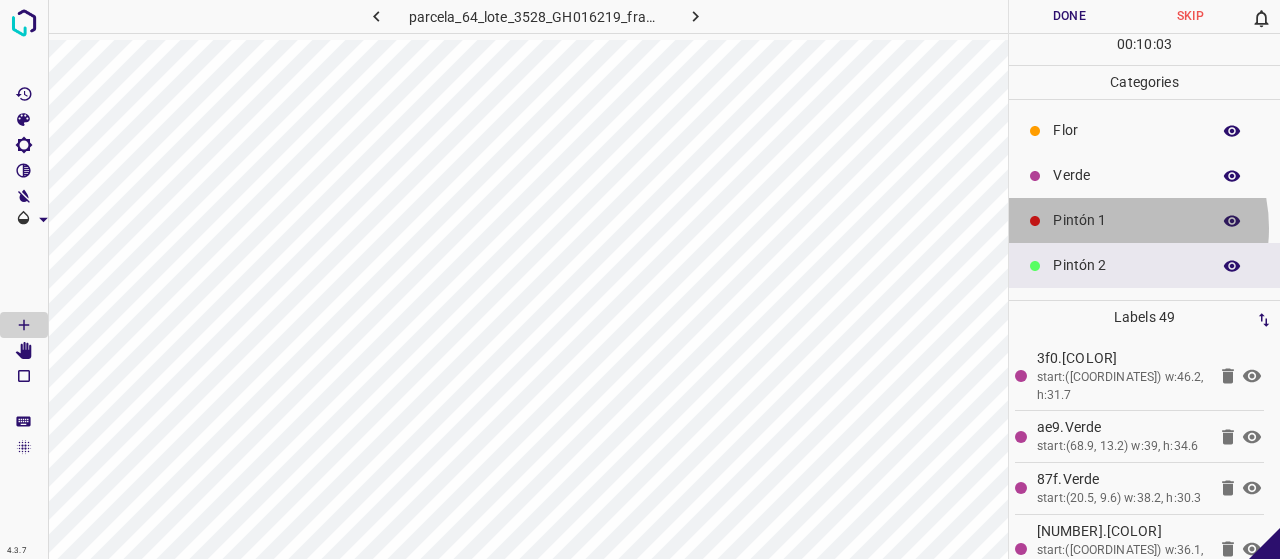click on "Pintón 1" at bounding box center [1126, 220] 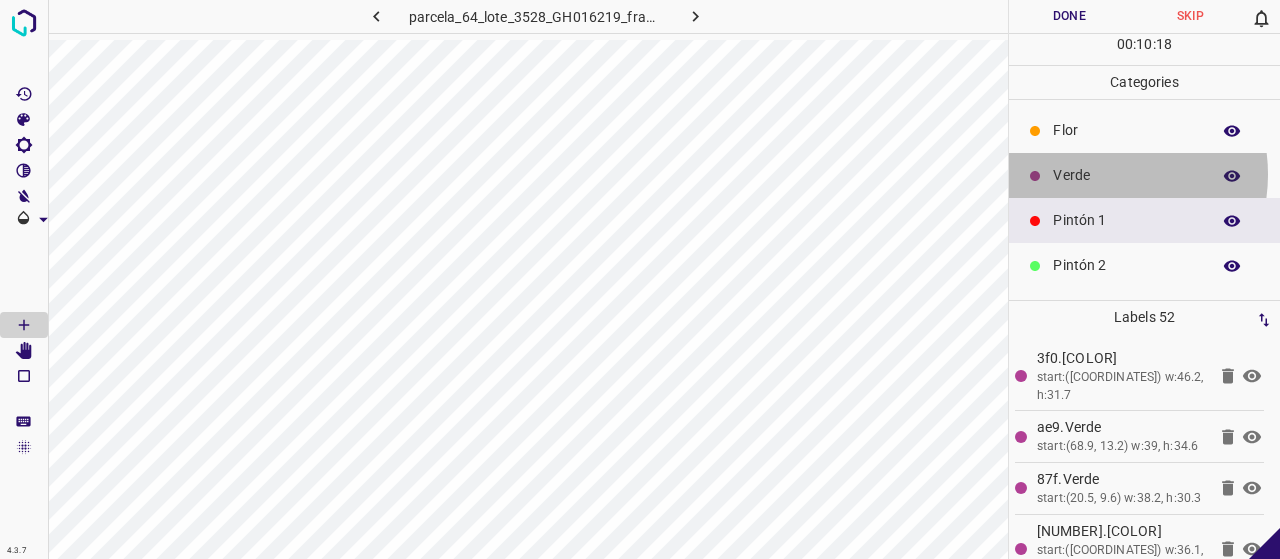 click on "Verde" at bounding box center (1126, 175) 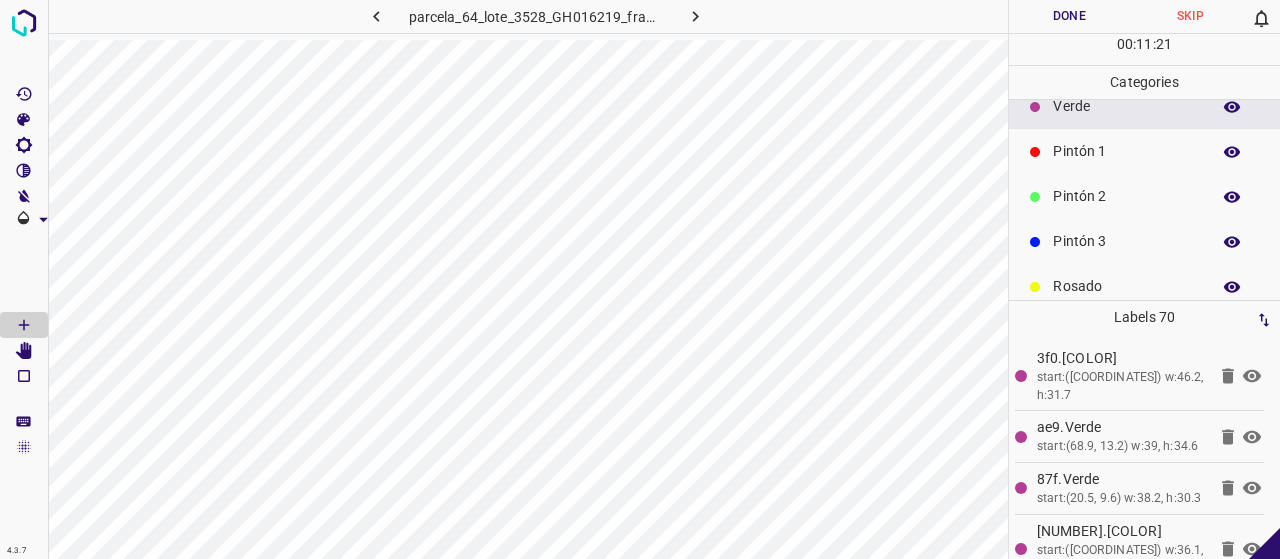 scroll, scrollTop: 100, scrollLeft: 0, axis: vertical 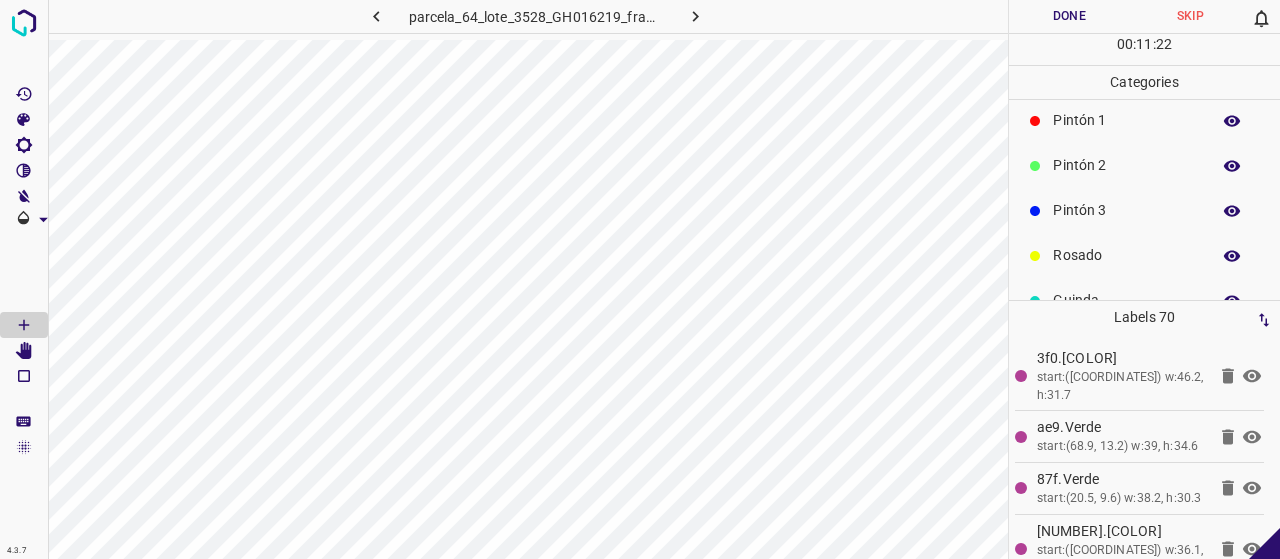 click on "Pintón 2" at bounding box center [1126, 165] 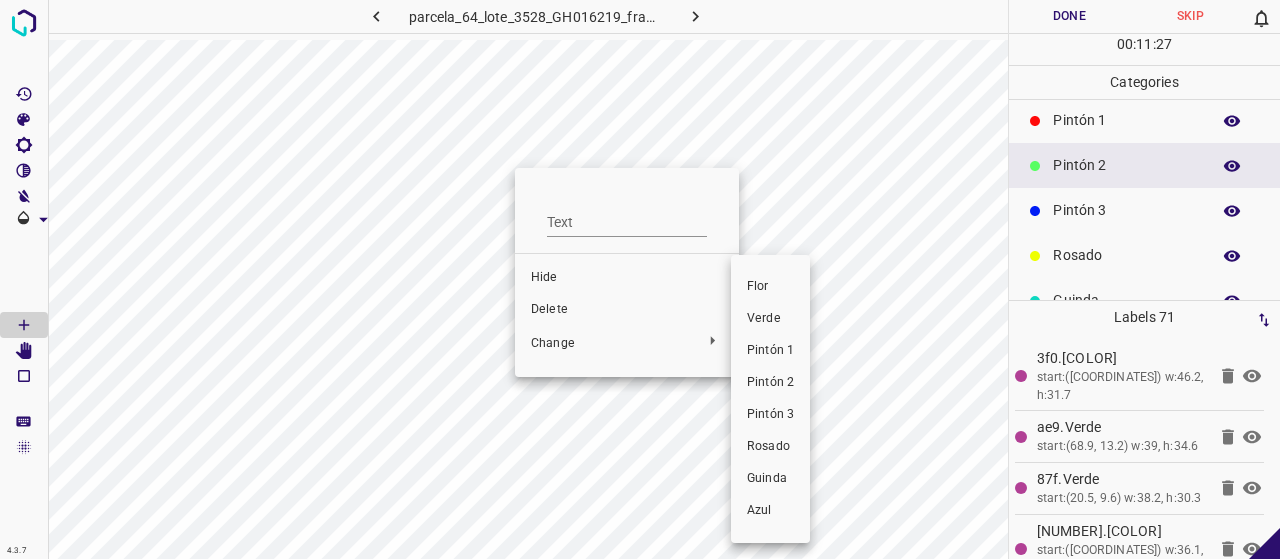 click at bounding box center (640, 279) 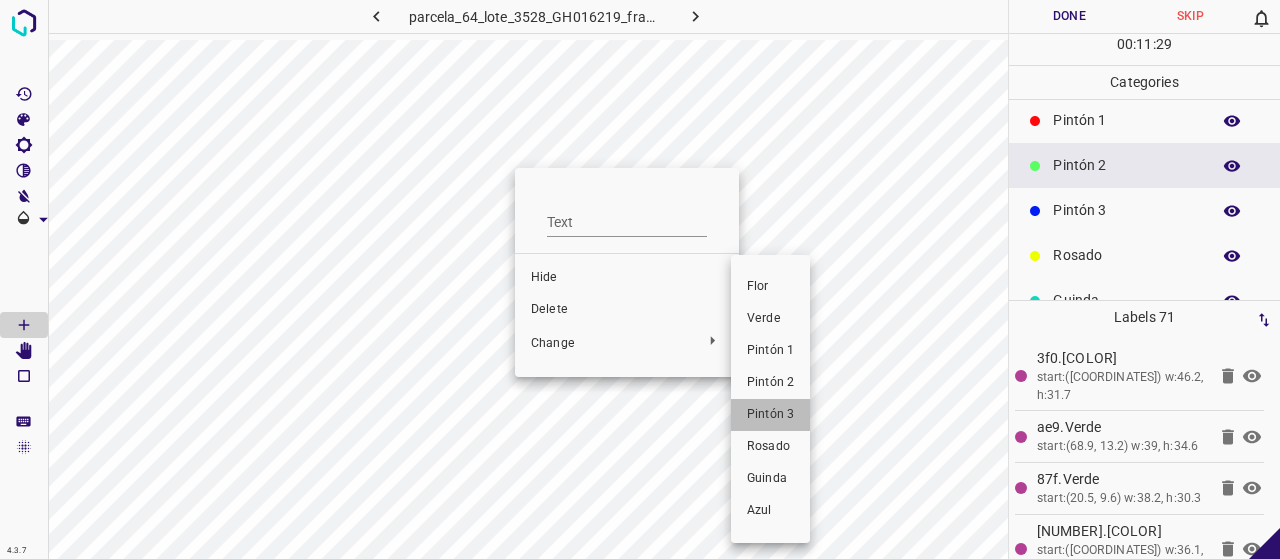 click on "Pintón 3" at bounding box center [770, 415] 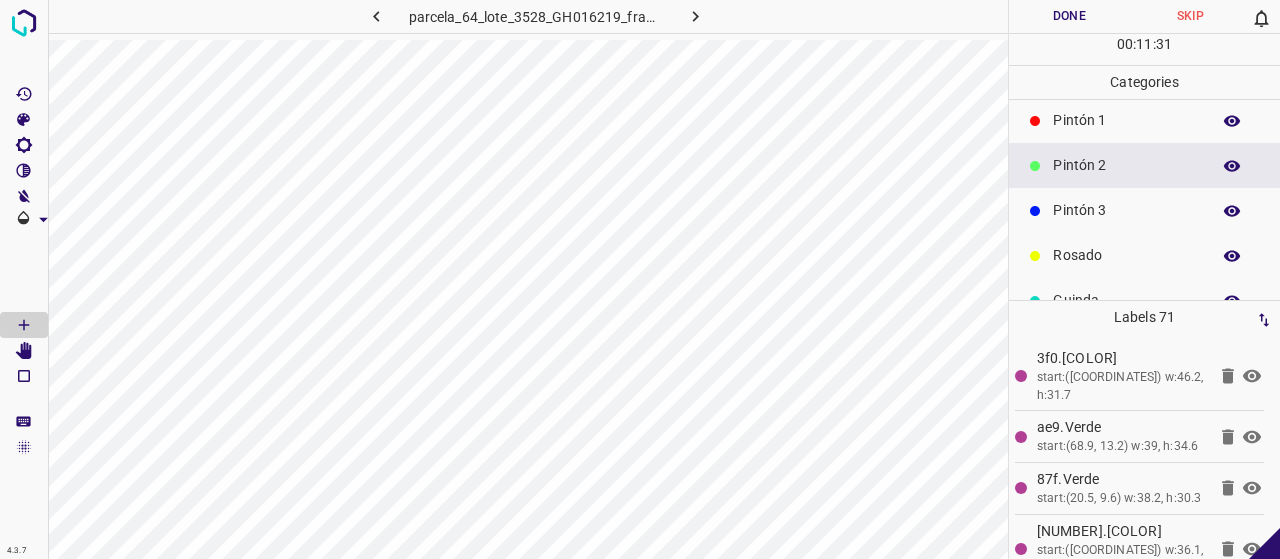 click on "Pintón 3" at bounding box center (1126, 210) 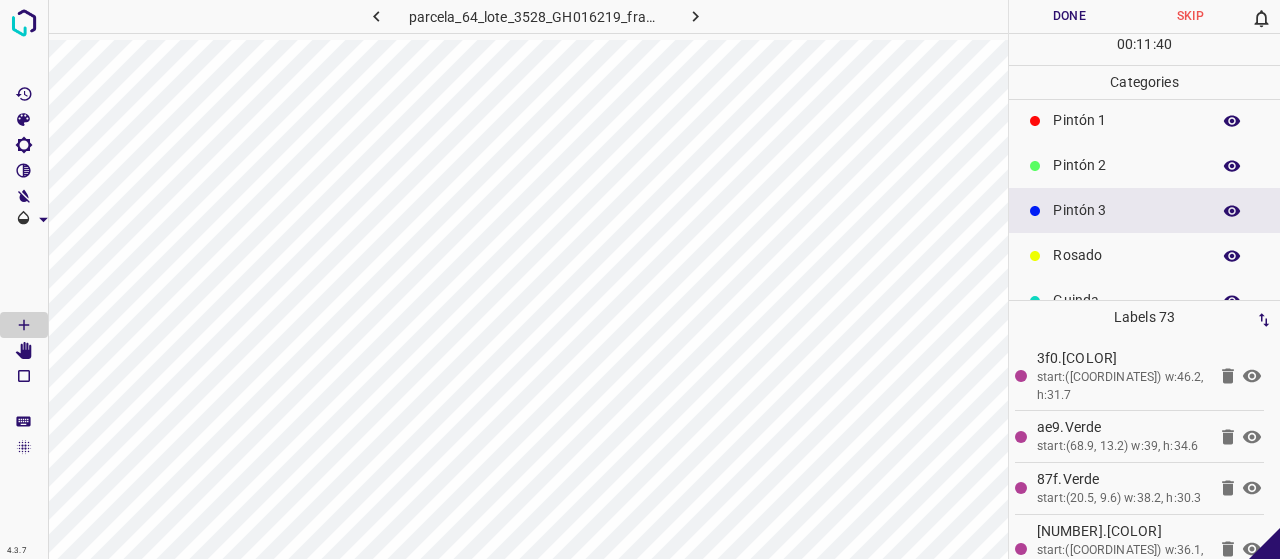 click on "Pintón 2" at bounding box center [1126, 165] 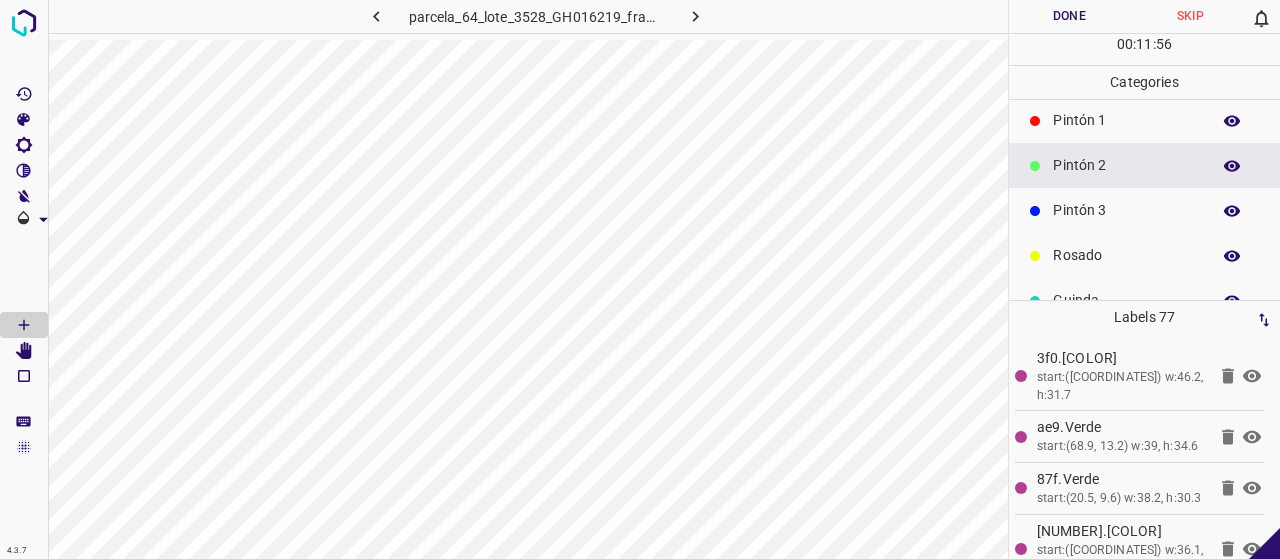 click on "Pintón 1" at bounding box center [1126, 120] 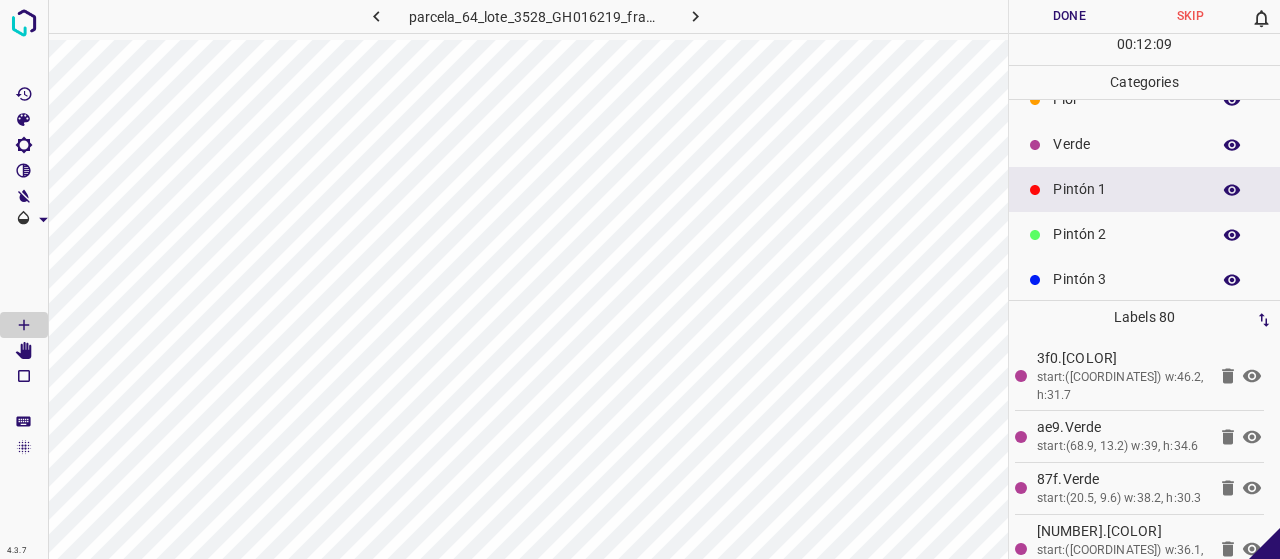 scroll, scrollTop: 0, scrollLeft: 0, axis: both 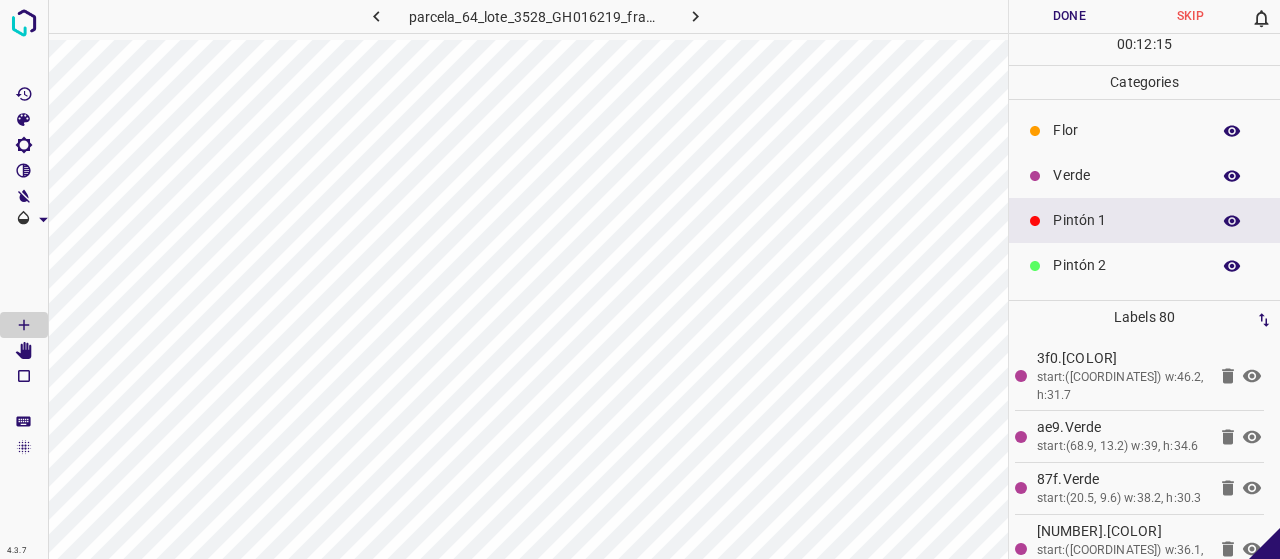 click on "Verde" at bounding box center (1126, 175) 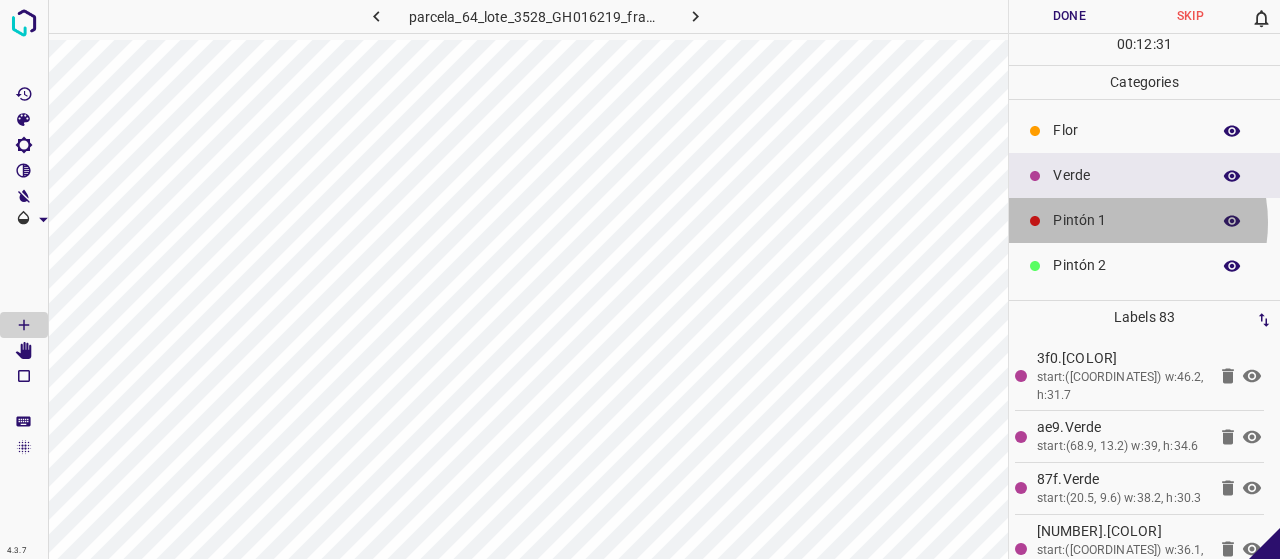 click on "Pintón 1" at bounding box center [1126, 220] 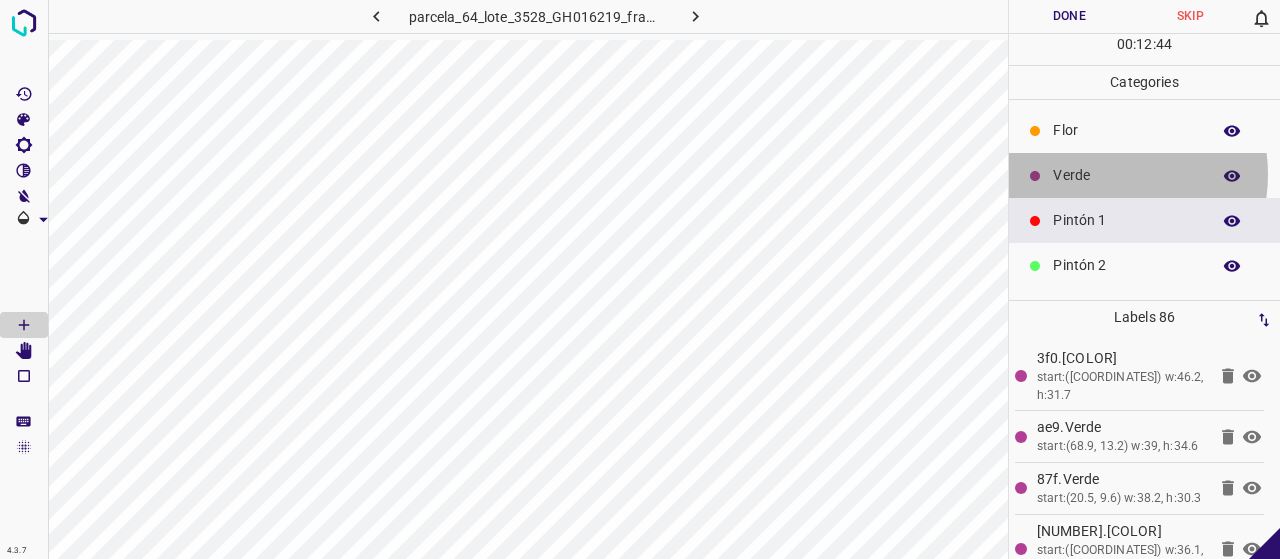 click on "Verde" at bounding box center (1126, 175) 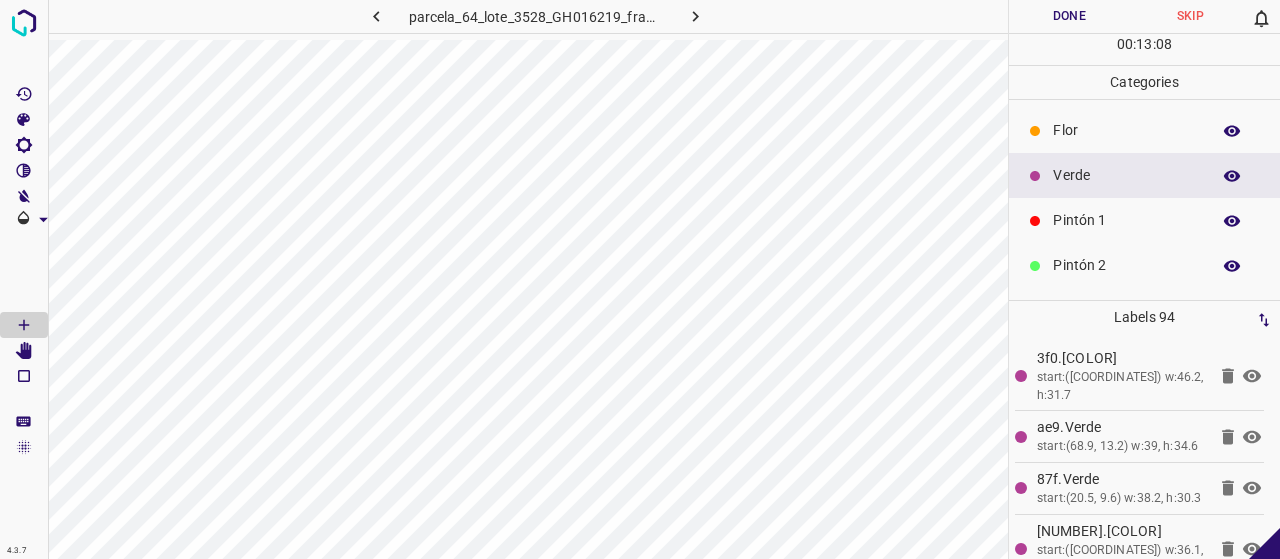 click on "Pintón 1" at bounding box center [1144, 220] 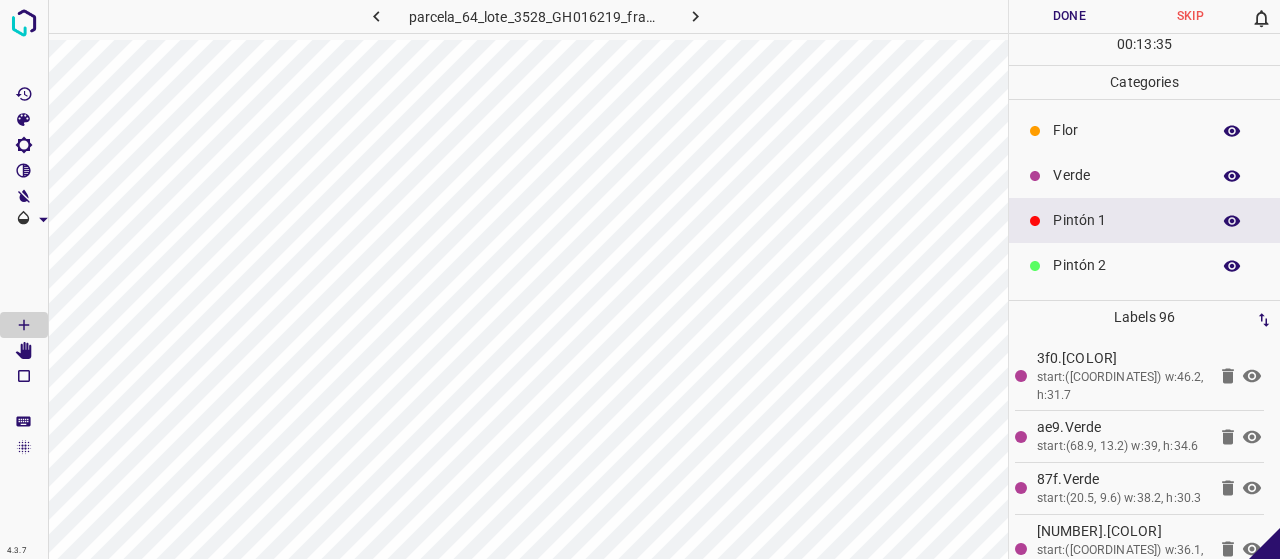click on "Pintón 2" at bounding box center (1144, 265) 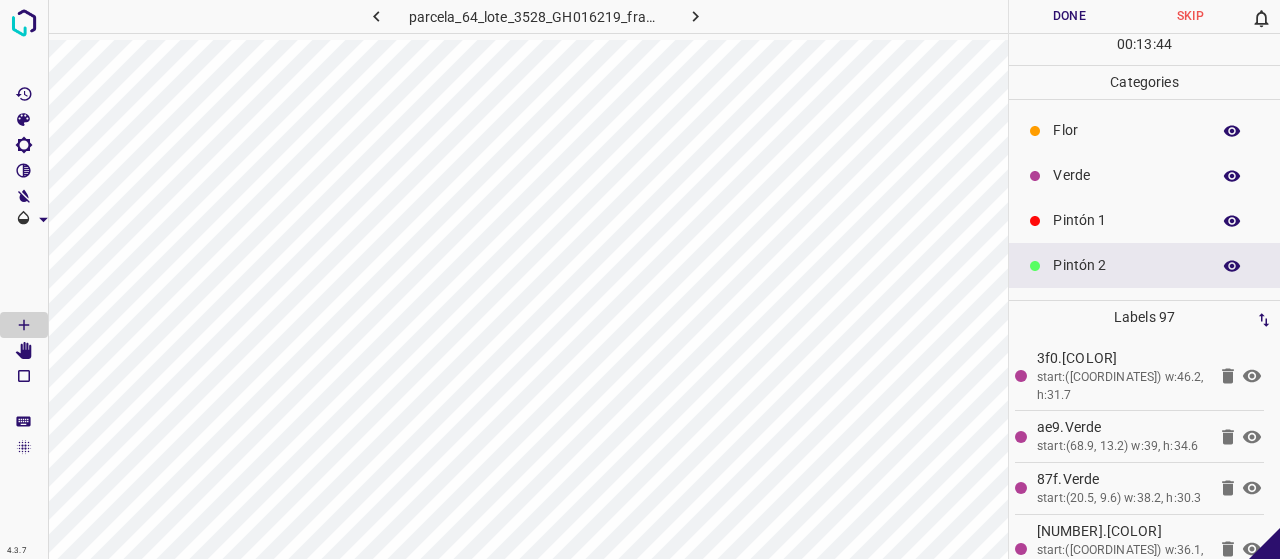 click on "Pintón 1" at bounding box center (1126, 220) 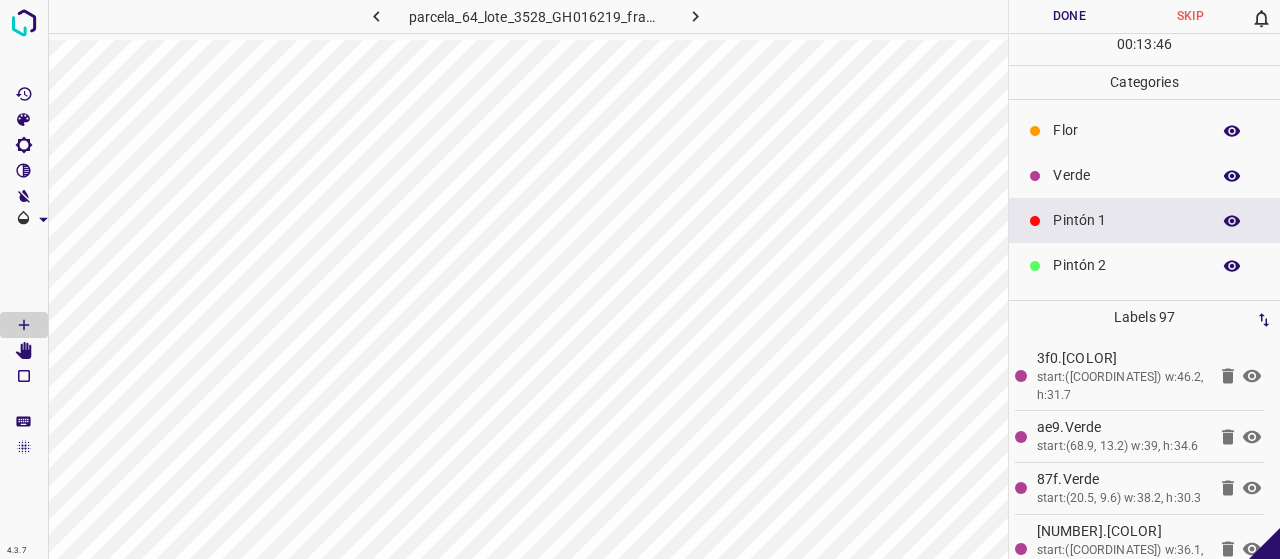 click on "Pintón 2" at bounding box center [1144, 265] 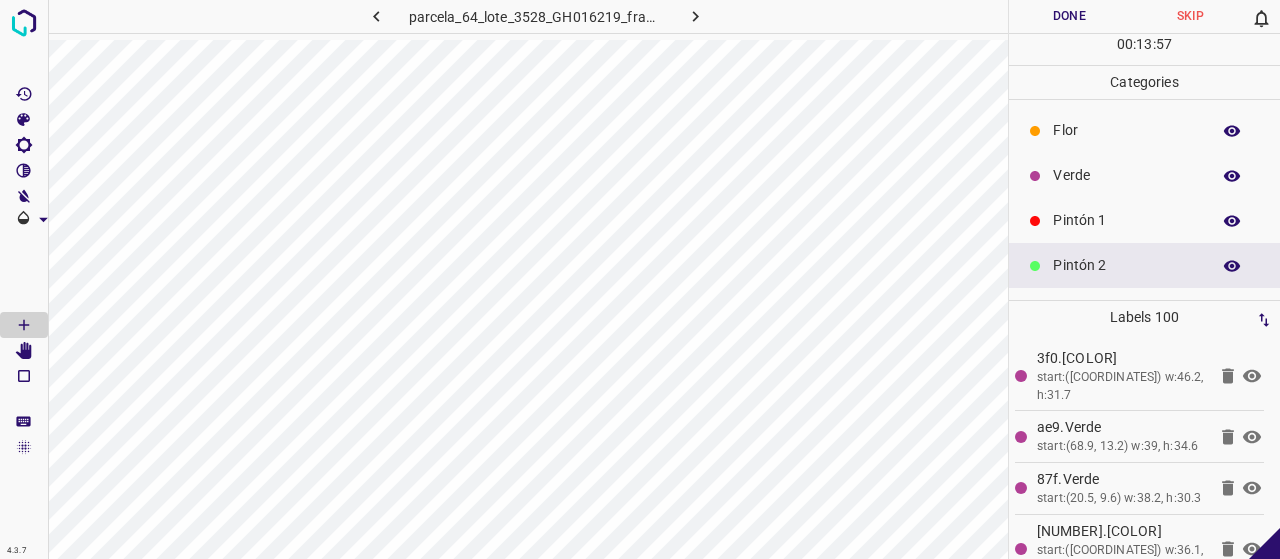 click on "Pintón 1" at bounding box center (1126, 220) 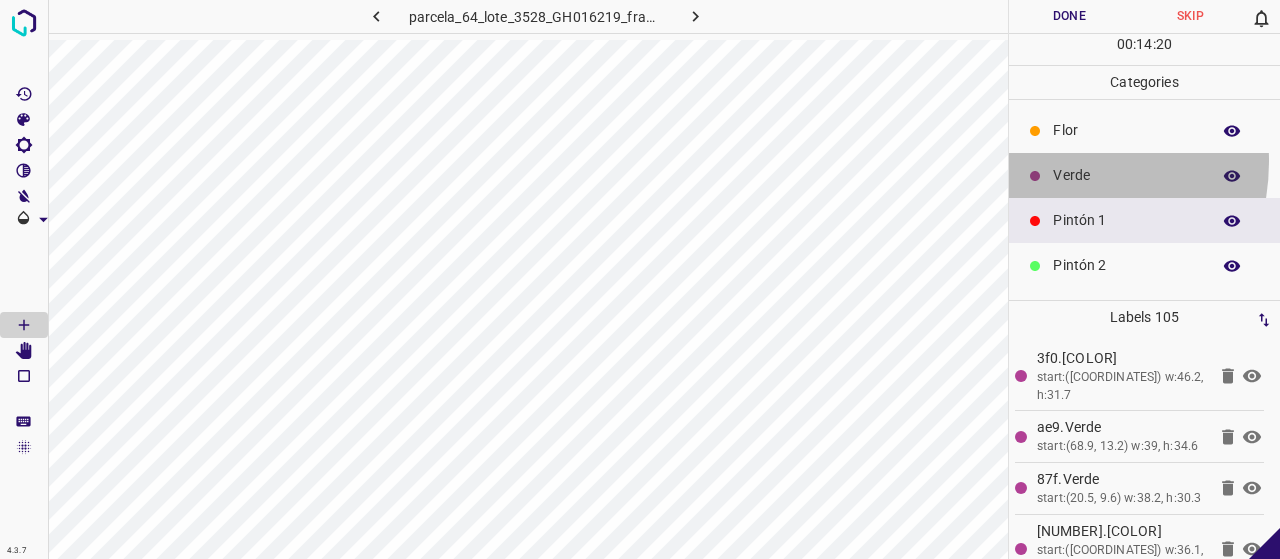 click on "Verde" at bounding box center [1144, 175] 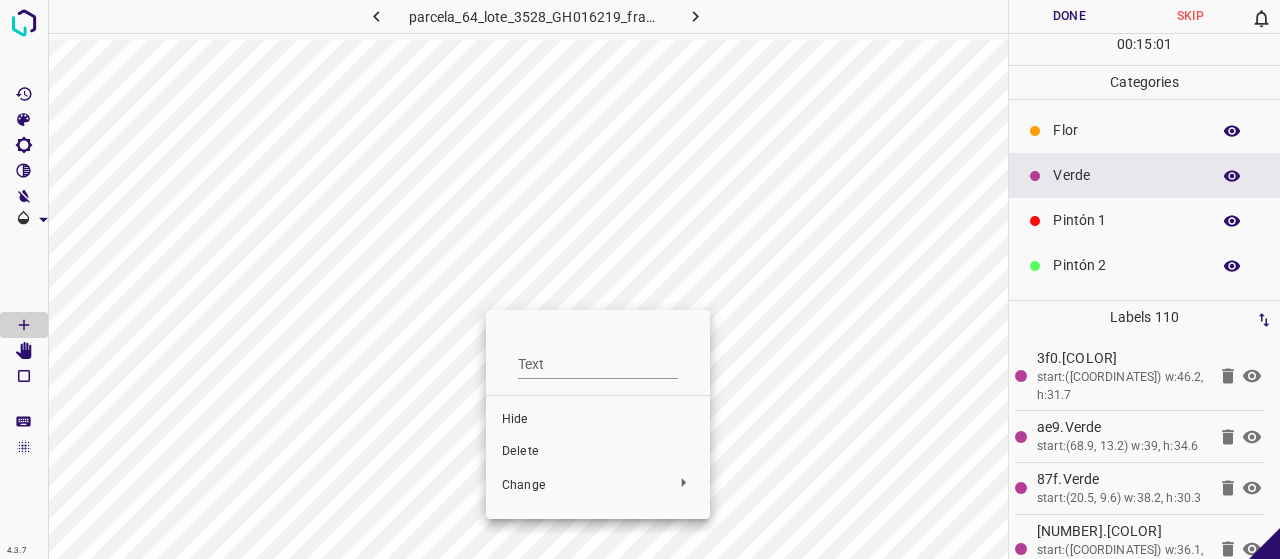 click on "Delete" at bounding box center (598, 452) 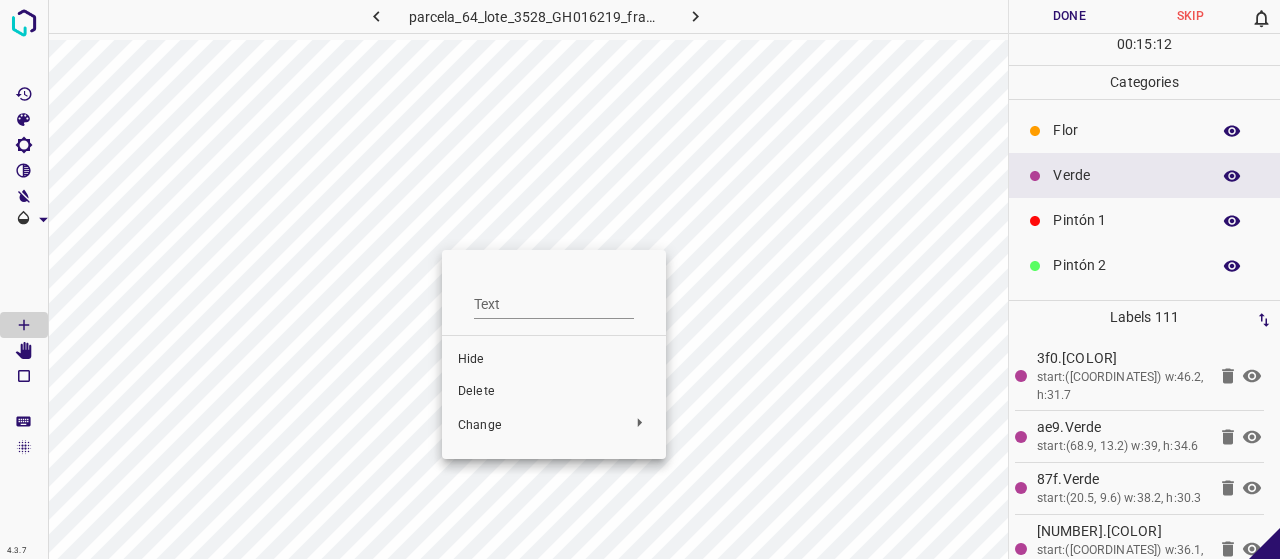 click on "Delete" at bounding box center (554, 392) 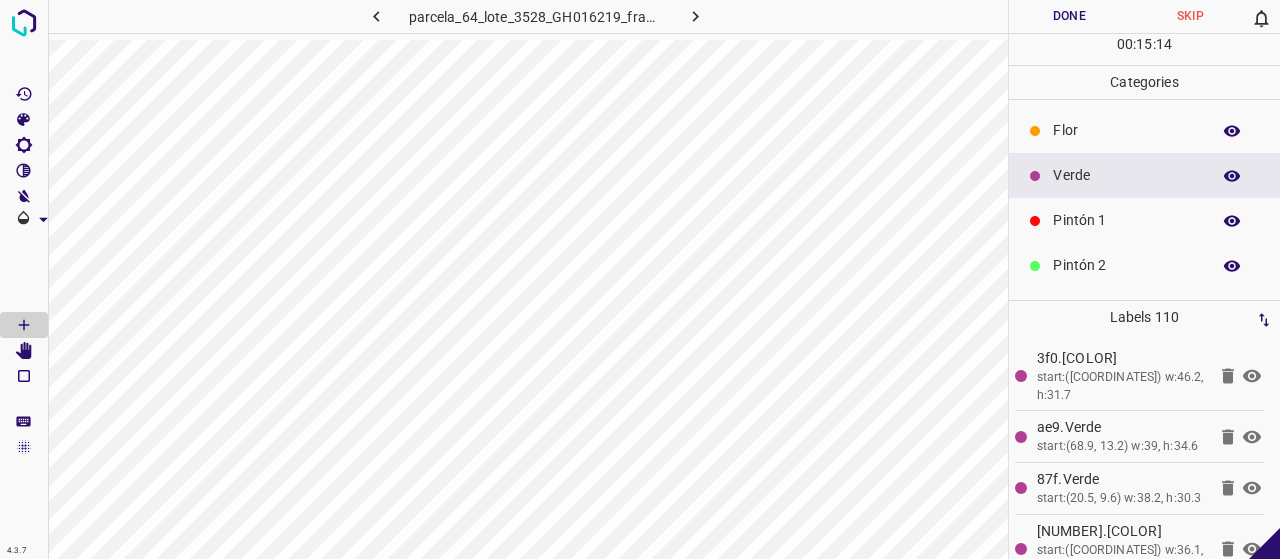 click 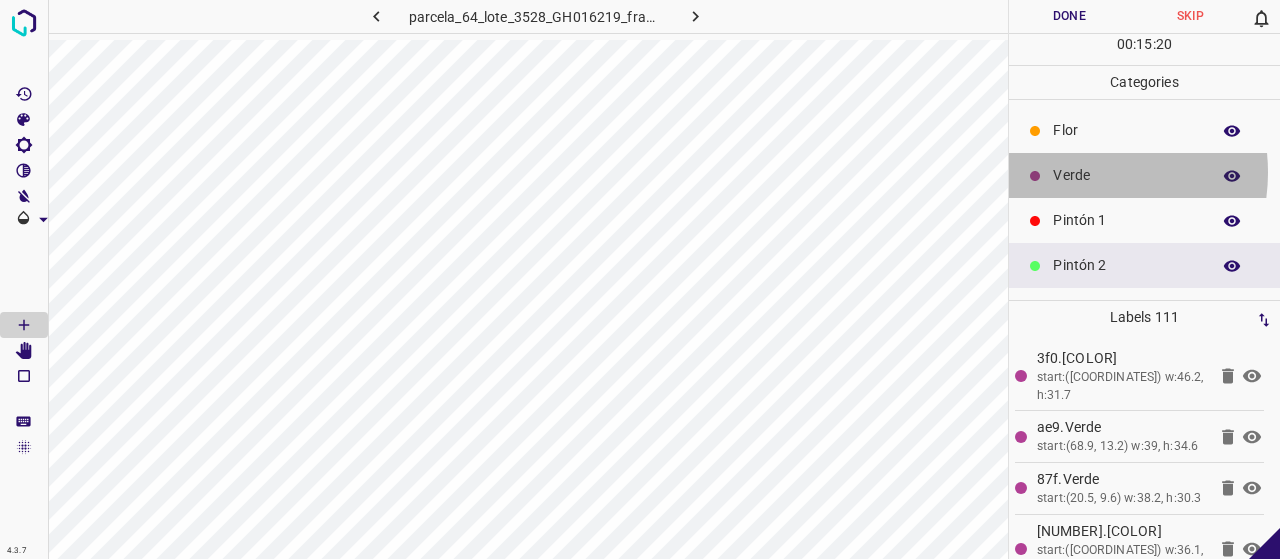 click on "Verde" at bounding box center [1126, 175] 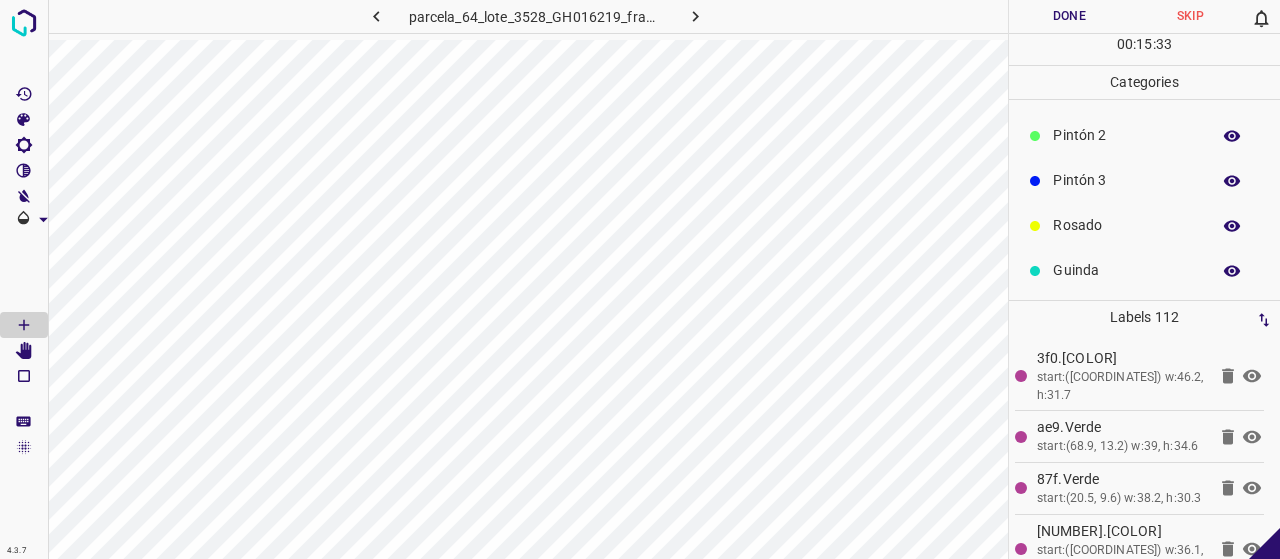 scroll, scrollTop: 176, scrollLeft: 0, axis: vertical 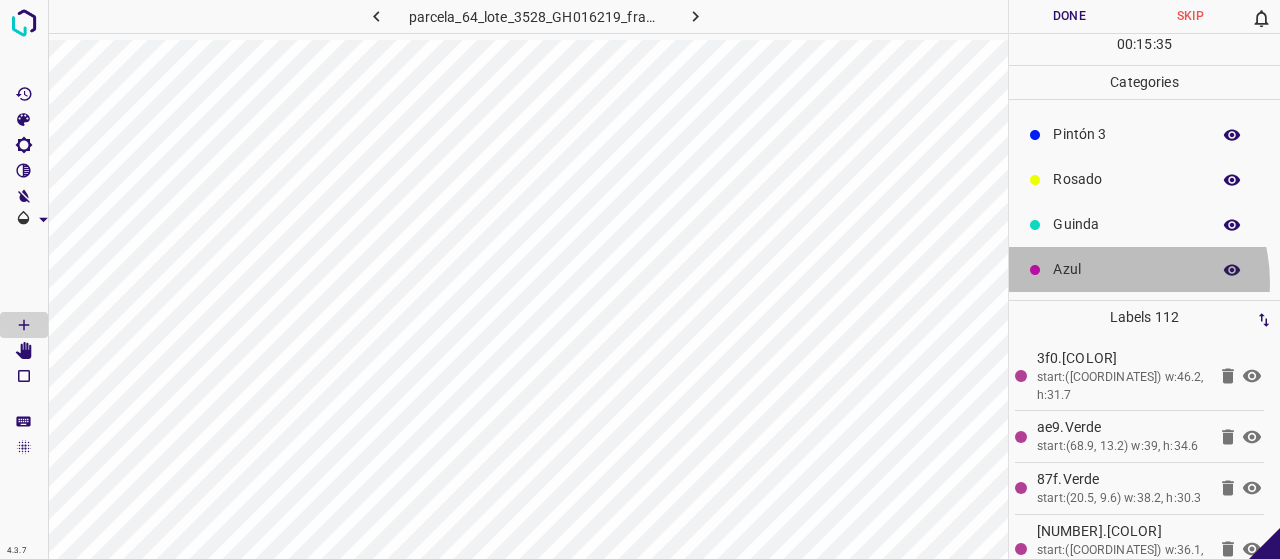 click on "Azul" at bounding box center [1144, 269] 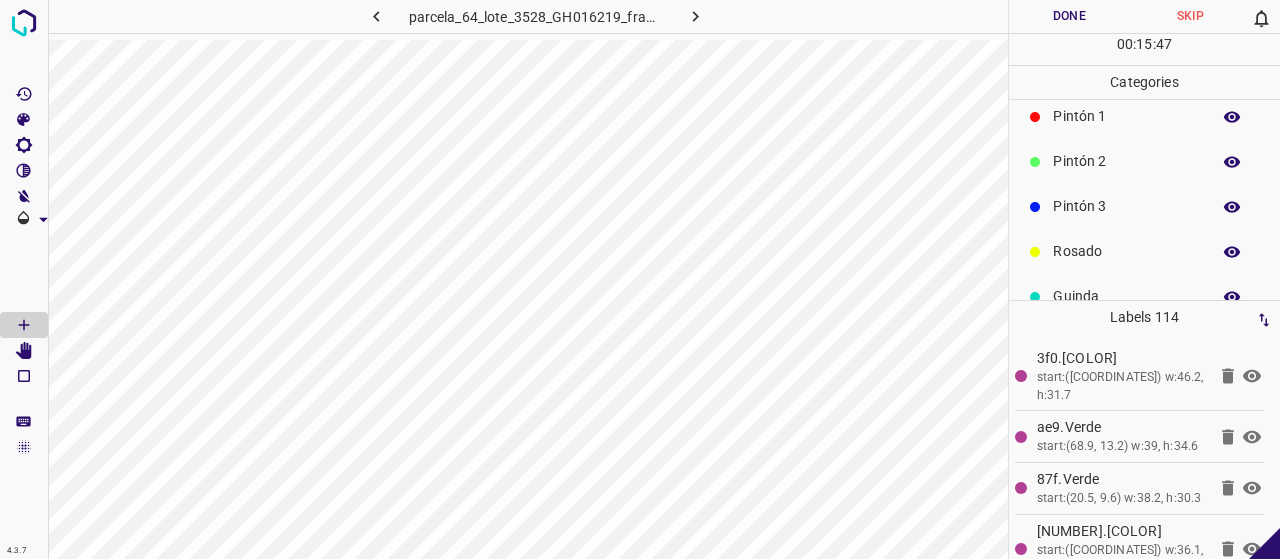 scroll, scrollTop: 0, scrollLeft: 0, axis: both 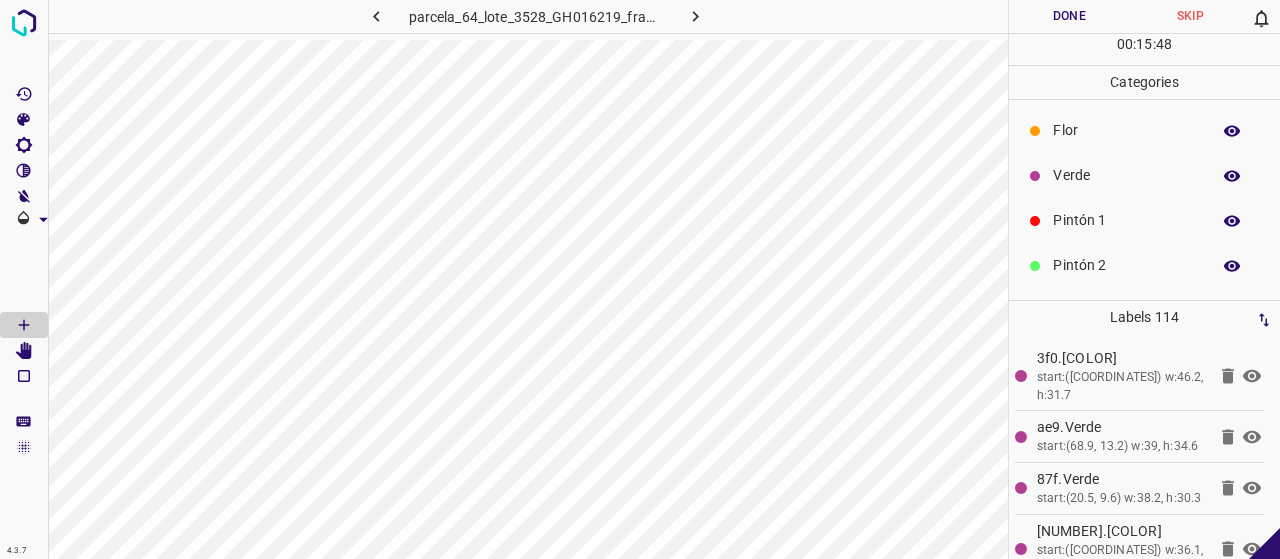 click on "Verde" at bounding box center [1126, 175] 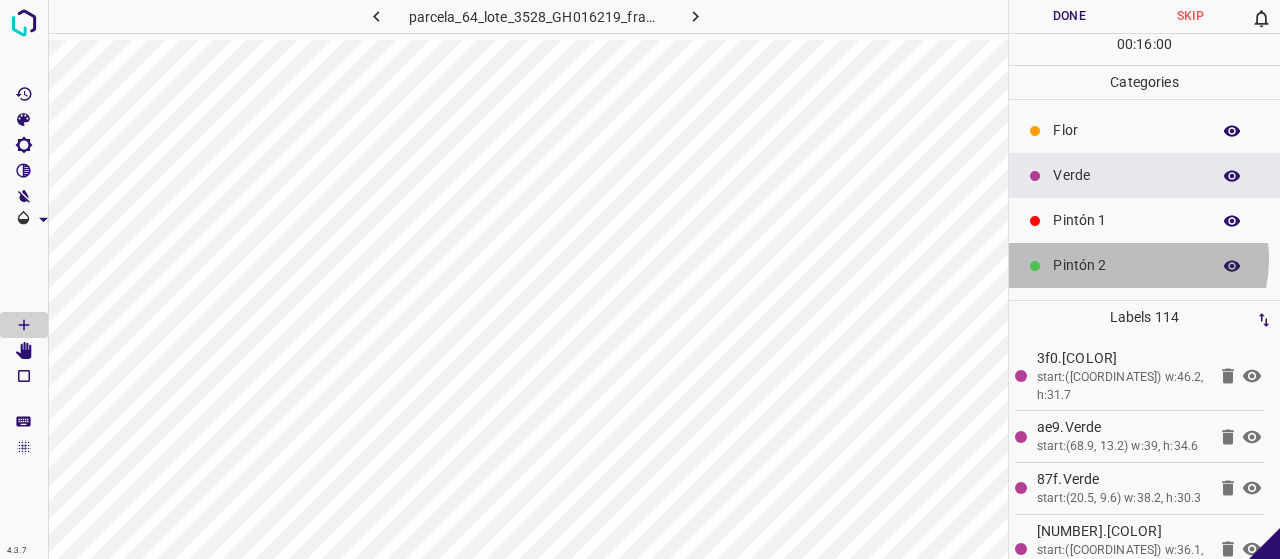 click on "Pintón 2" at bounding box center [1126, 265] 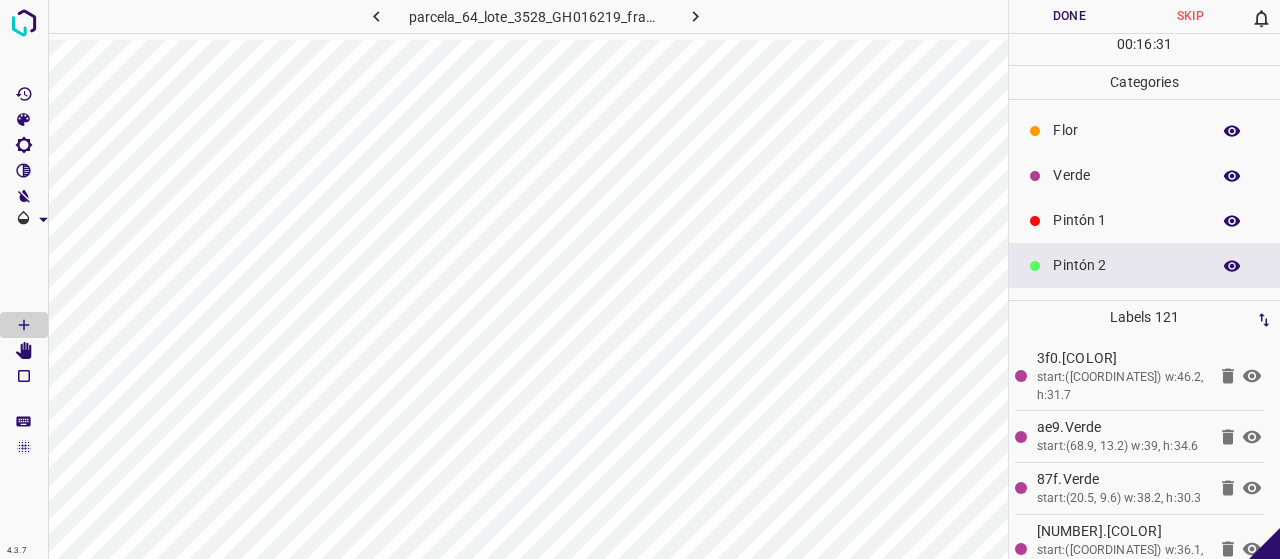 click on "Pintón 1" at bounding box center (1126, 220) 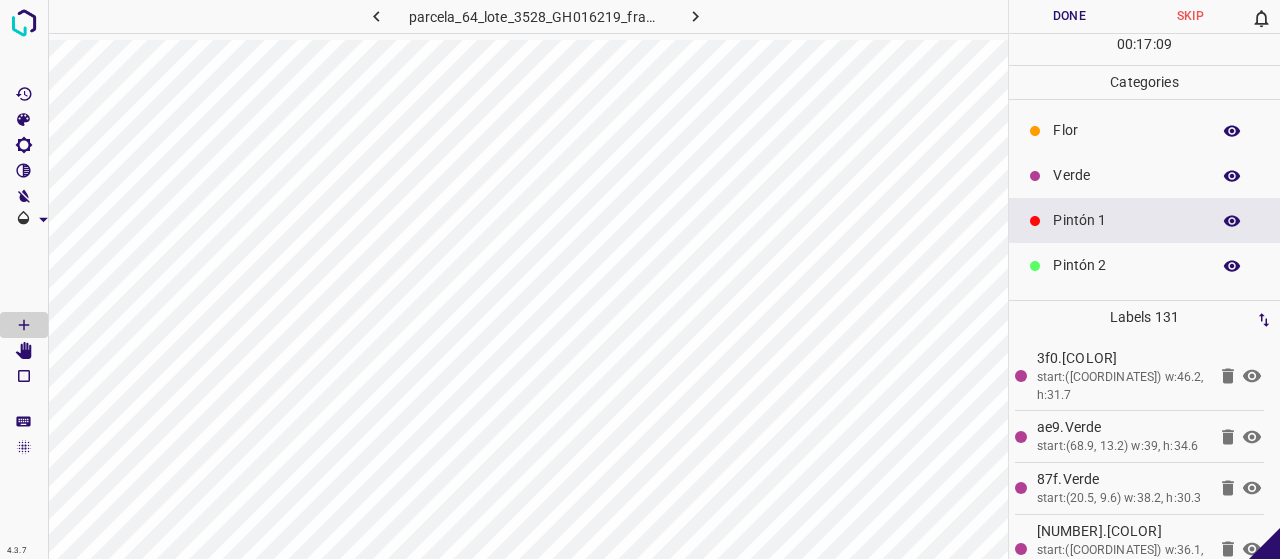 click on "Verde" at bounding box center (1126, 175) 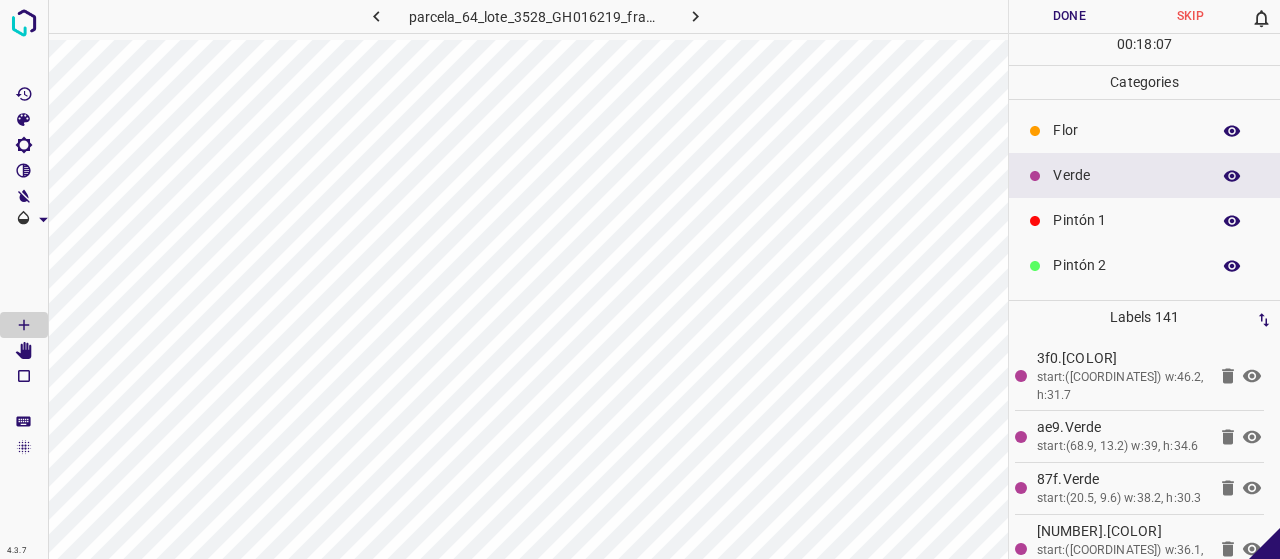 click on "Pintón 1" at bounding box center [1126, 220] 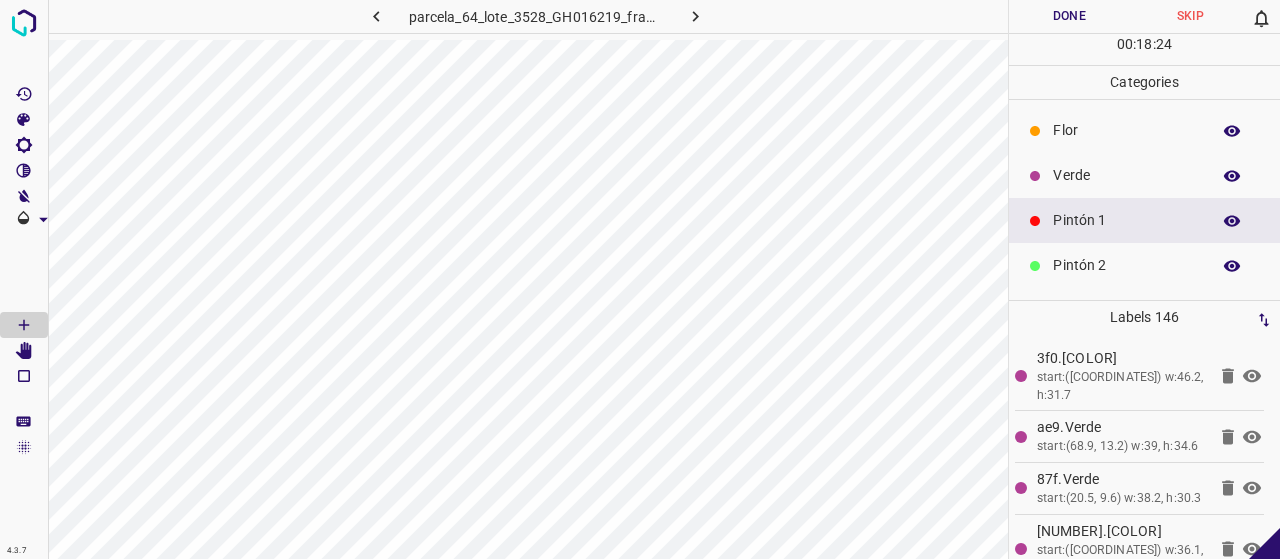 click on "Verde" at bounding box center (1126, 175) 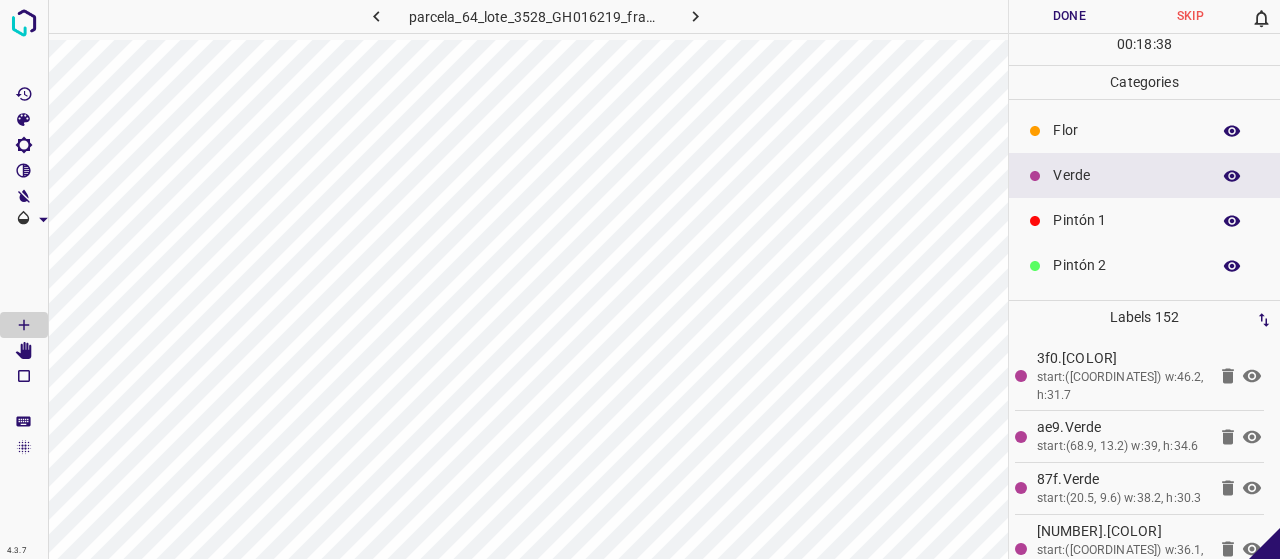 click on "Pintón 1" at bounding box center [1126, 220] 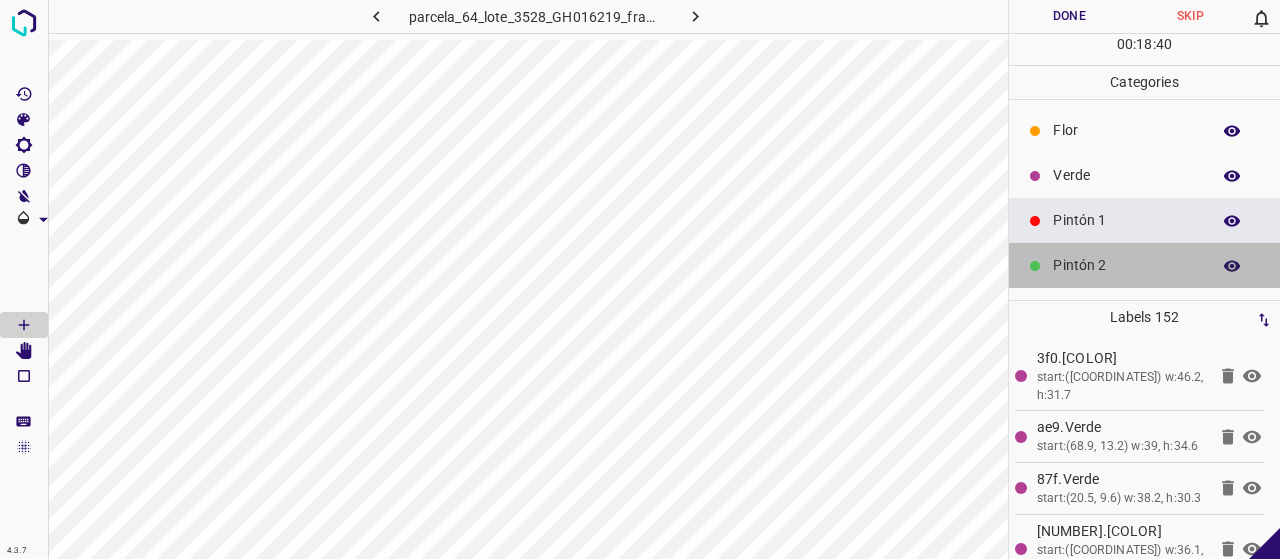click on "Pintón 2" at bounding box center [1126, 265] 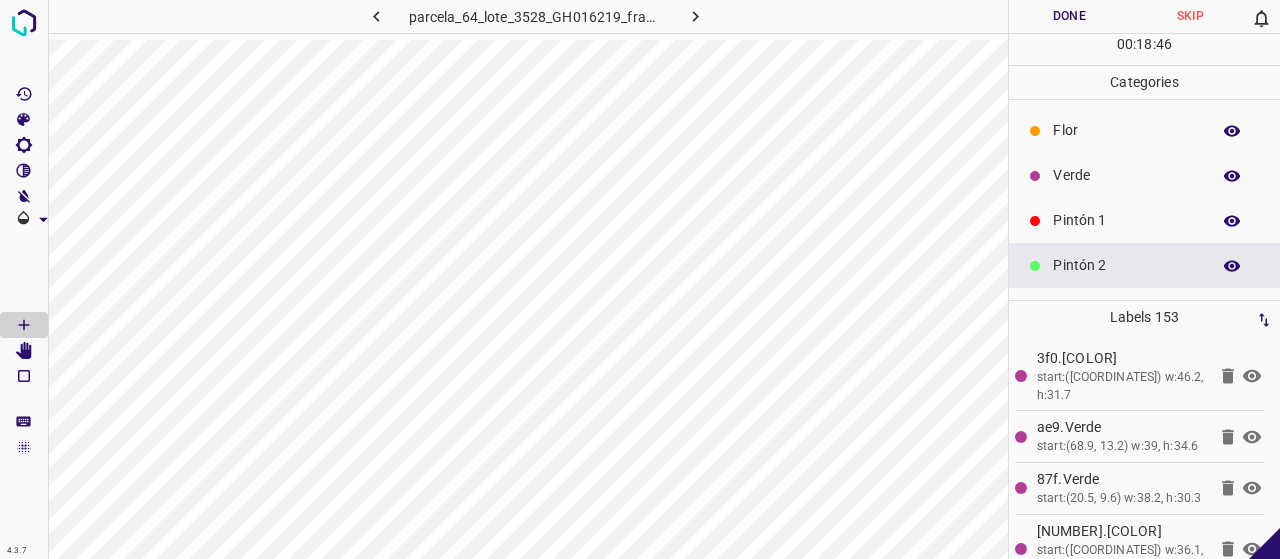 click on "Verde" at bounding box center (1144, 175) 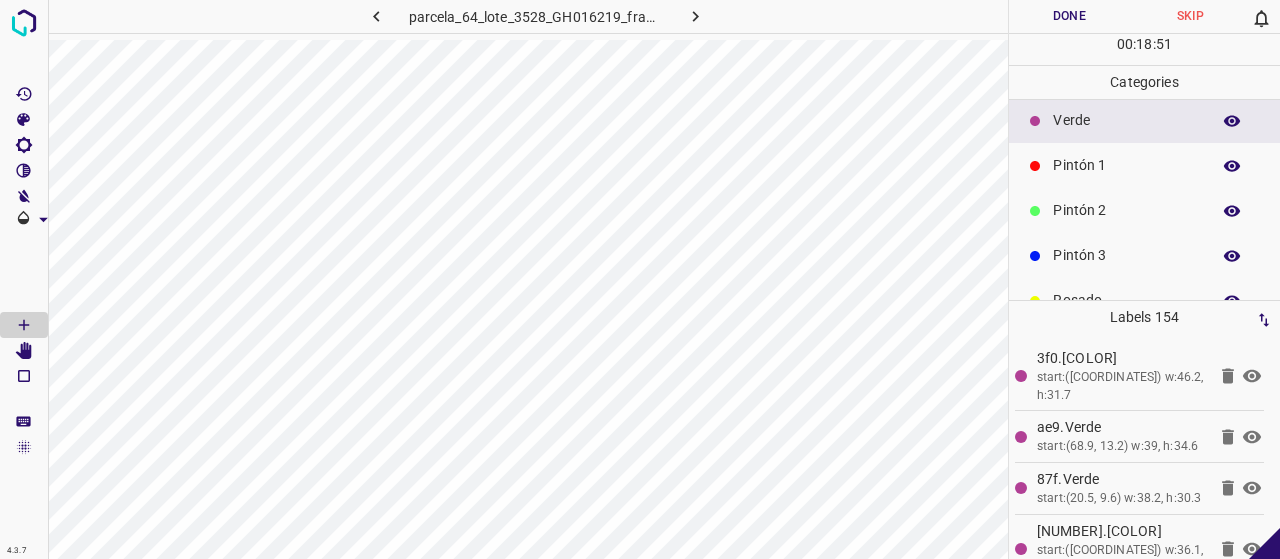 scroll, scrollTop: 100, scrollLeft: 0, axis: vertical 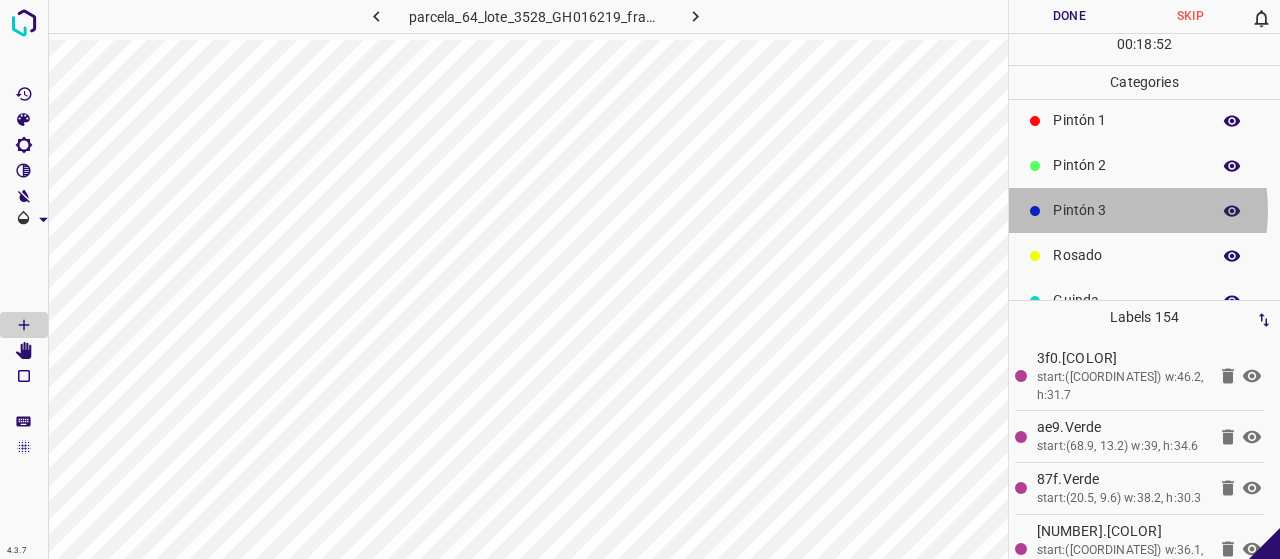 click on "Pintón 3" at bounding box center [1126, 210] 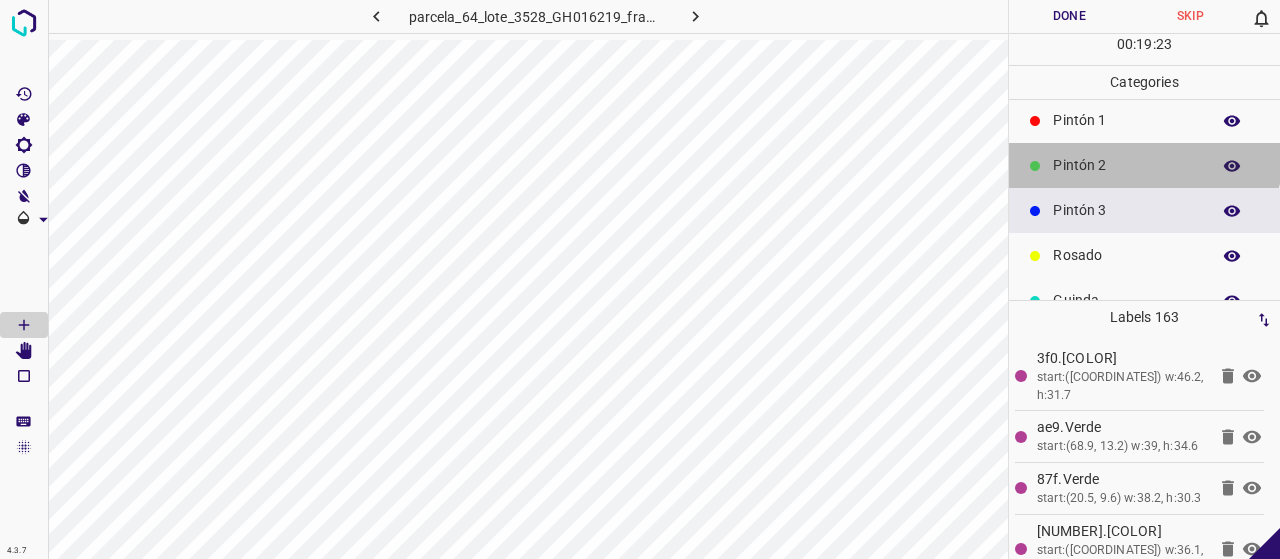 click on "Pintón 2" at bounding box center [1144, 165] 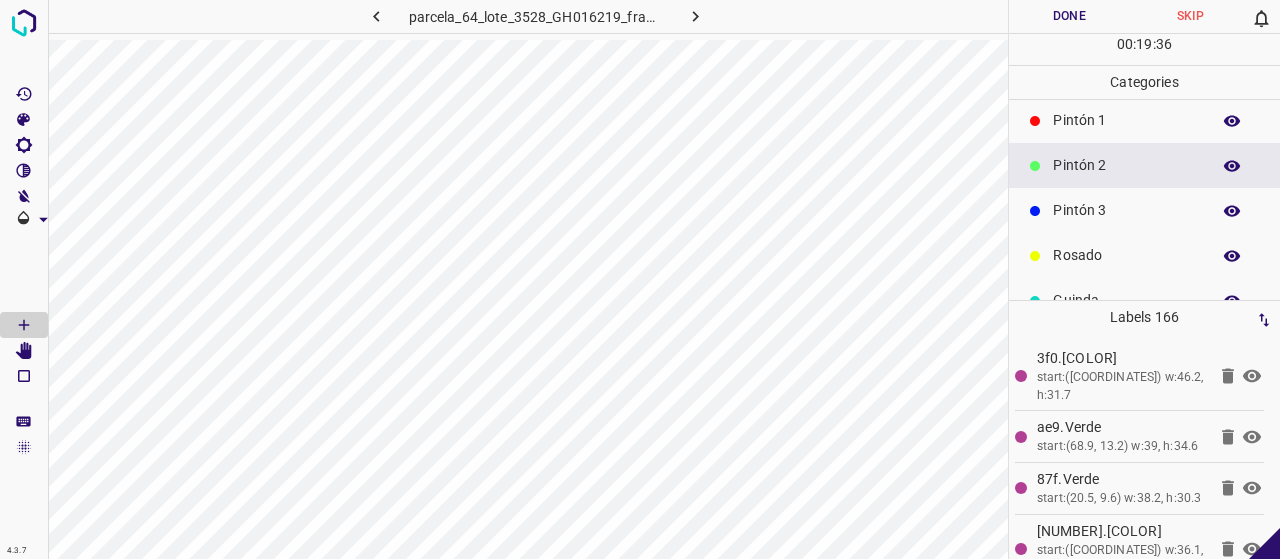 click on "Pintón 3" at bounding box center (1126, 210) 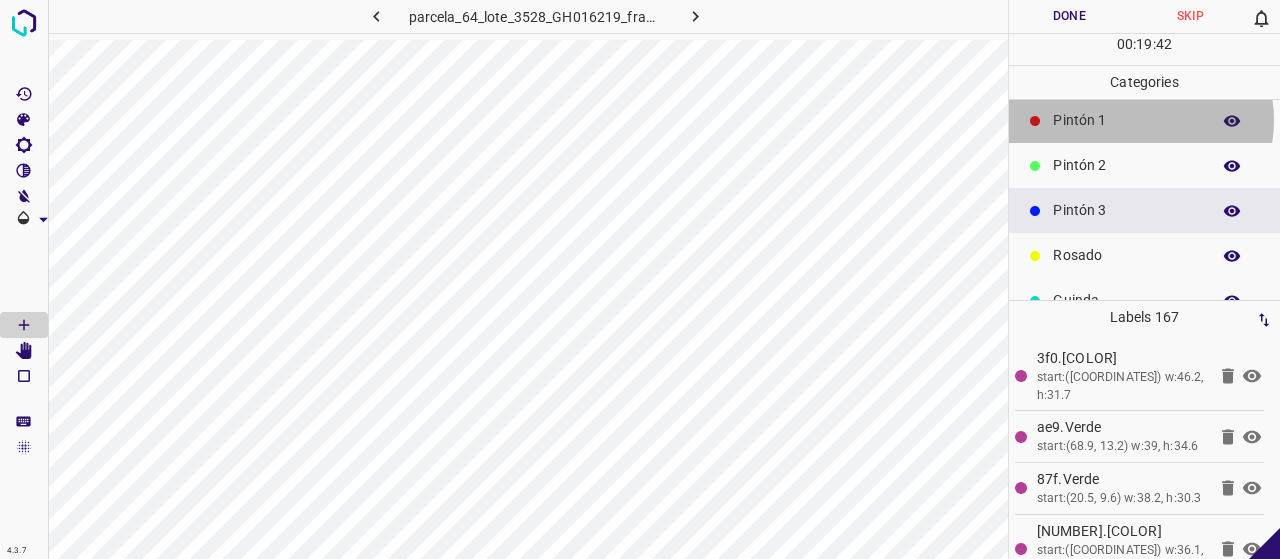 click on "Pintón 1" at bounding box center [1126, 120] 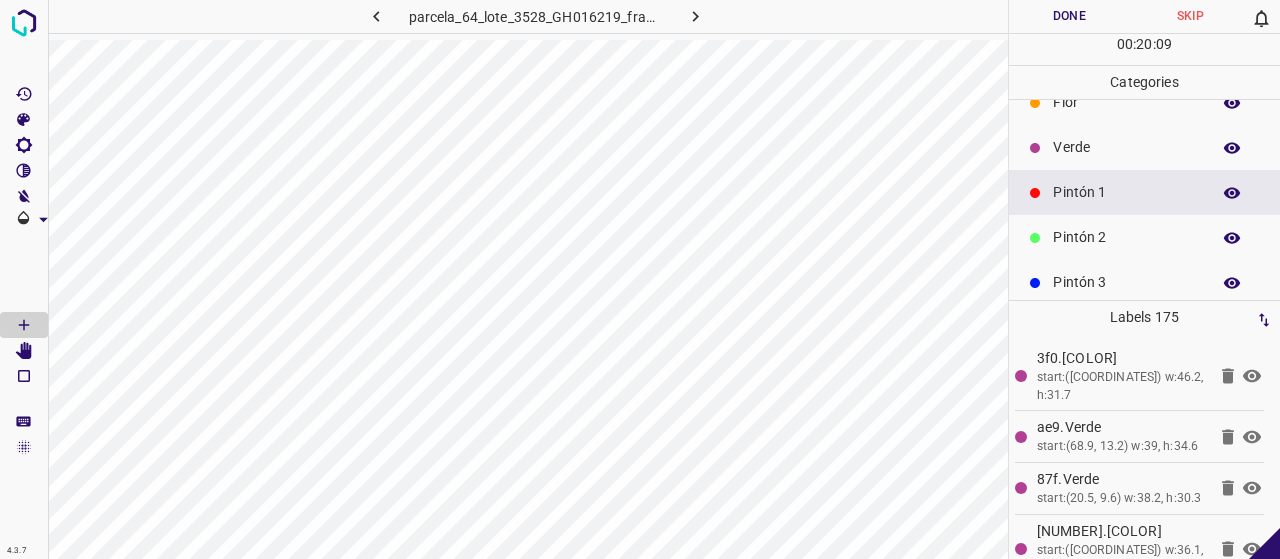 scroll, scrollTop: 0, scrollLeft: 0, axis: both 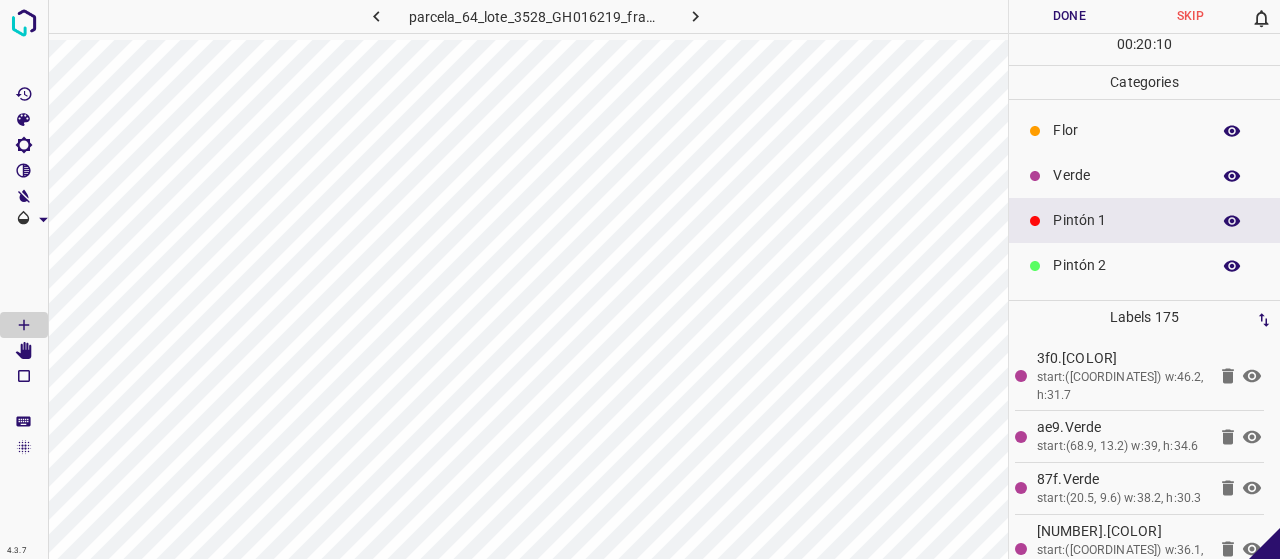 click on "Verde" at bounding box center [1126, 175] 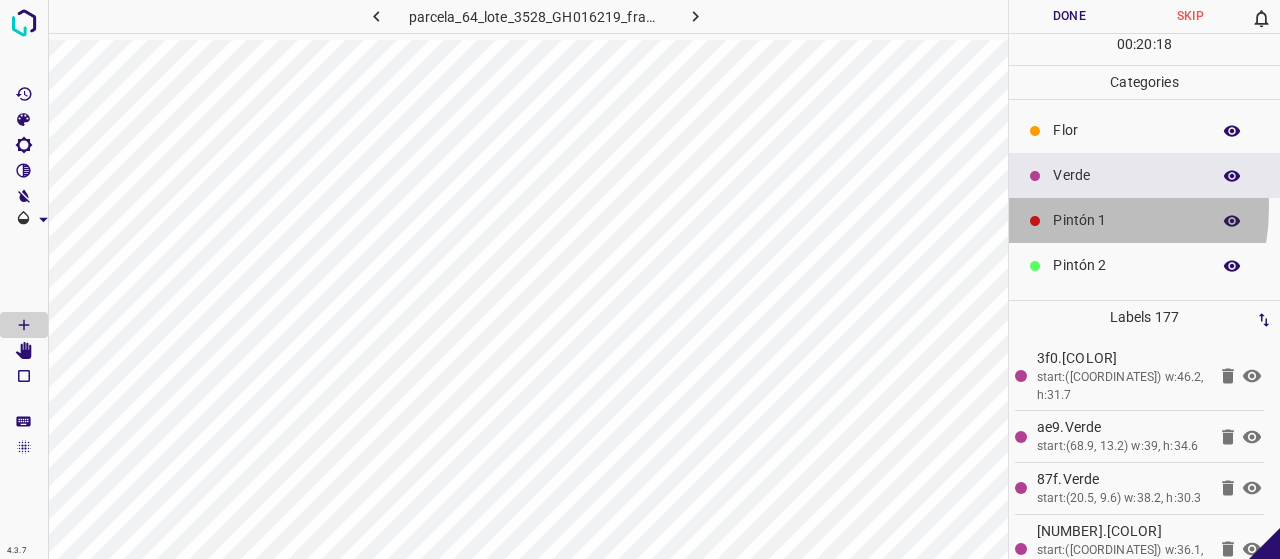 click on "Pintón 1" at bounding box center [1144, 220] 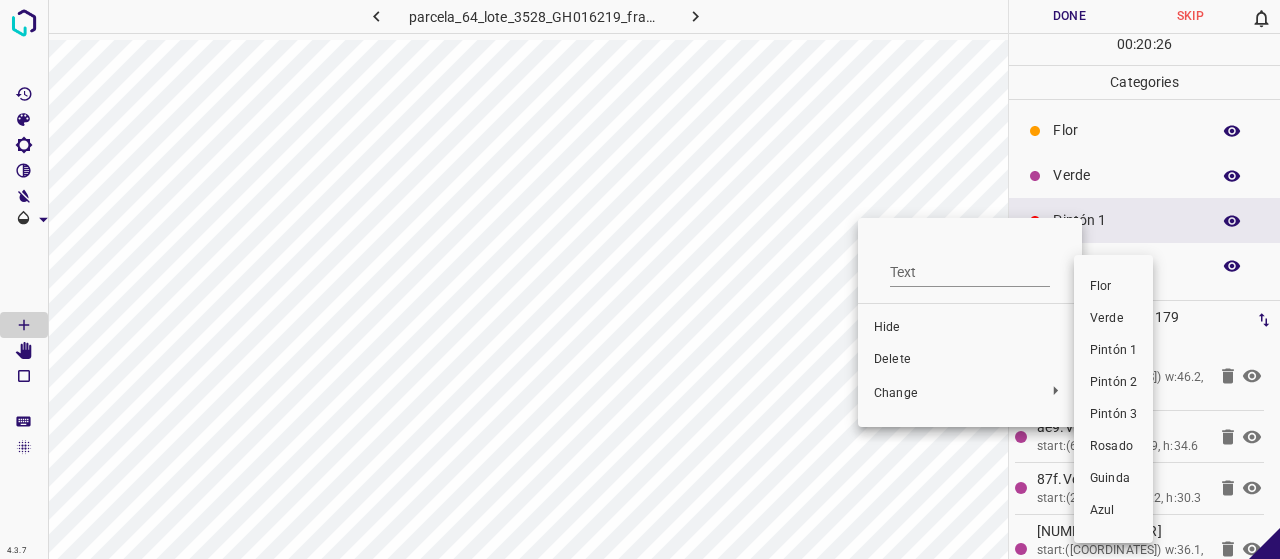 click at bounding box center [640, 279] 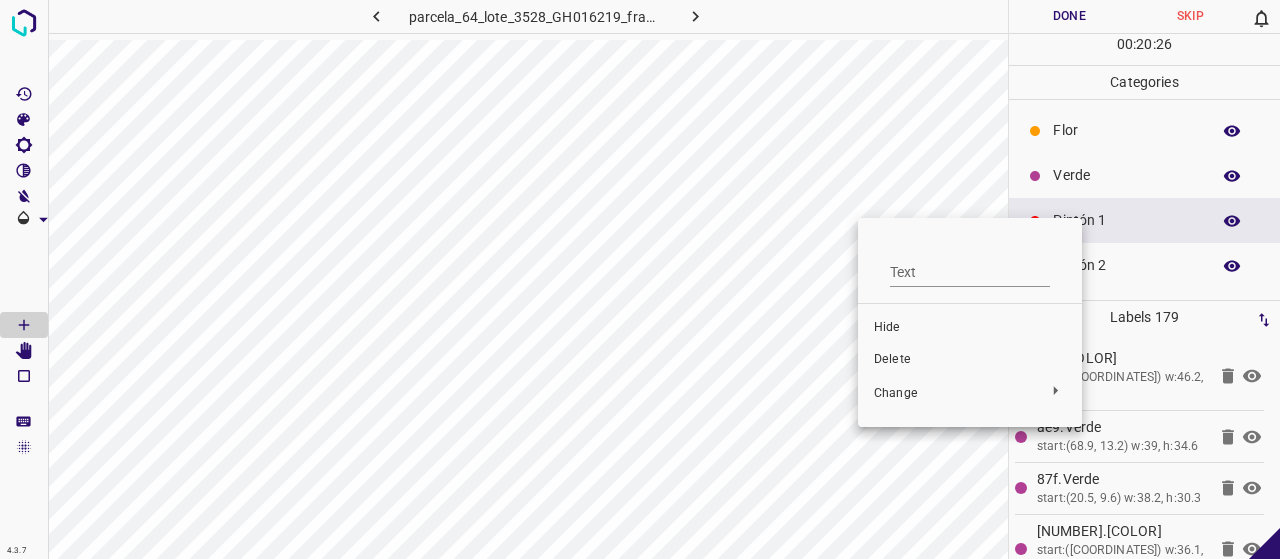 click on "Delete" at bounding box center (970, 360) 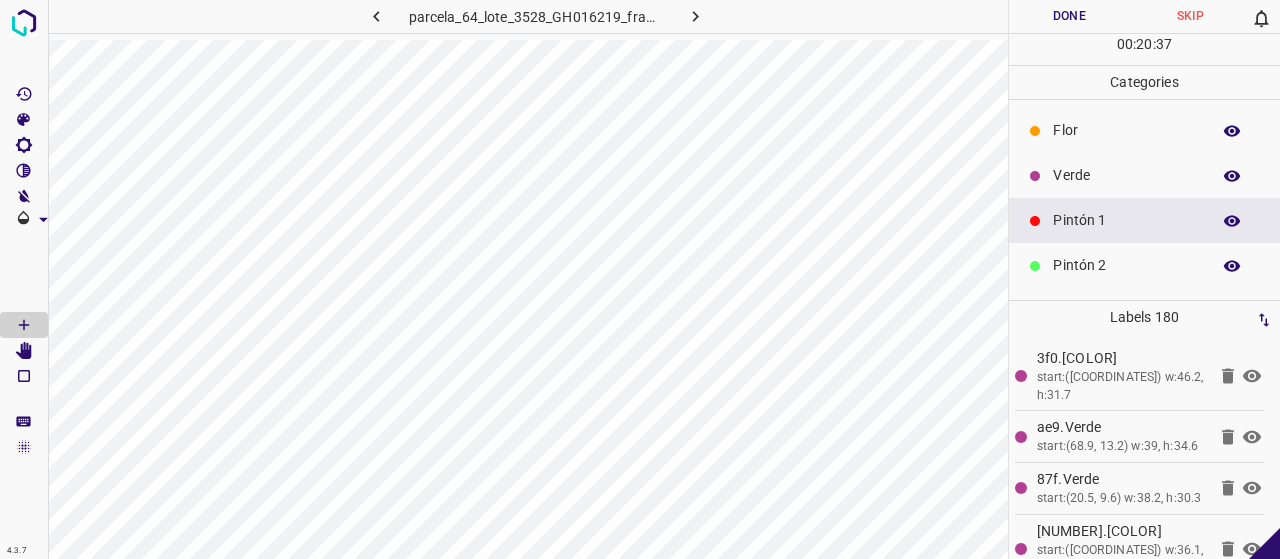 click on "Verde" at bounding box center [1126, 175] 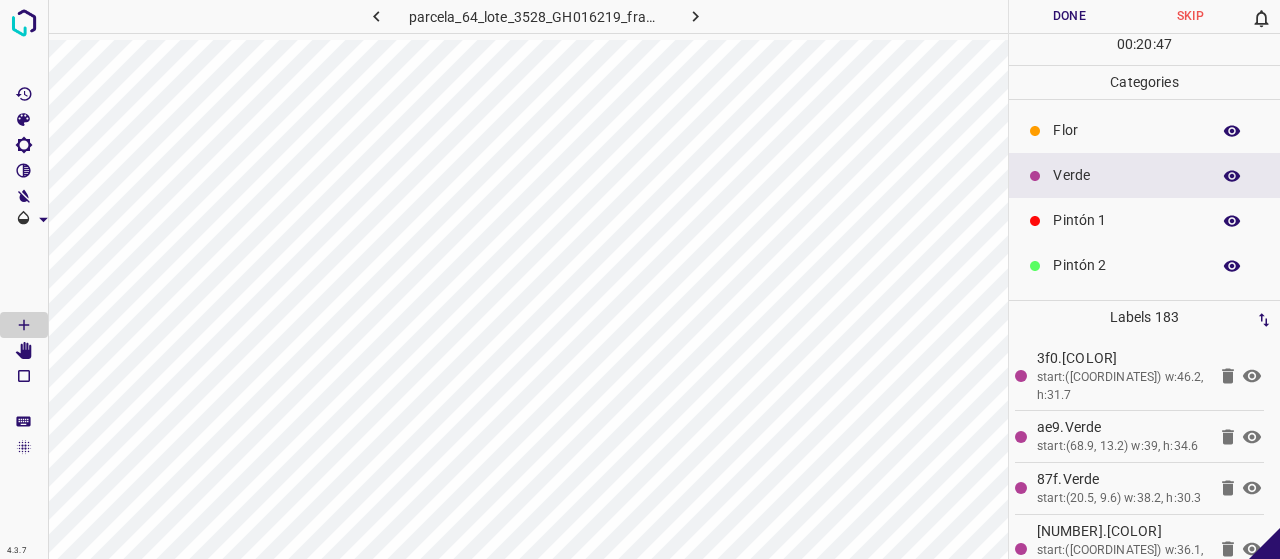 click on "Pintón 1" at bounding box center [1144, 220] 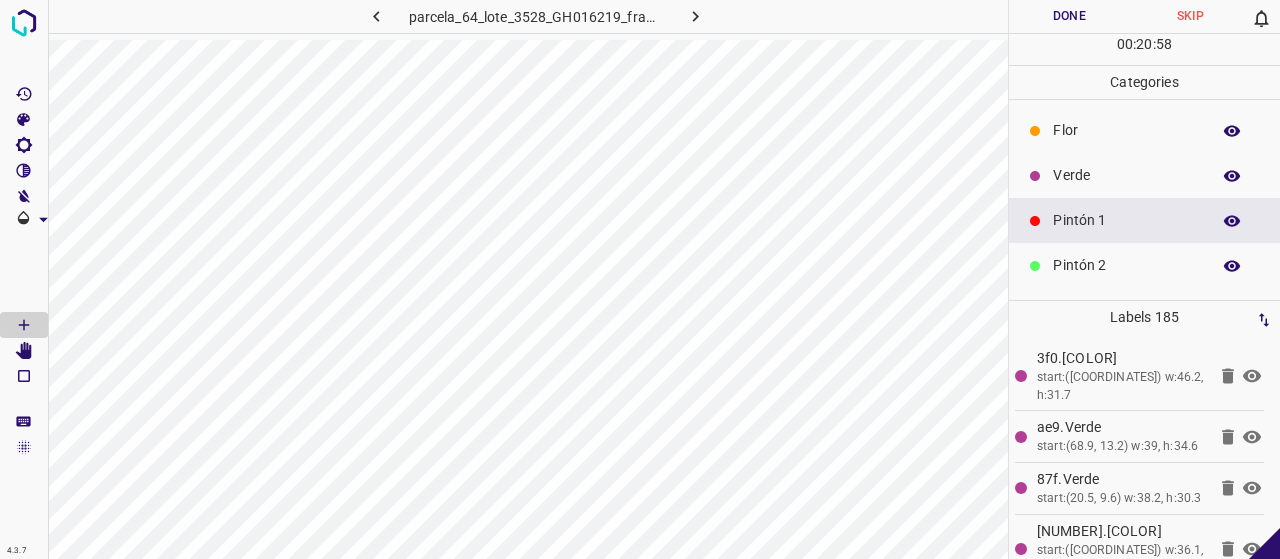 click on "Pintón 2" at bounding box center (1126, 265) 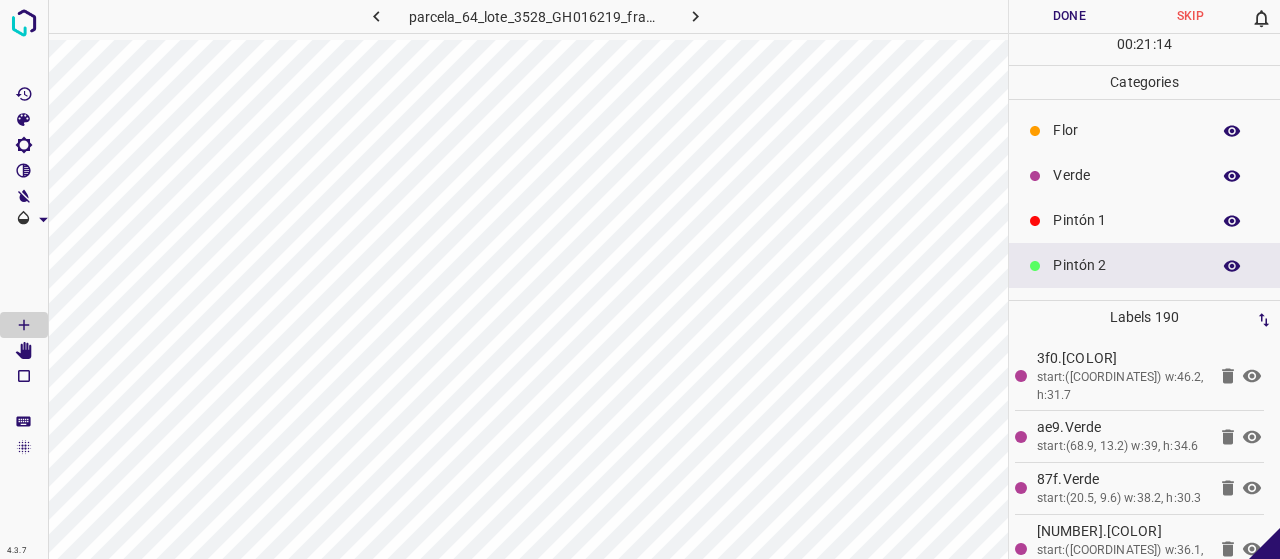 click on "Pintón 1" at bounding box center (1126, 220) 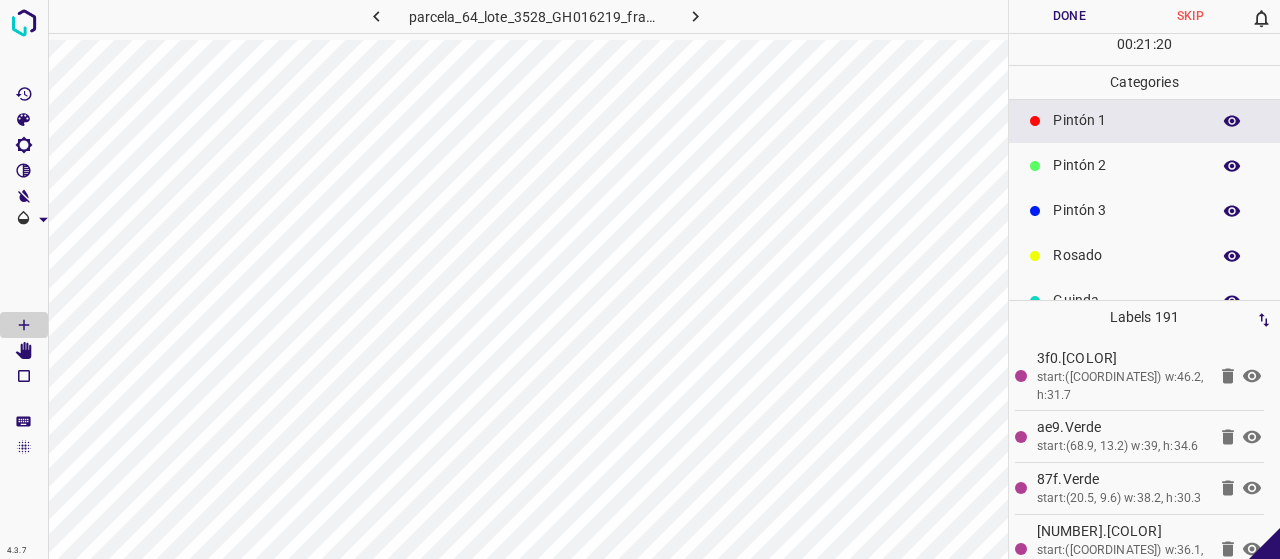 scroll, scrollTop: 176, scrollLeft: 0, axis: vertical 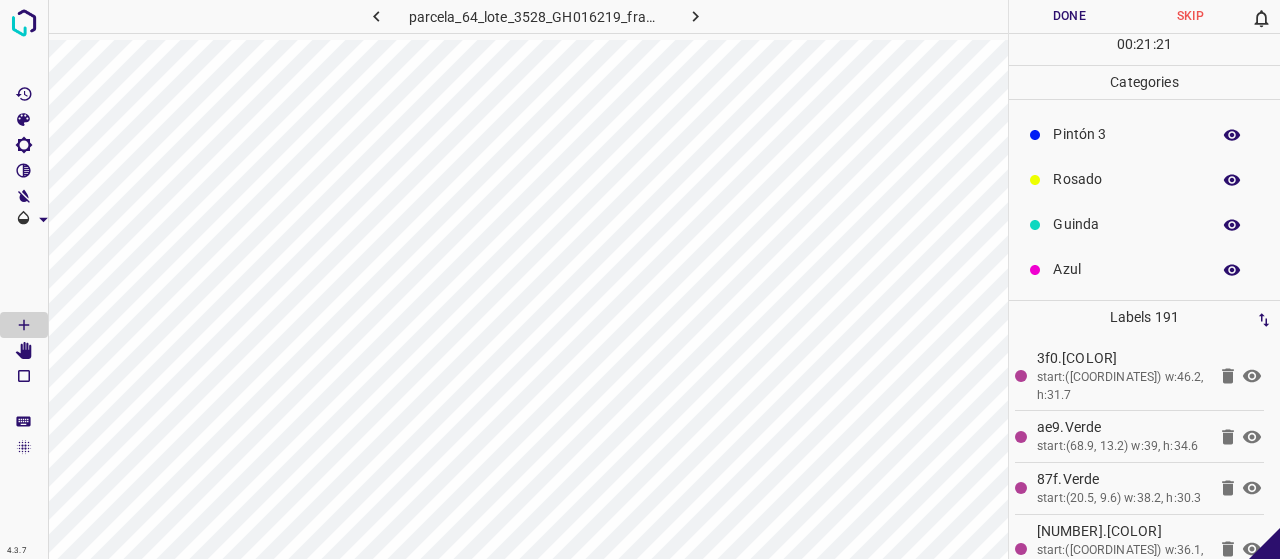 drag, startPoint x: 1097, startPoint y: 265, endPoint x: 1044, endPoint y: 269, distance: 53.15073 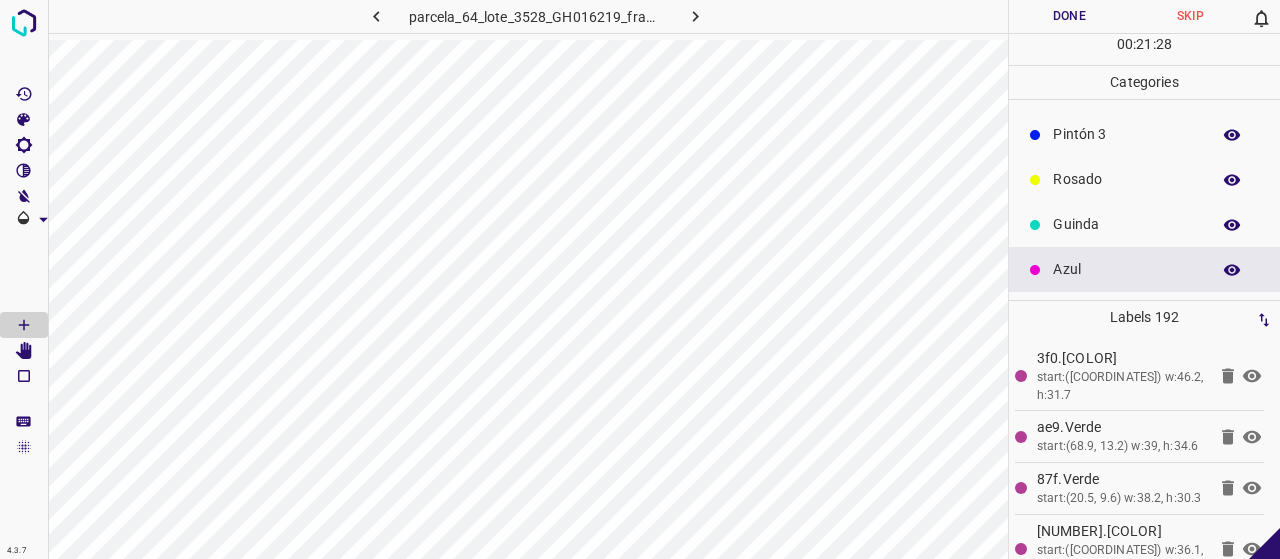 click on "Pintón 3" at bounding box center [1126, 134] 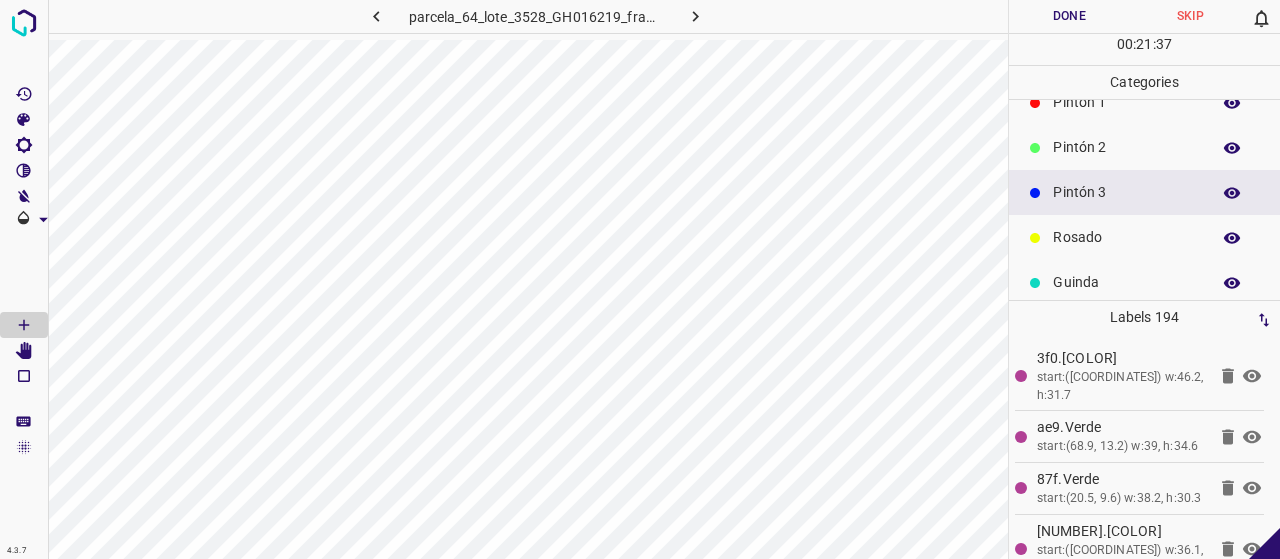 scroll, scrollTop: 76, scrollLeft: 0, axis: vertical 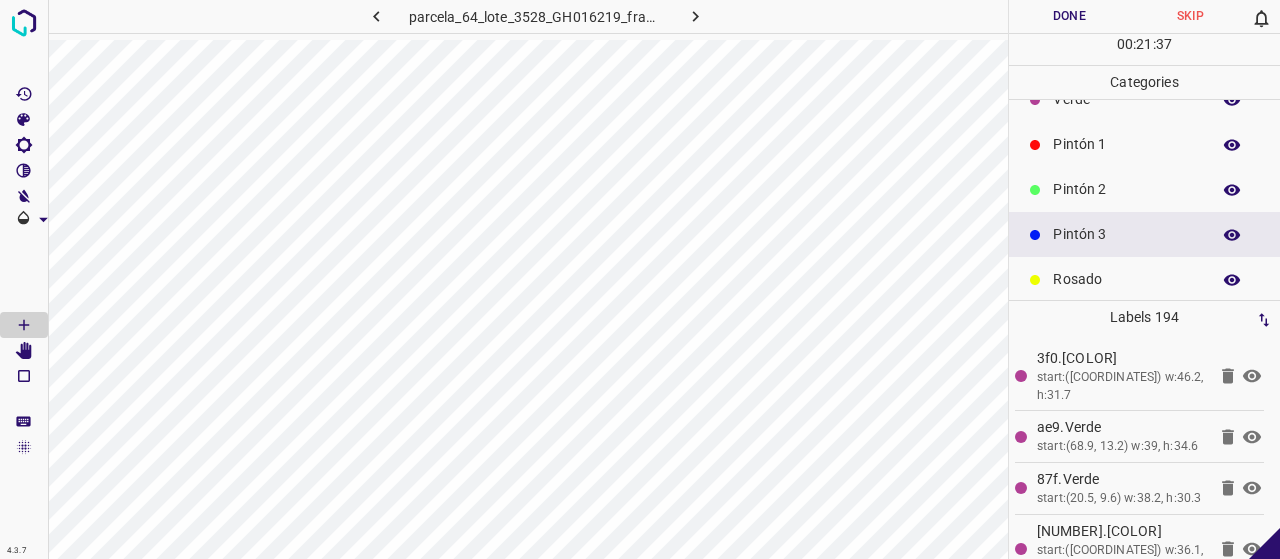 click on "Pintón 2" at bounding box center (1126, 189) 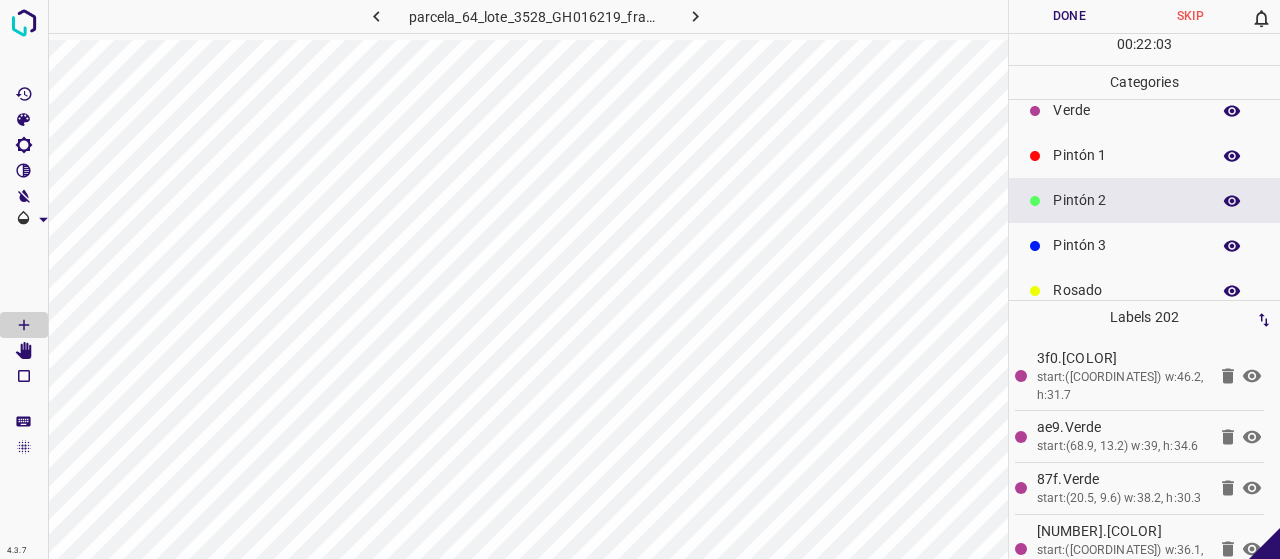 scroll, scrollTop: 176, scrollLeft: 0, axis: vertical 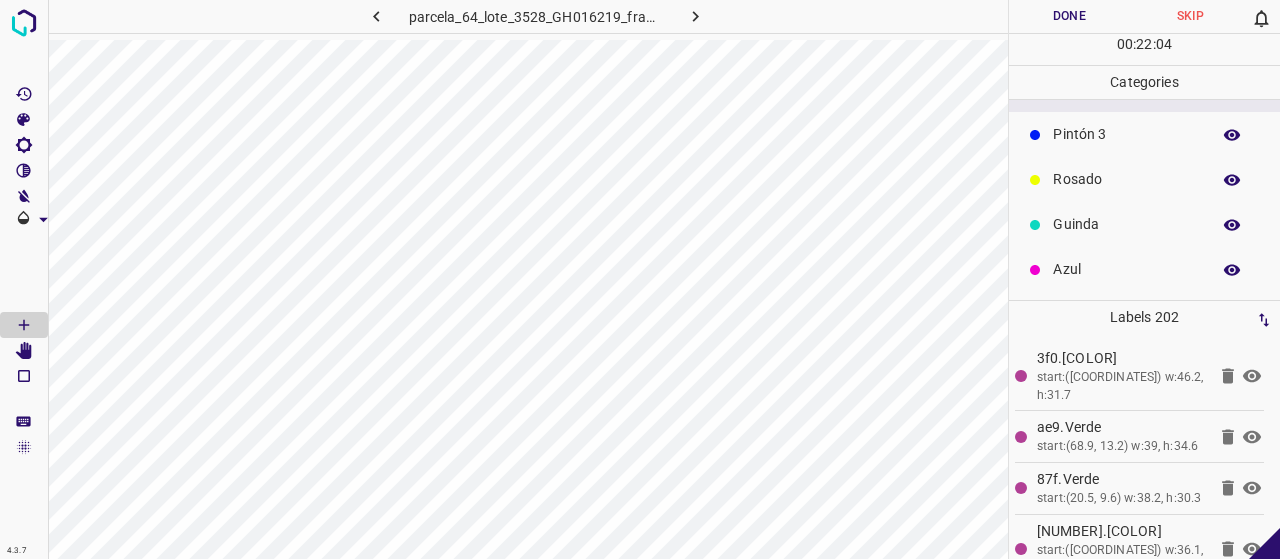 click on "Azul" at bounding box center [1126, 269] 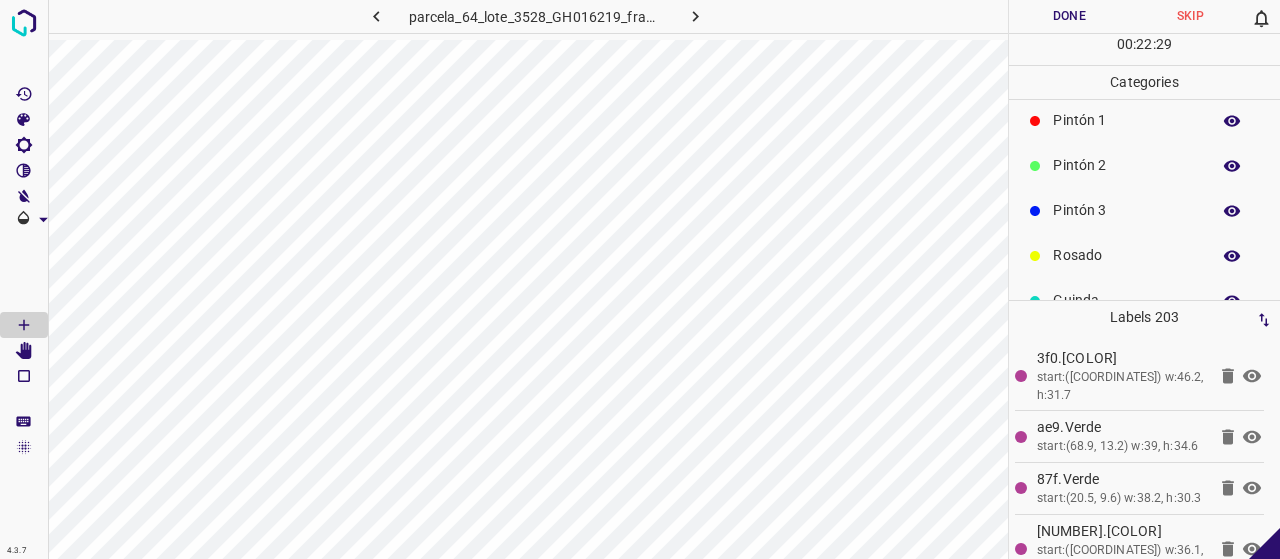 scroll, scrollTop: 76, scrollLeft: 0, axis: vertical 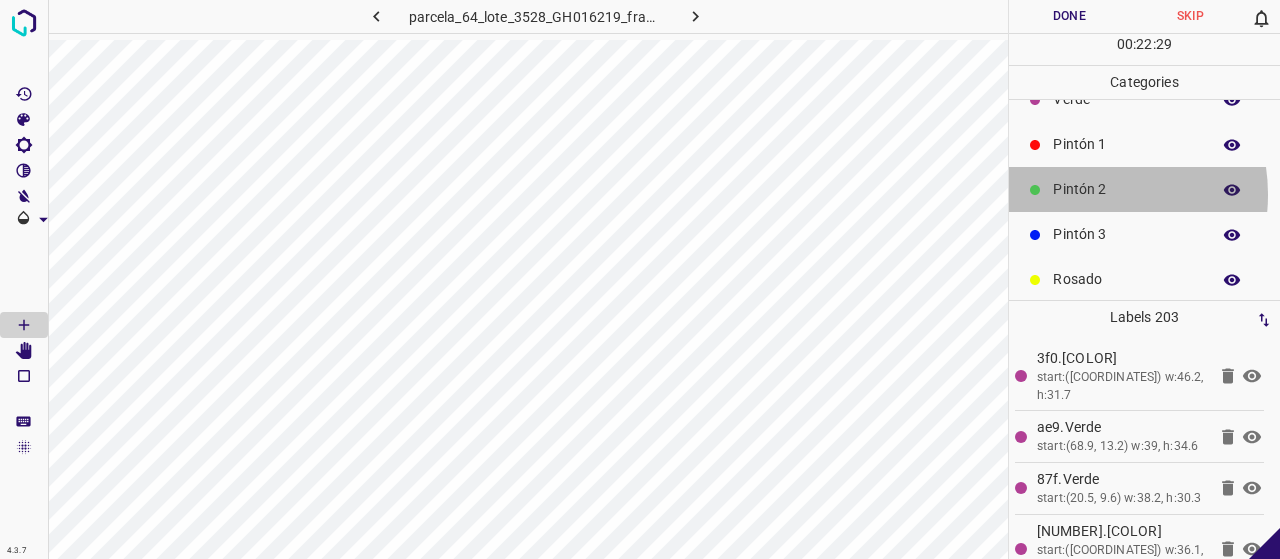 click on "Pintón 2" at bounding box center (1126, 189) 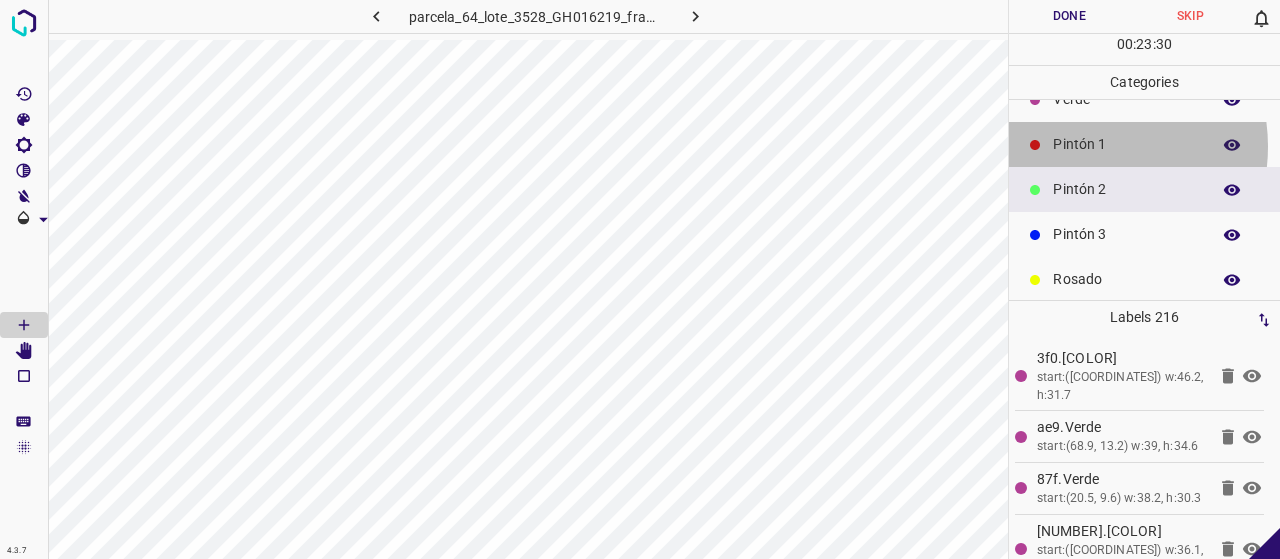 click on "Pintón 1" at bounding box center [1126, 144] 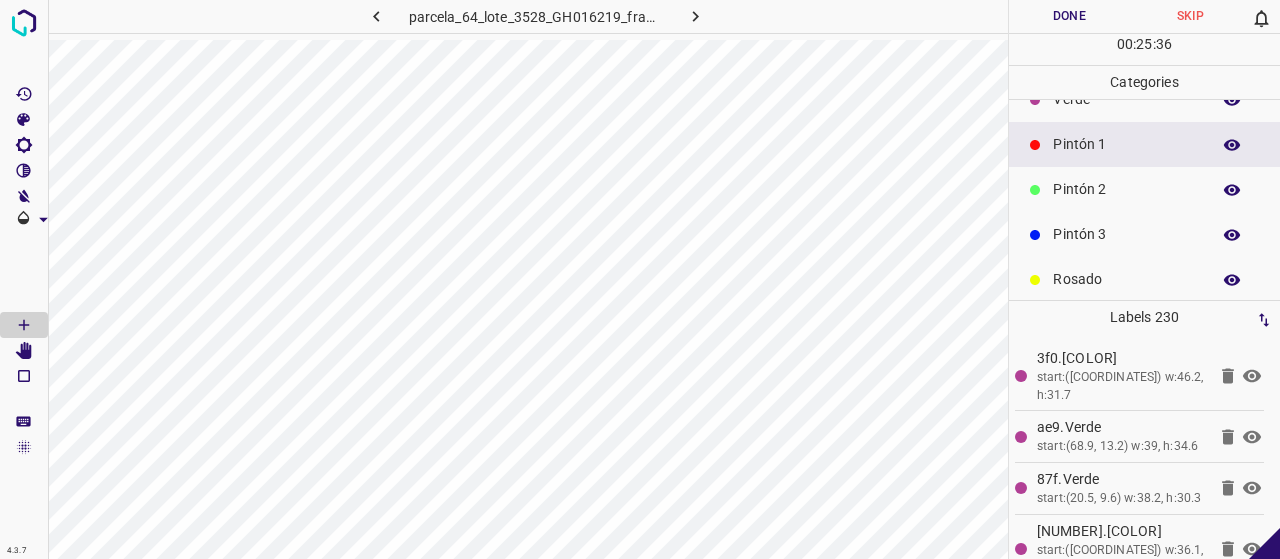 click on "Pintón 2" at bounding box center [1144, 189] 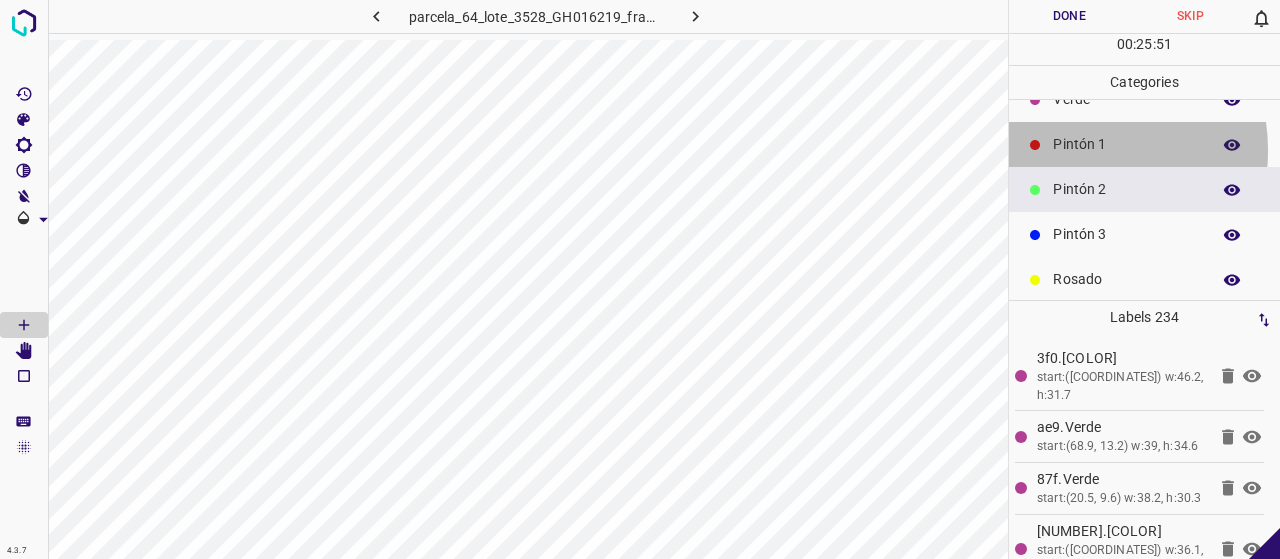click on "Pintón 1" at bounding box center (1126, 144) 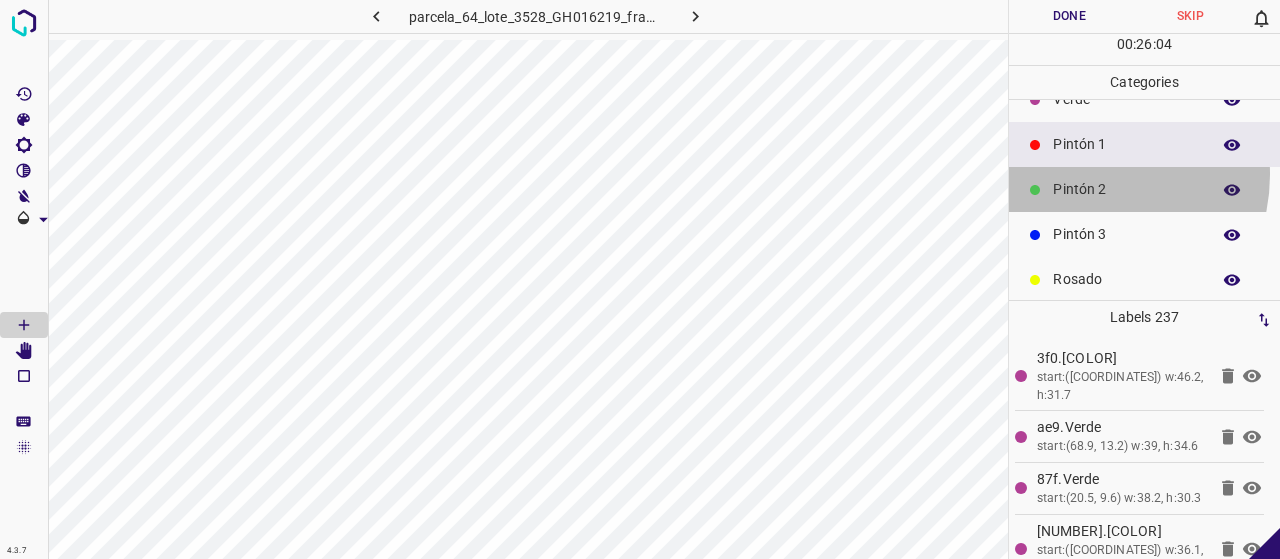 click on "Pintón 2" at bounding box center [1144, 189] 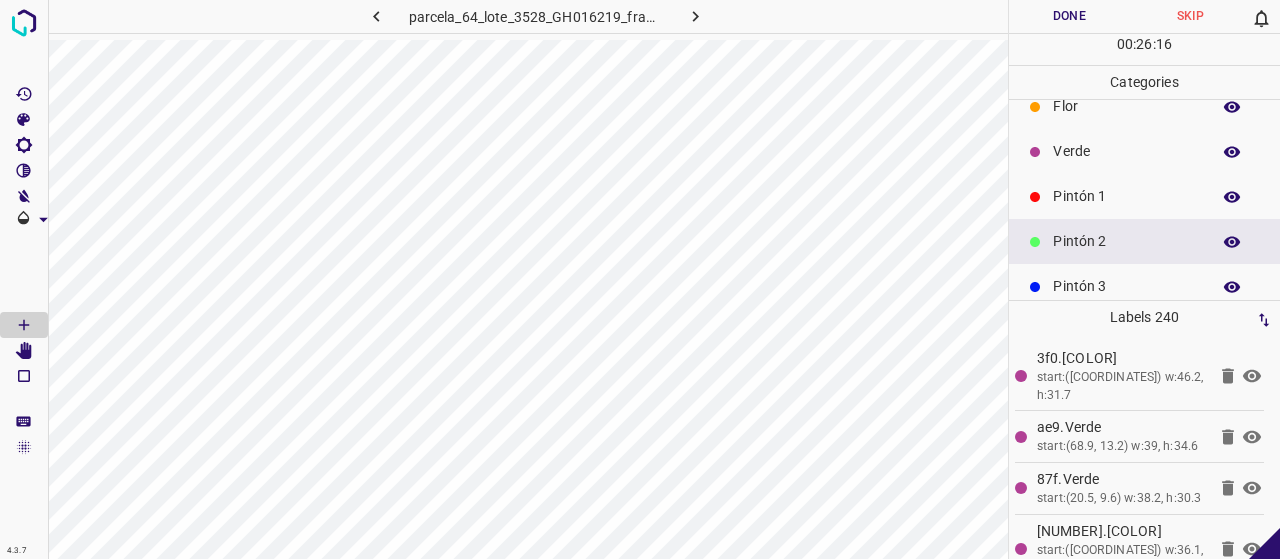 scroll, scrollTop: 0, scrollLeft: 0, axis: both 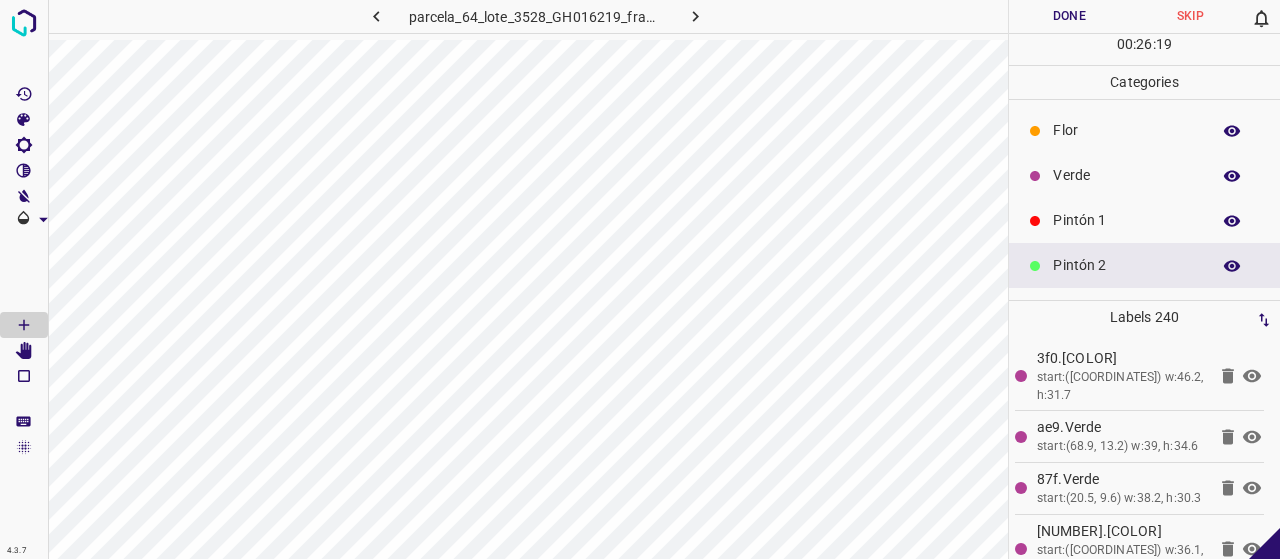 click on "Verde" at bounding box center [1126, 175] 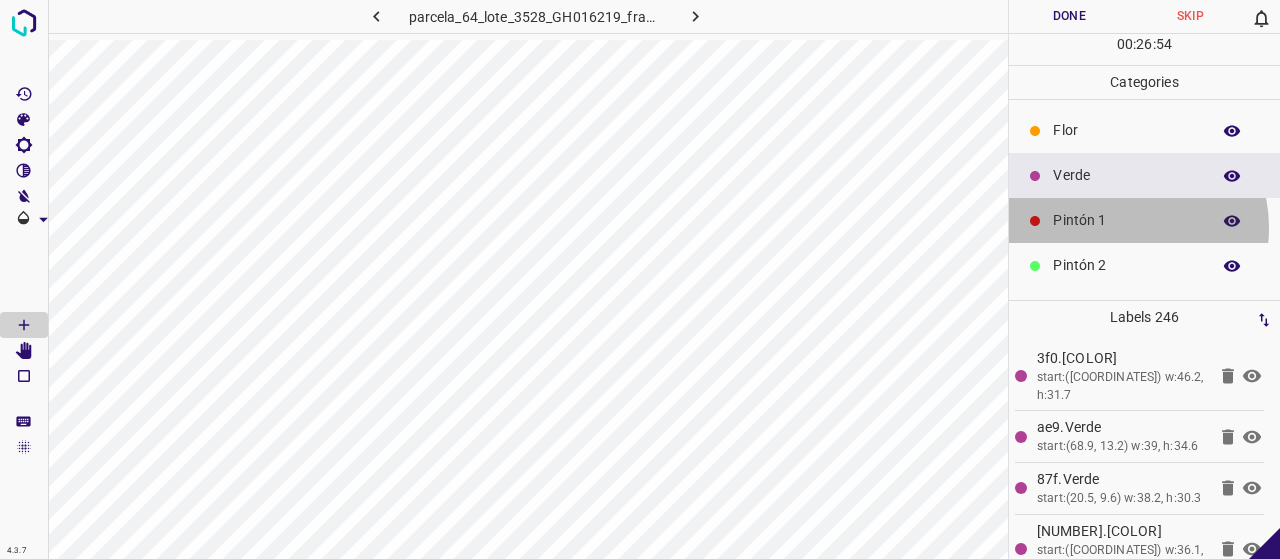 click on "Pintón 1" at bounding box center [1126, 220] 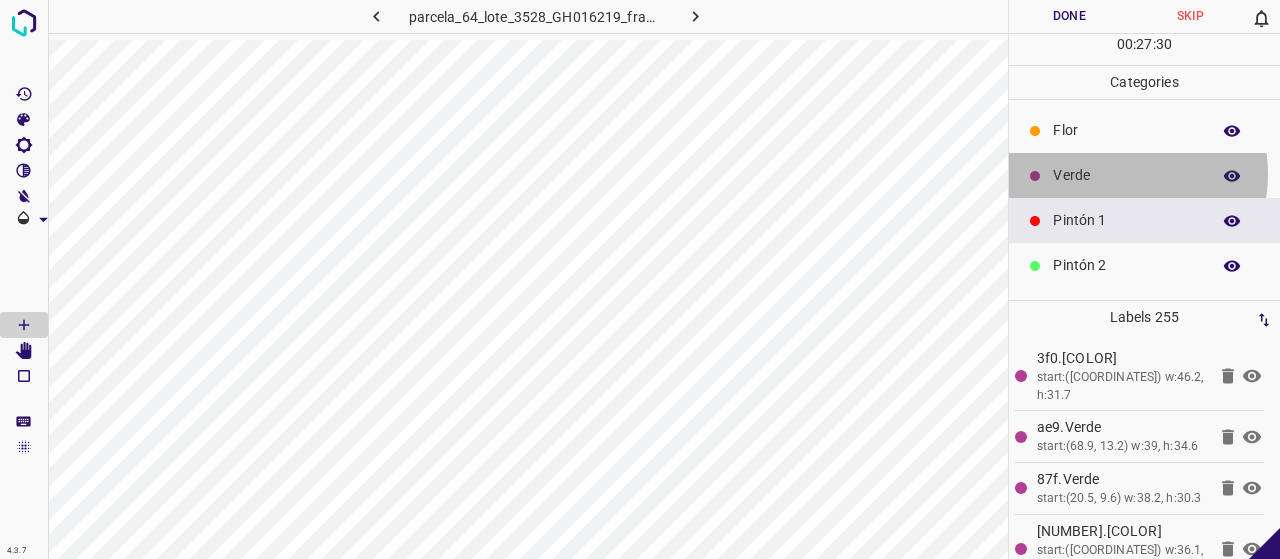 click on "Verde" at bounding box center [1126, 175] 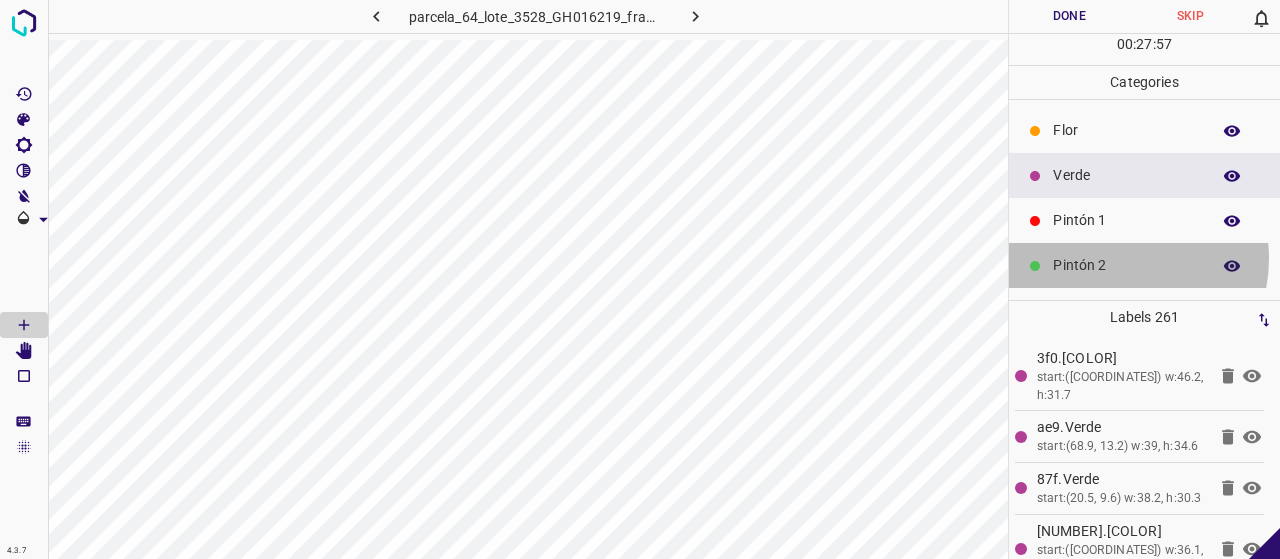 click on "Pintón 2" at bounding box center (1126, 265) 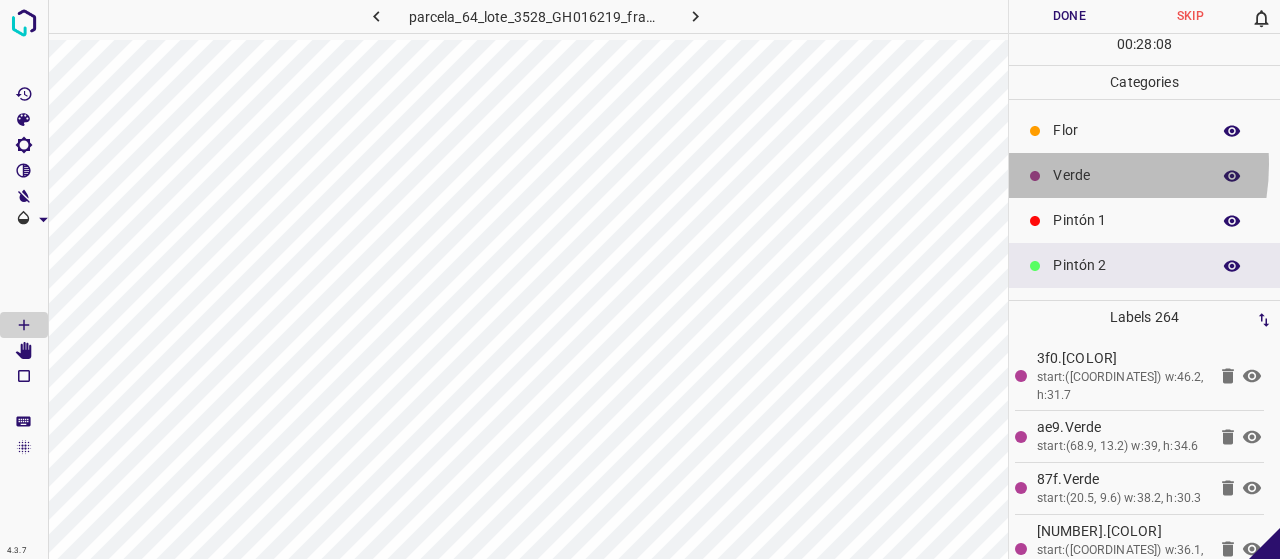 click on "Verde" at bounding box center [1144, 175] 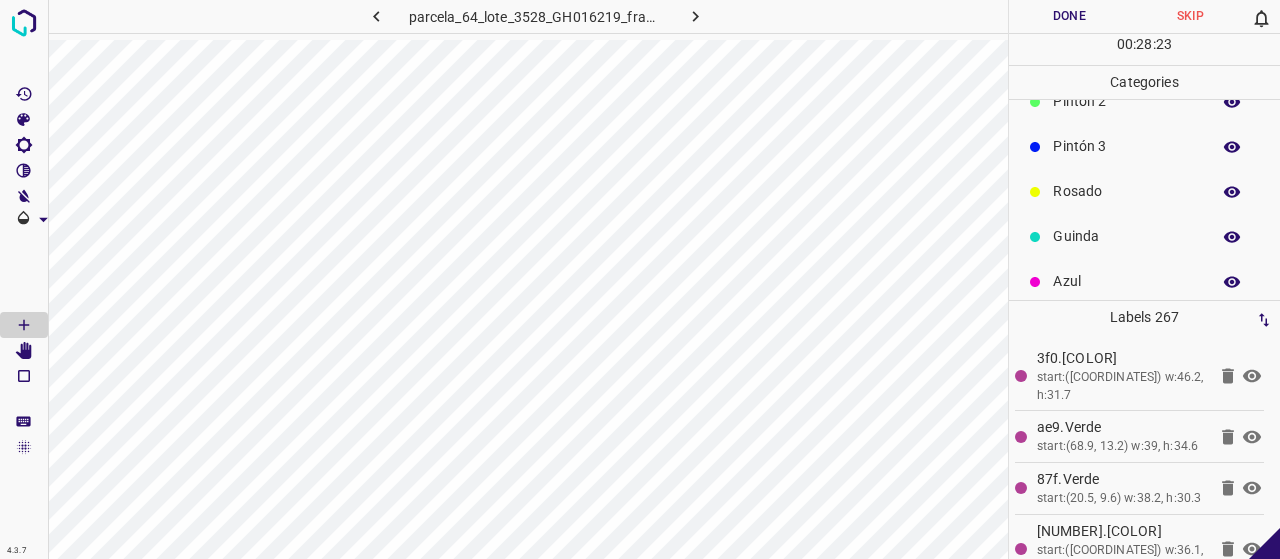 scroll, scrollTop: 176, scrollLeft: 0, axis: vertical 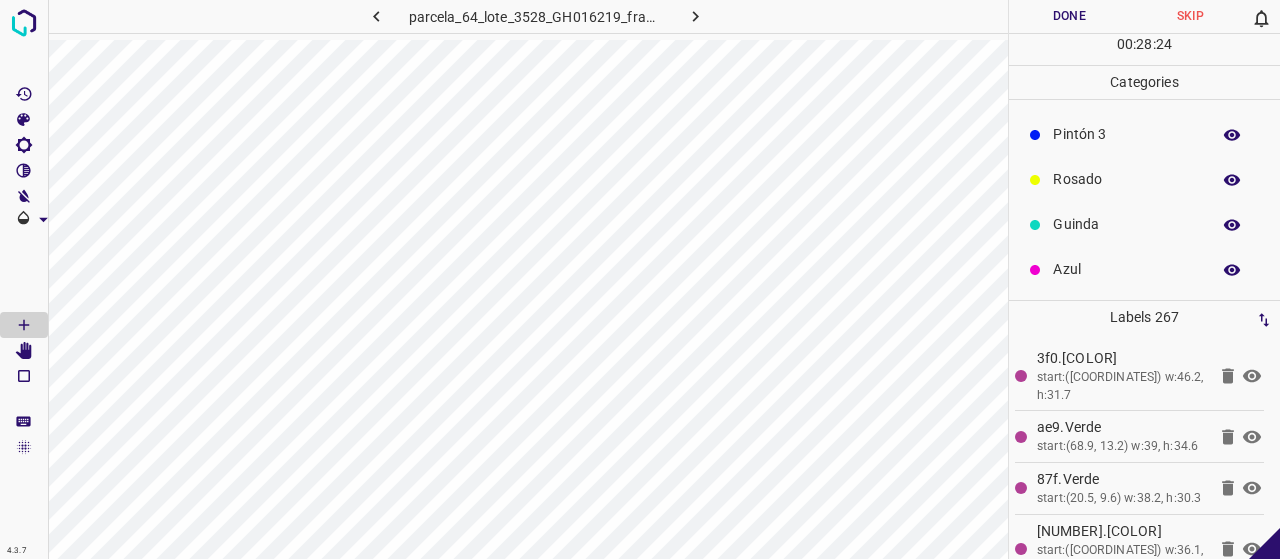 click on "Azul" at bounding box center [1126, 269] 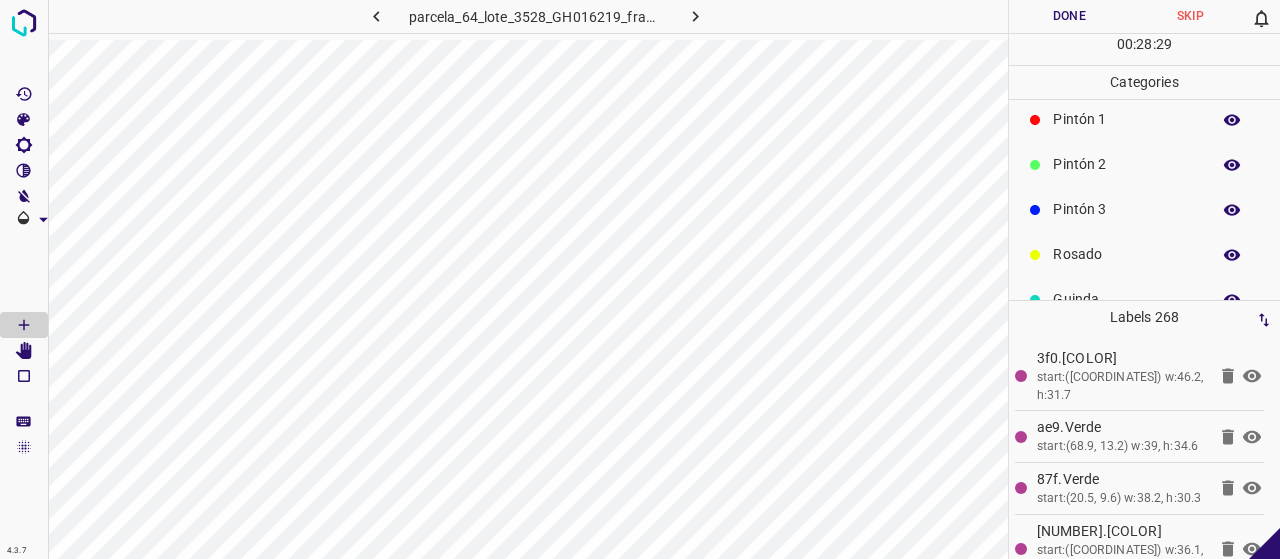scroll, scrollTop: 76, scrollLeft: 0, axis: vertical 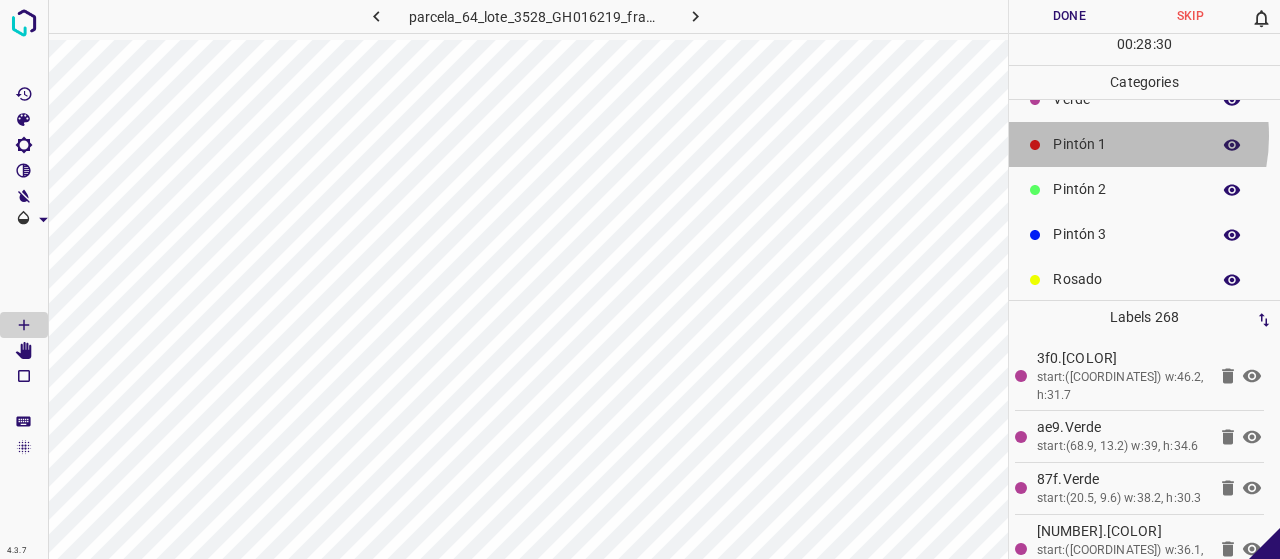 click on "Pintón 1" at bounding box center (1126, 144) 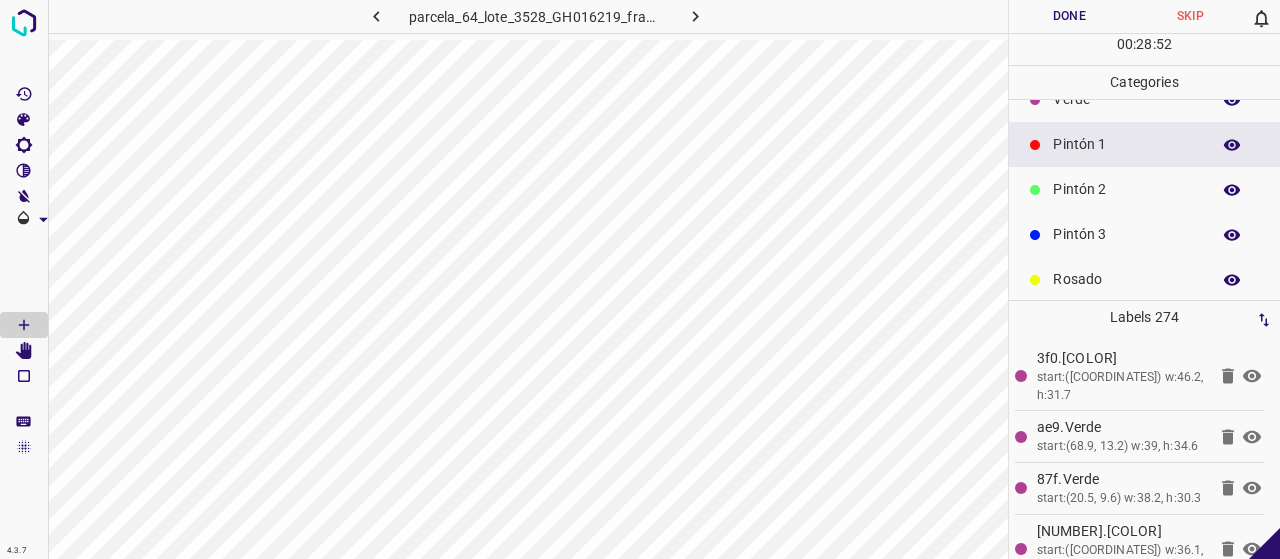 scroll, scrollTop: 0, scrollLeft: 0, axis: both 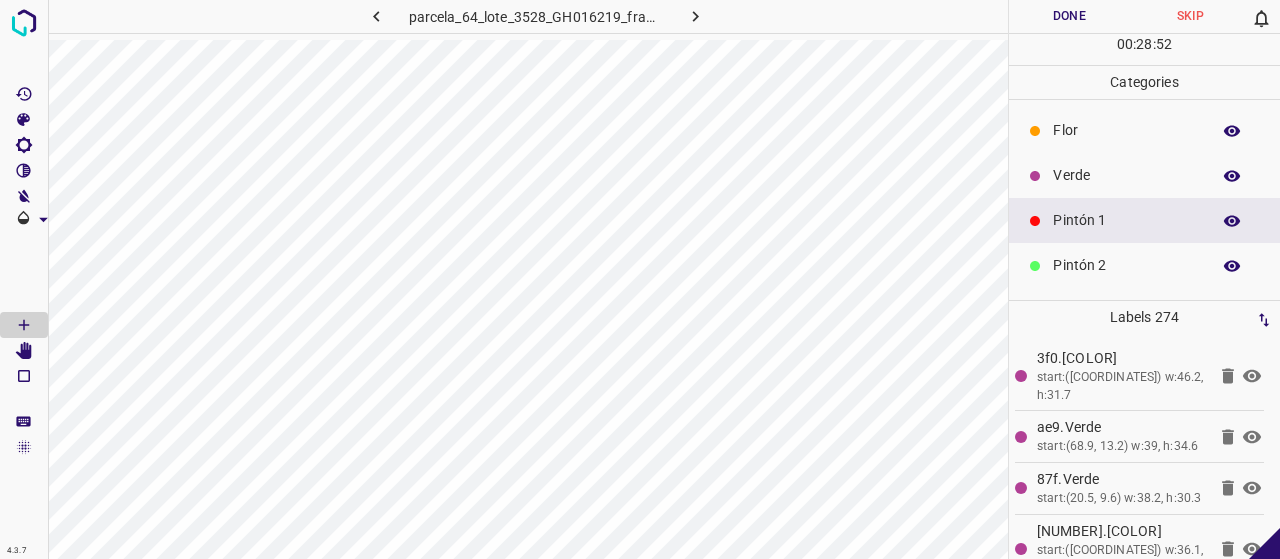 click on "Verde" at bounding box center [1126, 175] 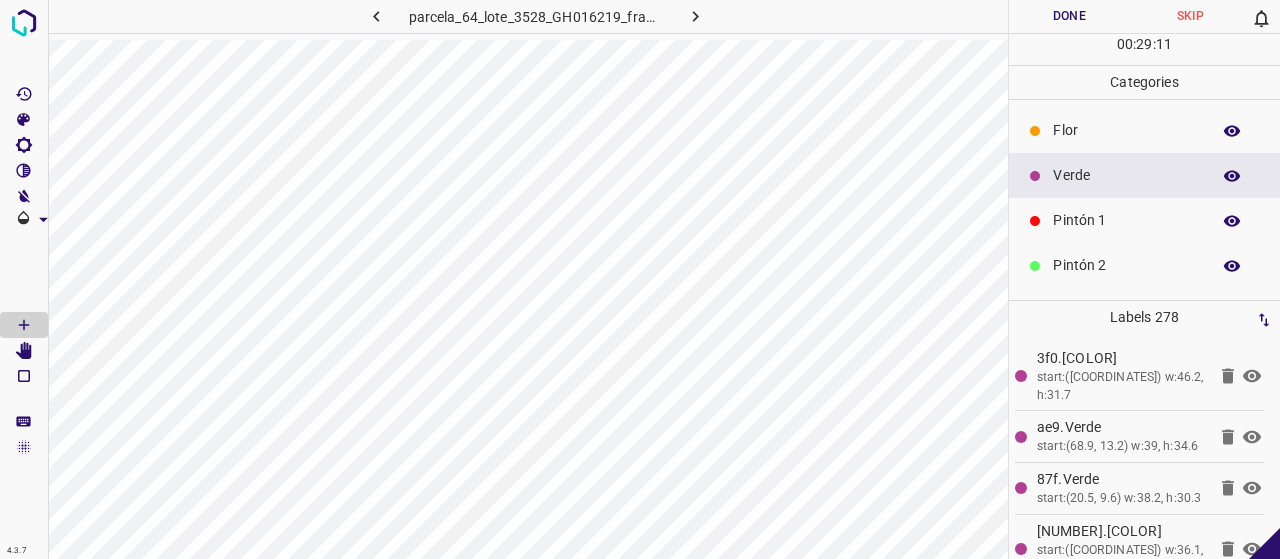 click on "Pintón 1" at bounding box center (1144, 220) 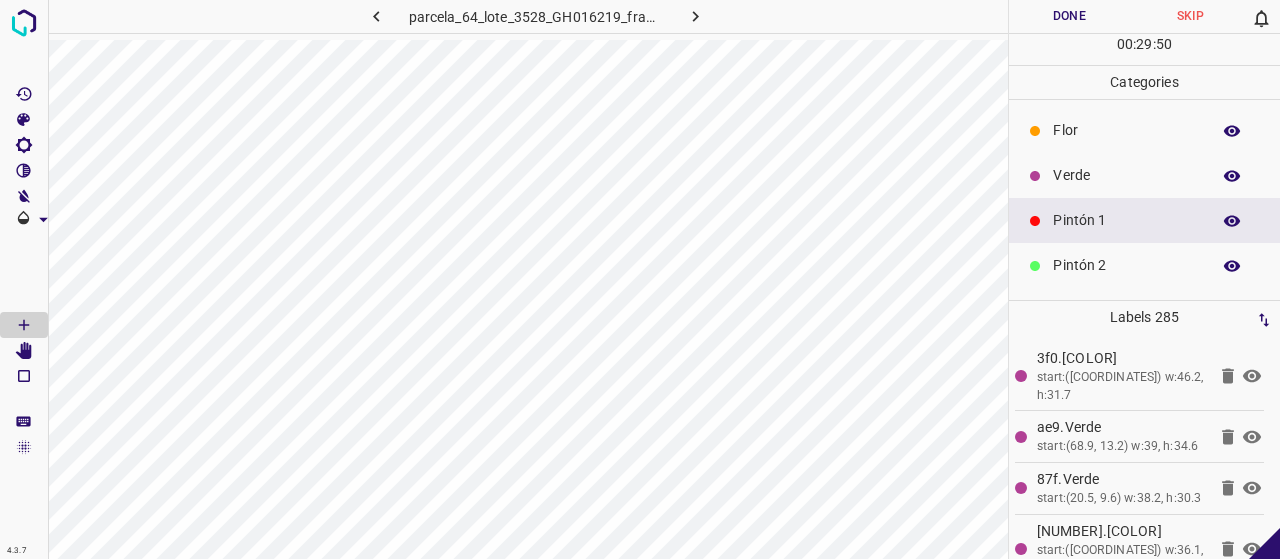 click on "Verde" at bounding box center (1144, 175) 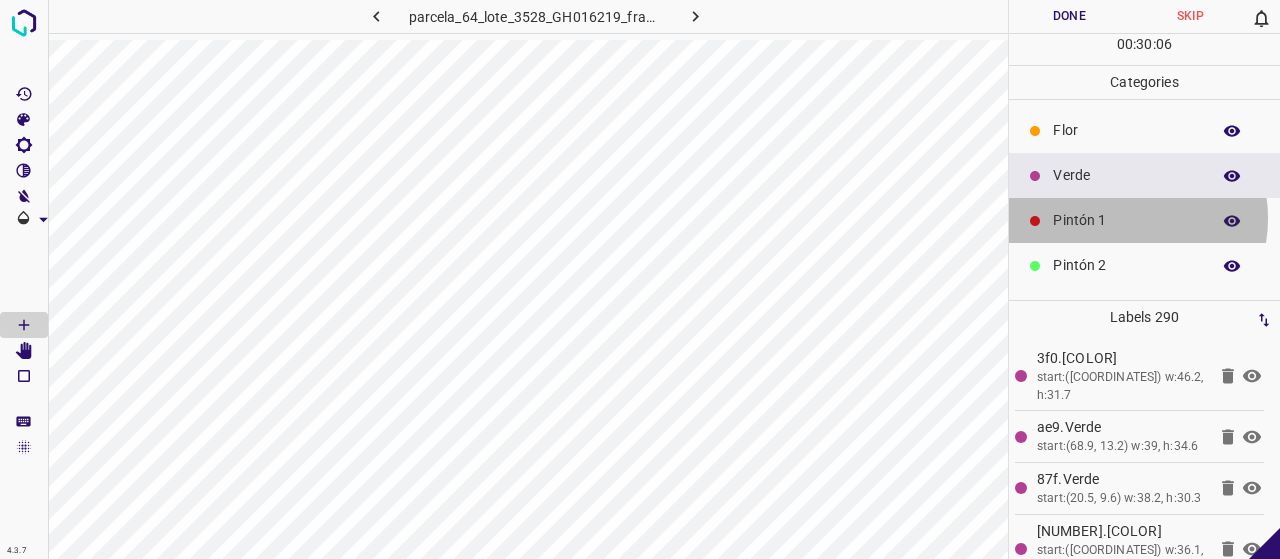 click on "Pintón 1" at bounding box center [1126, 220] 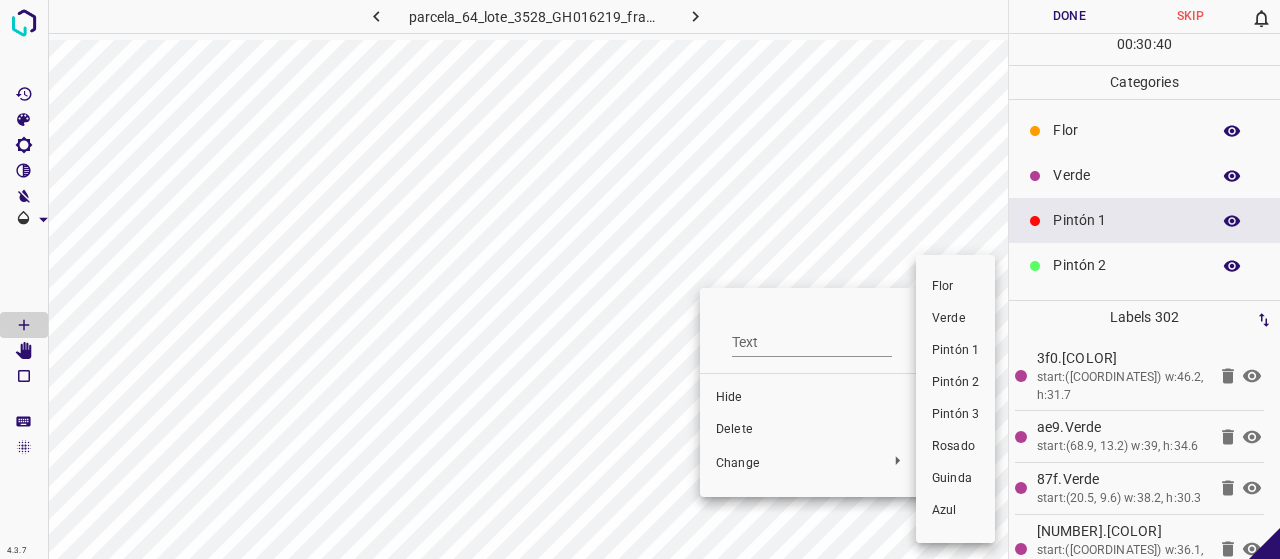 click on "Verde" at bounding box center (955, 319) 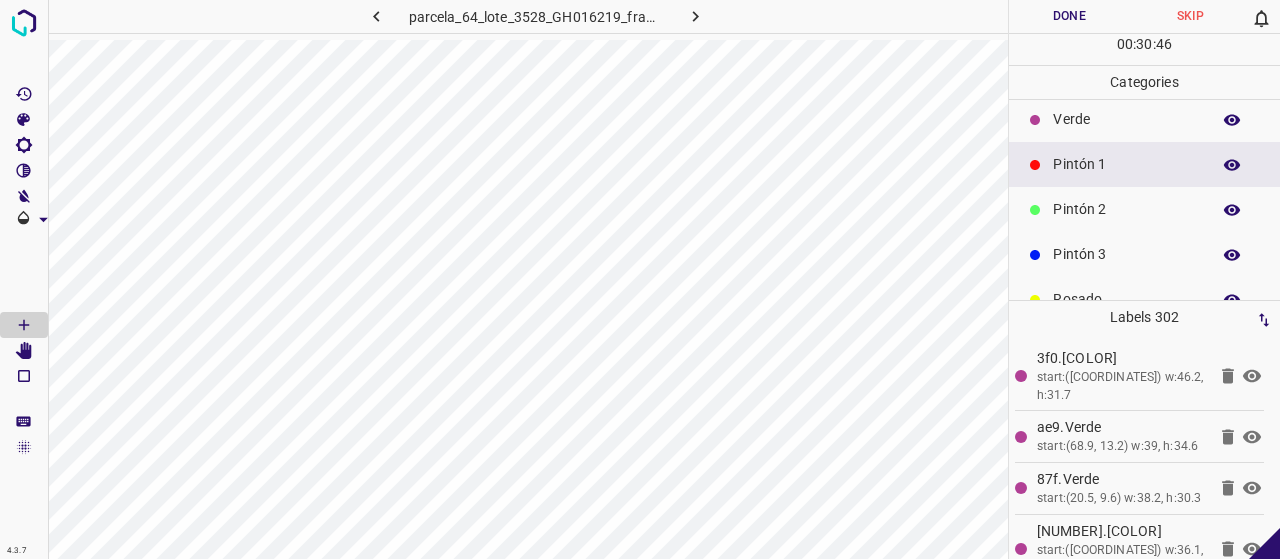 scroll, scrollTop: 176, scrollLeft: 0, axis: vertical 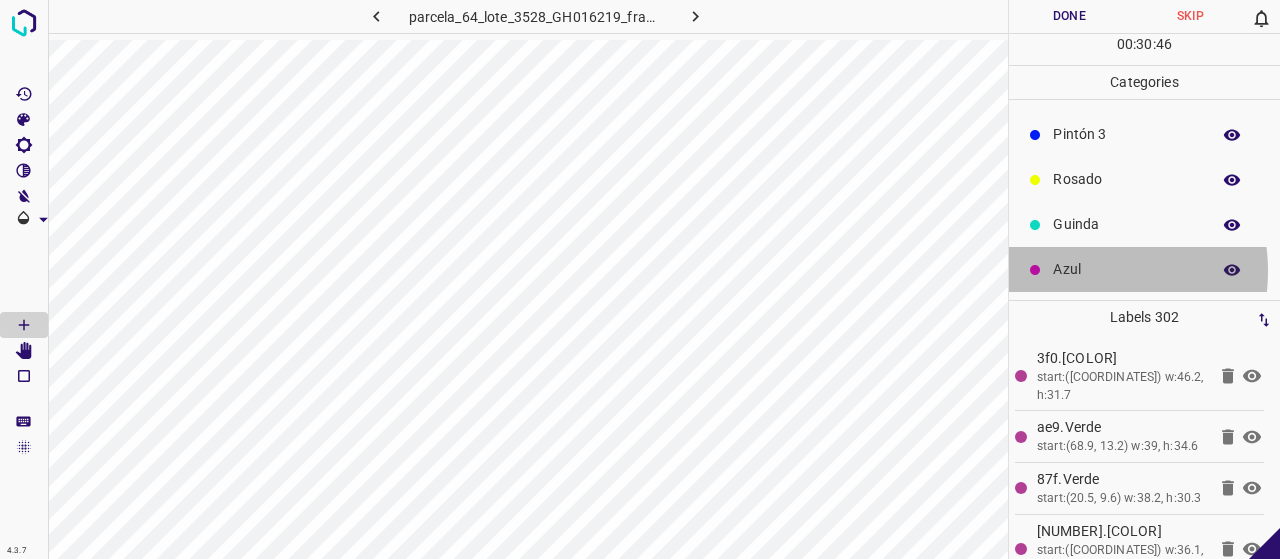click on "Azul" at bounding box center [1126, 269] 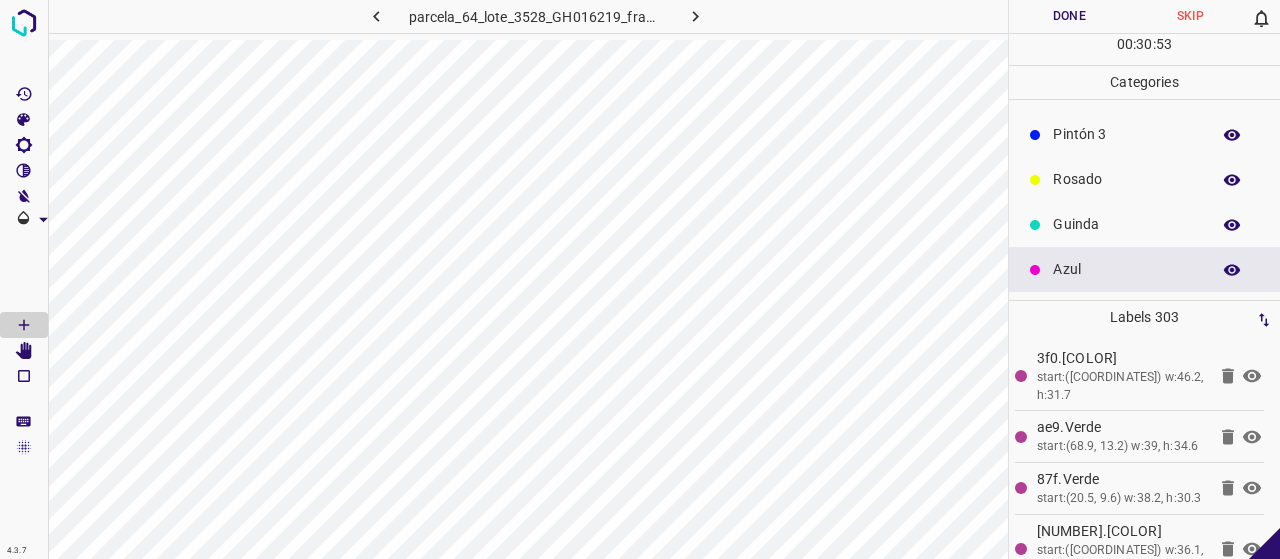 click on "Guinda" at bounding box center [1126, 224] 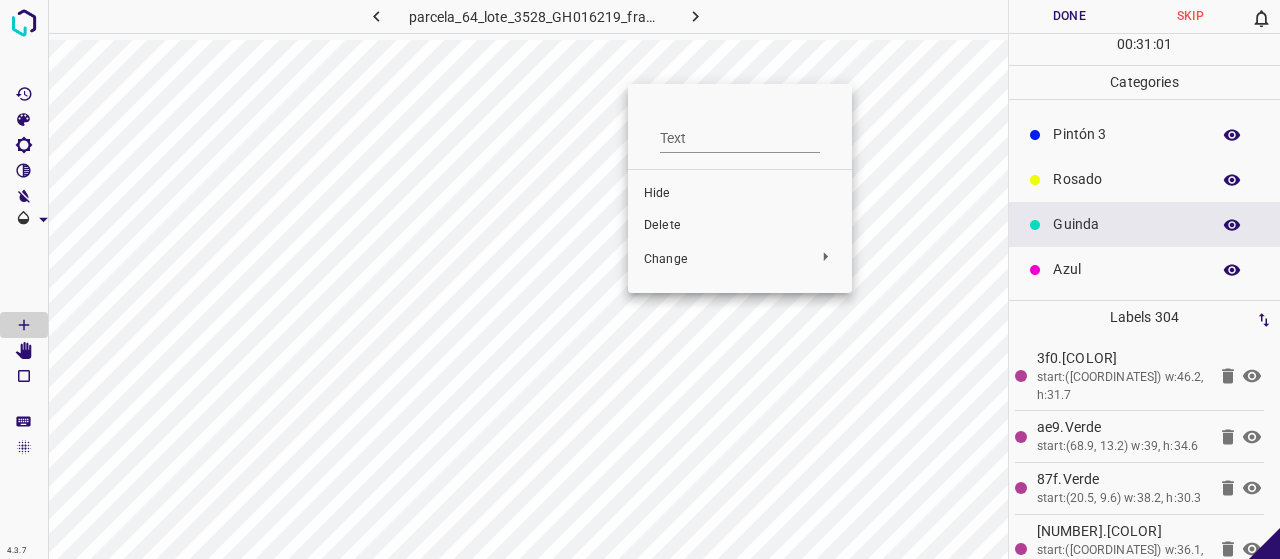 click on "Delete" at bounding box center (740, 226) 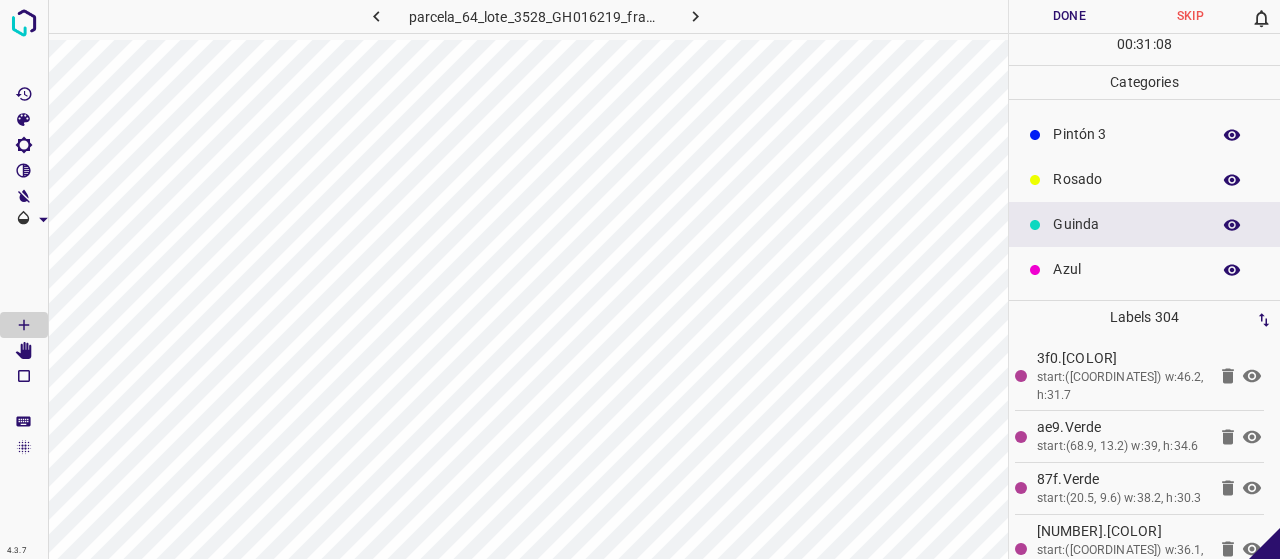 click on "Pintón 3" at bounding box center (1144, 134) 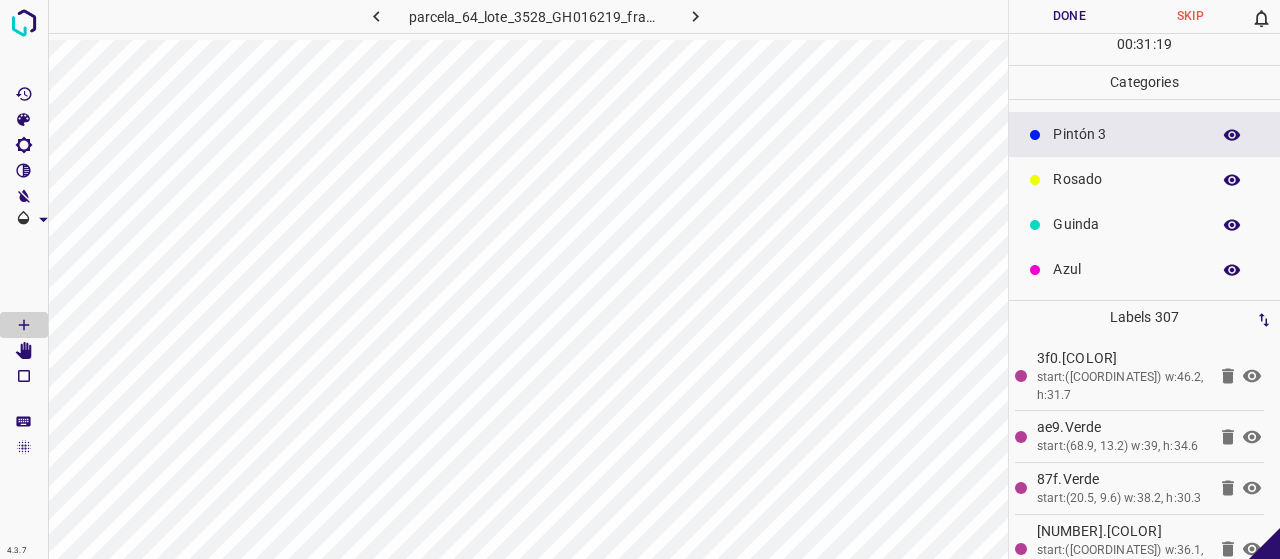 scroll, scrollTop: 76, scrollLeft: 0, axis: vertical 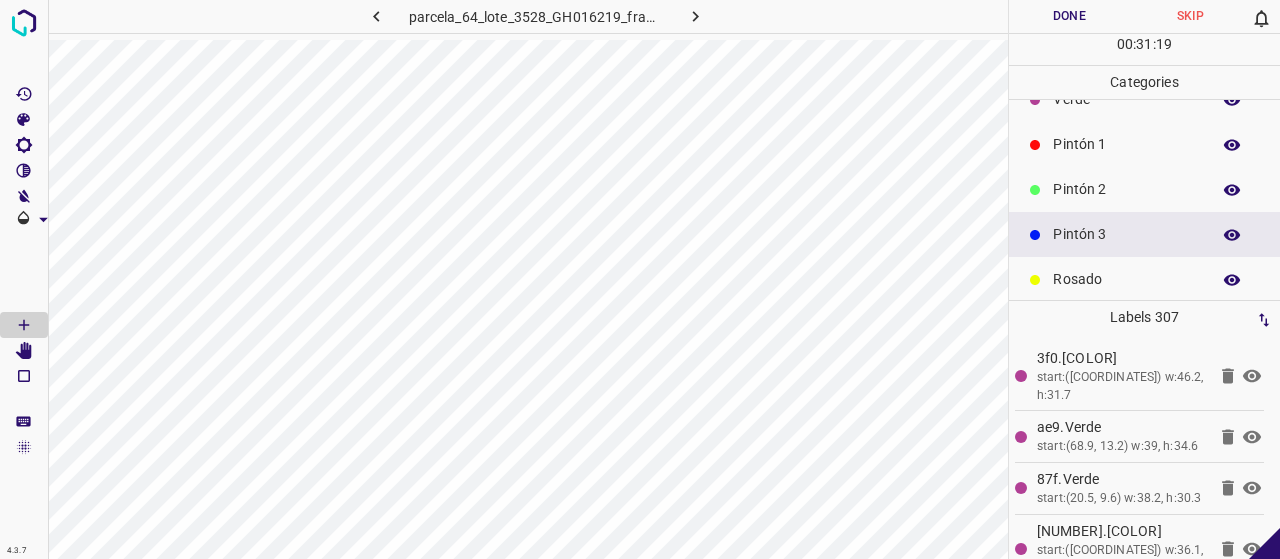 click on "Pintón 1" at bounding box center (1126, 144) 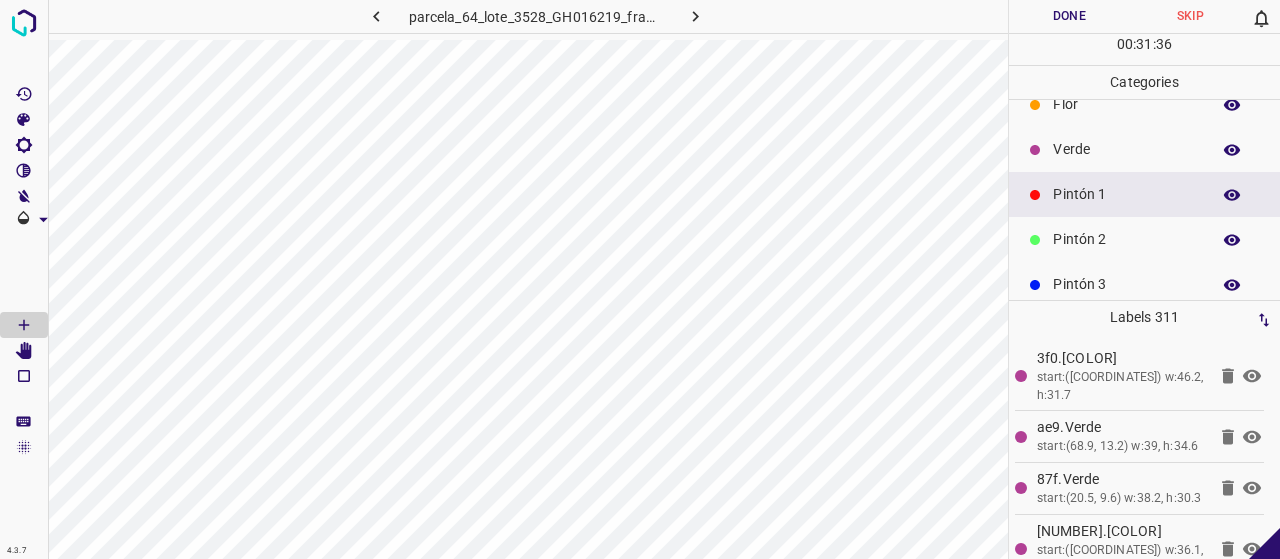 scroll, scrollTop: 0, scrollLeft: 0, axis: both 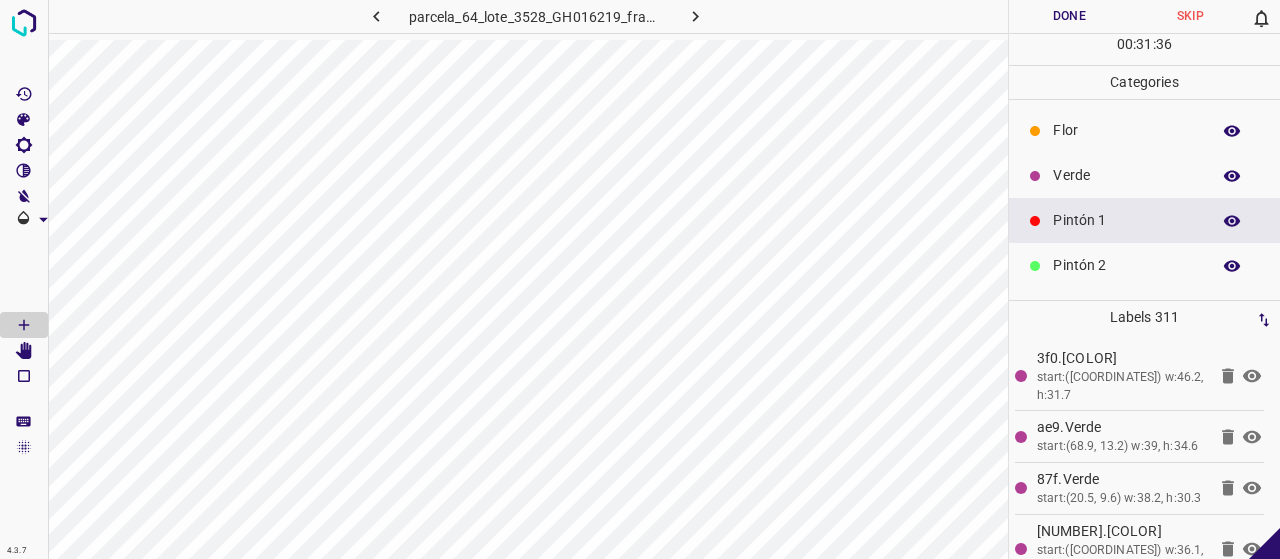 click on "Verde" at bounding box center [1126, 175] 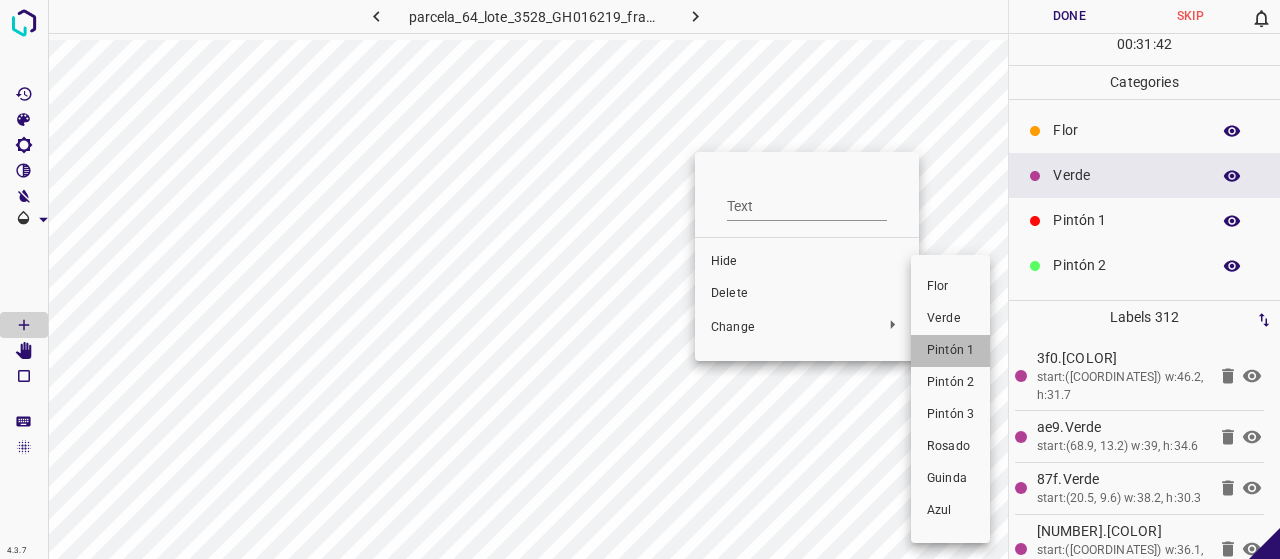 click on "Pintón 1" at bounding box center [950, 351] 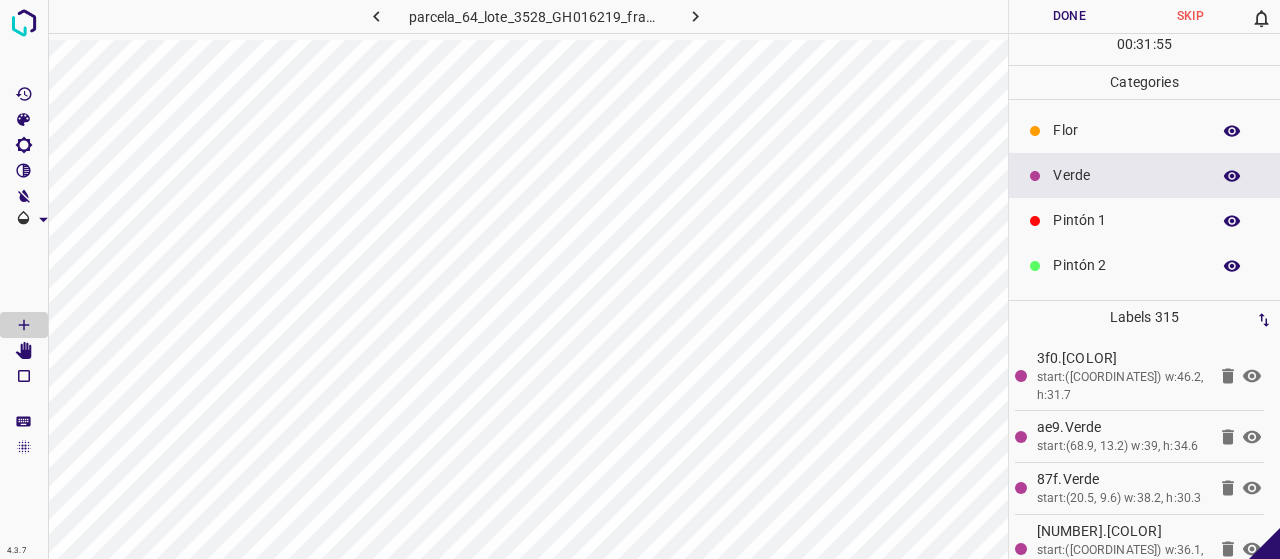 drag, startPoint x: 1088, startPoint y: 229, endPoint x: 1070, endPoint y: 229, distance: 18 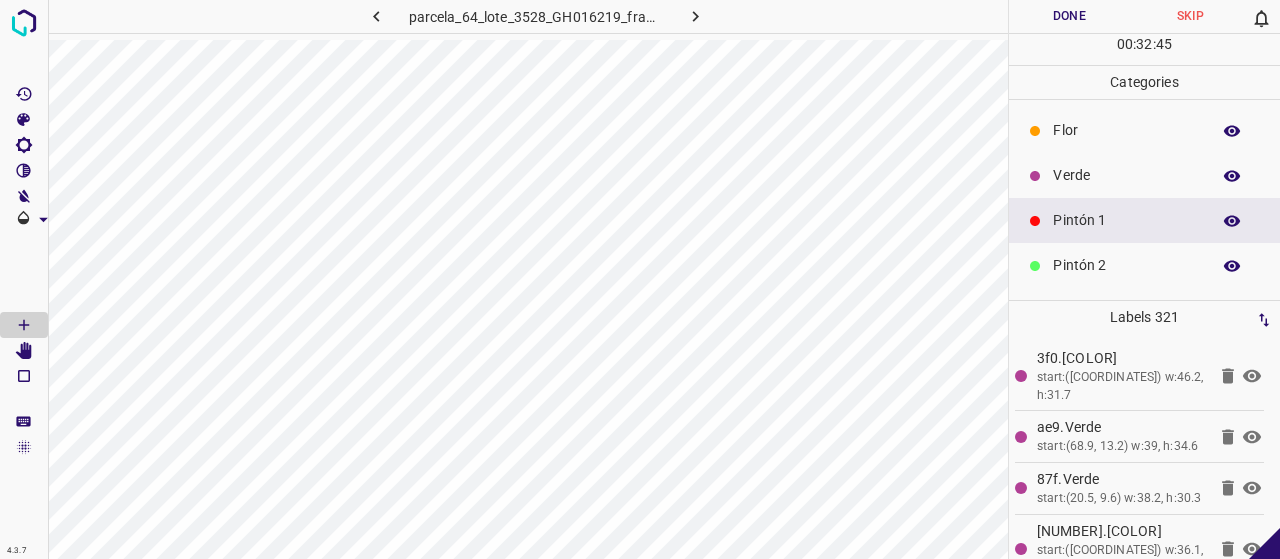 scroll, scrollTop: 176, scrollLeft: 0, axis: vertical 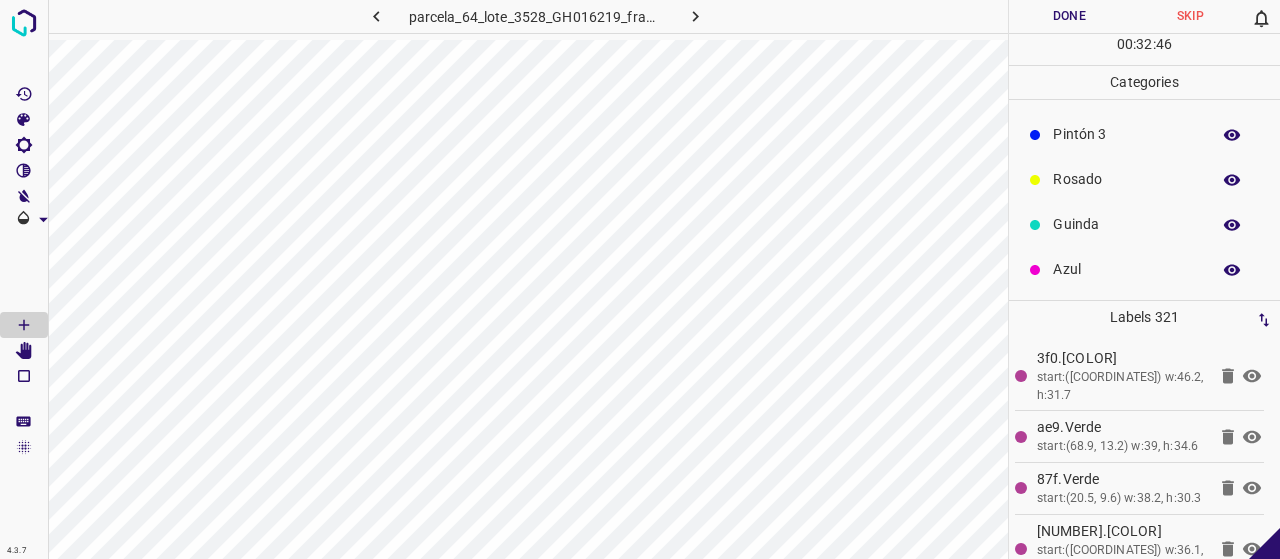 click on "Azul" at bounding box center (1144, 269) 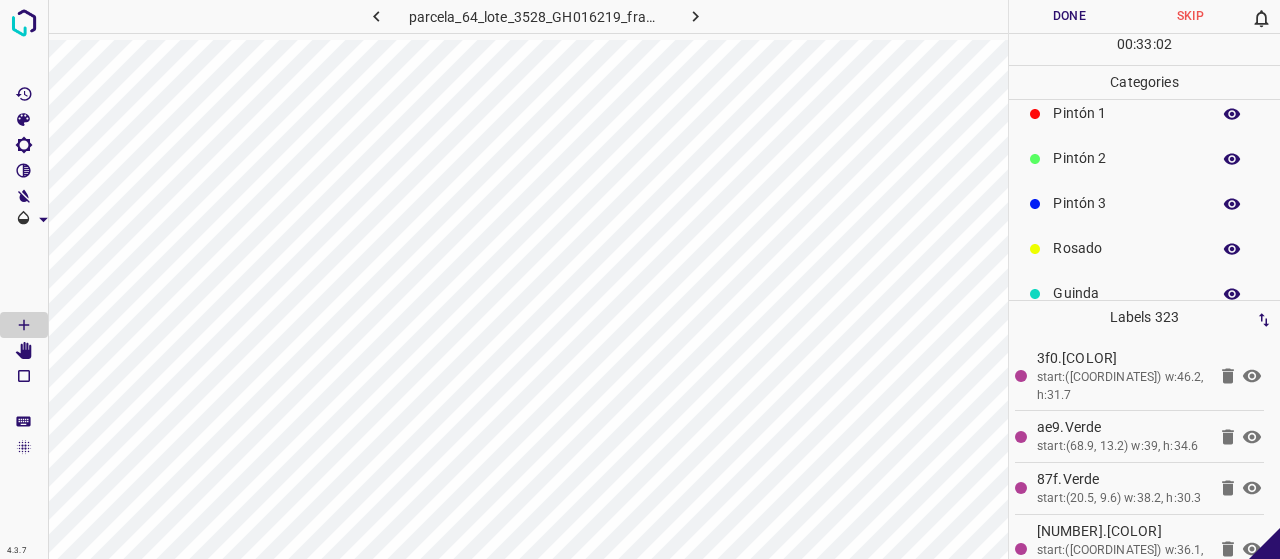 scroll, scrollTop: 76, scrollLeft: 0, axis: vertical 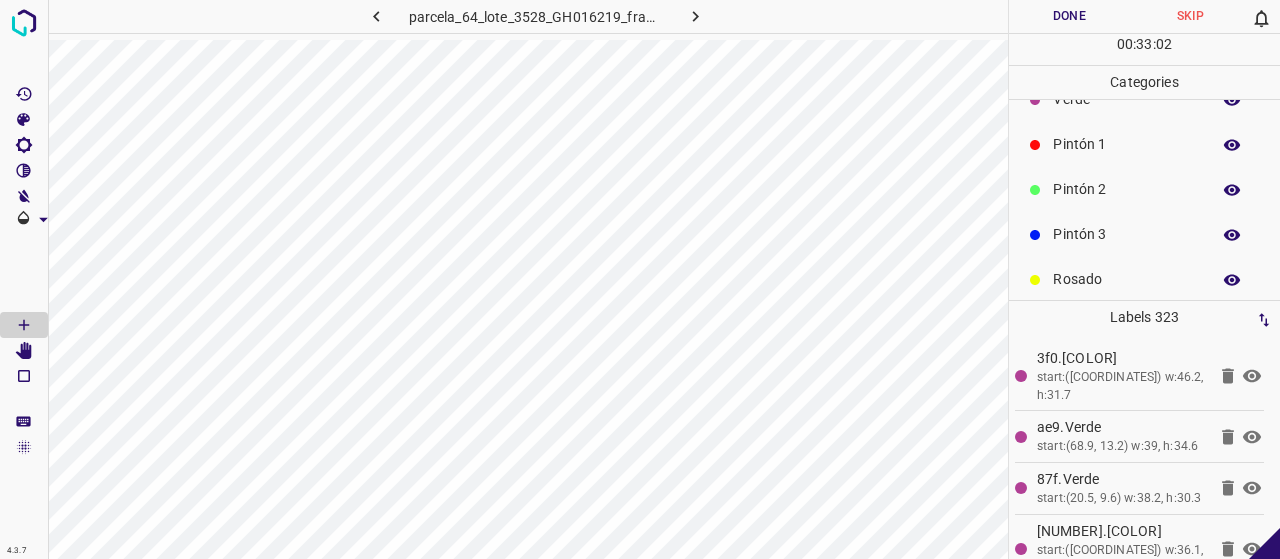 click on "Pintón 2" at bounding box center [1144, 189] 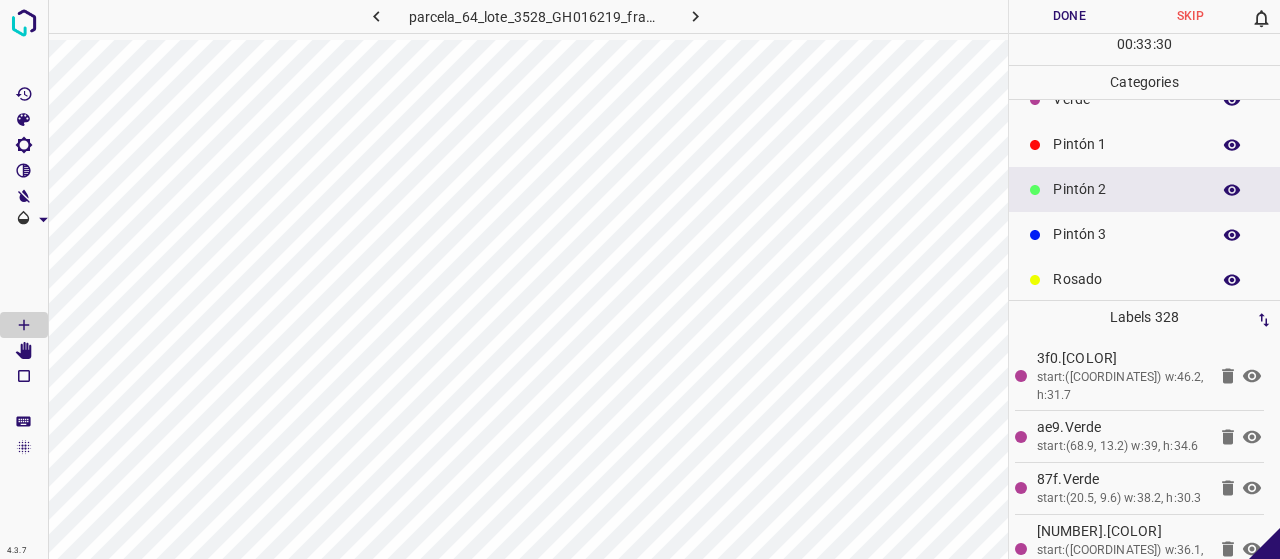 click on "Pintón 1" at bounding box center [1126, 144] 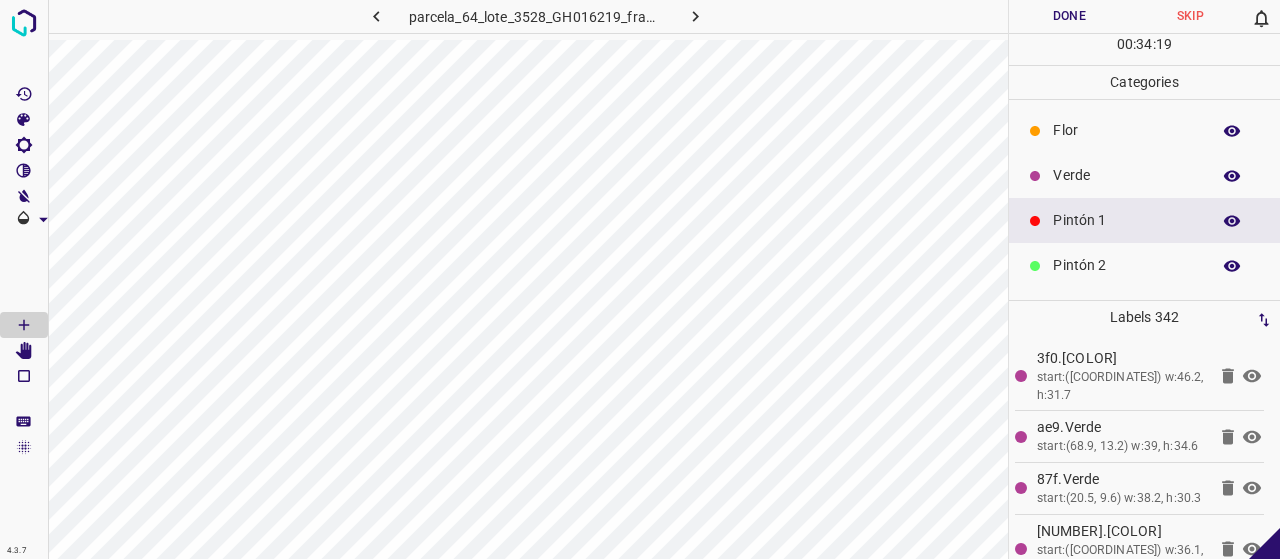 scroll, scrollTop: 0, scrollLeft: 0, axis: both 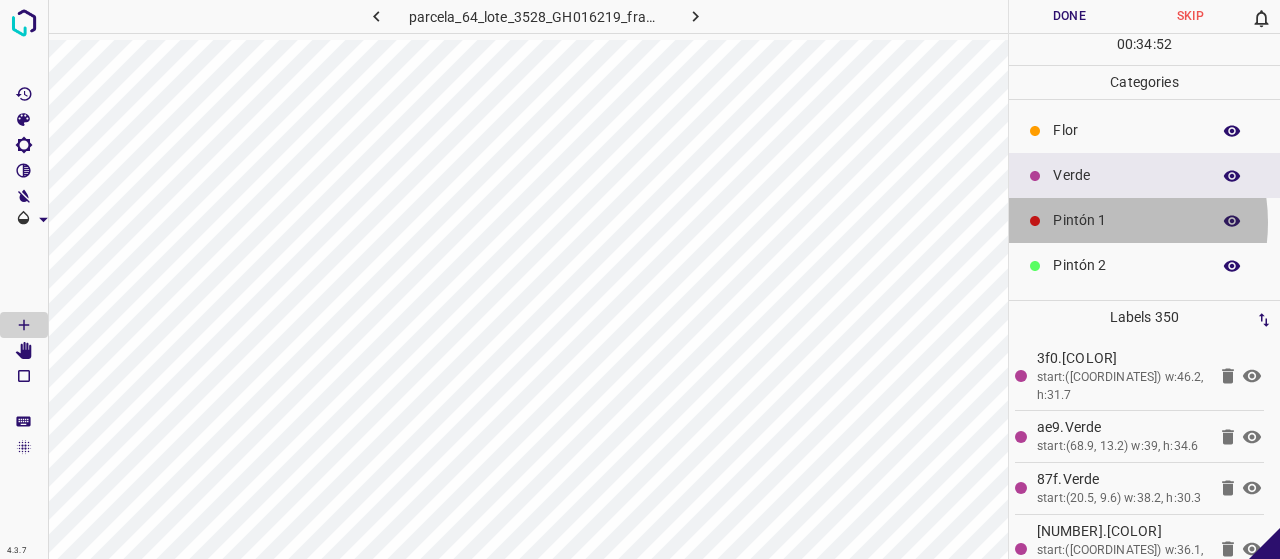 click on "Pintón 1" at bounding box center (1126, 220) 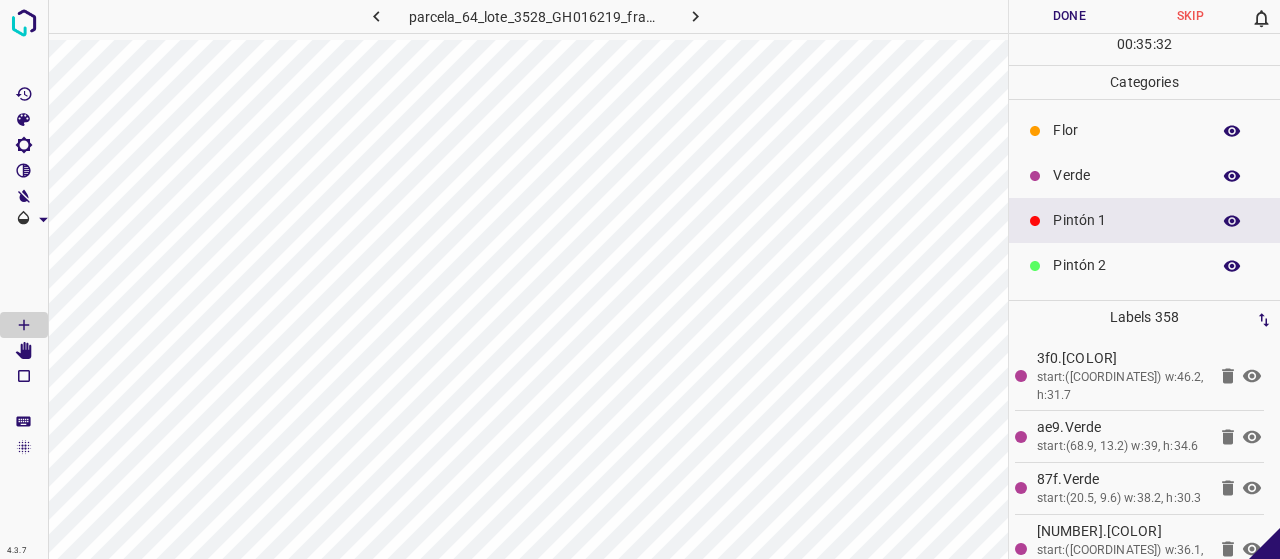 click on "Pintón 2" at bounding box center [1126, 265] 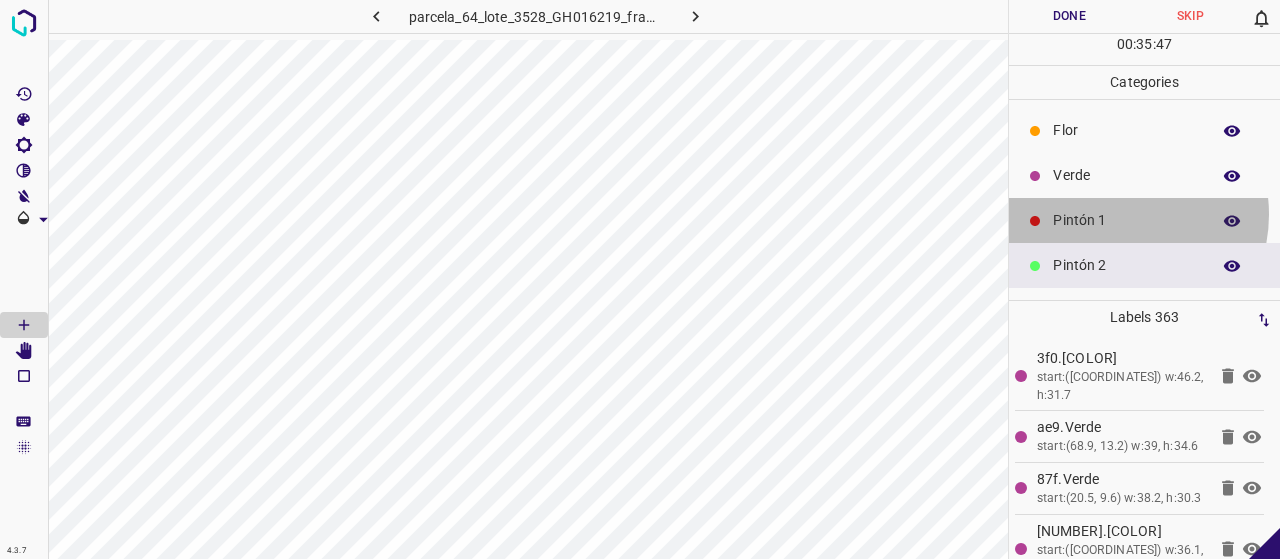 click on "Pintón 1" at bounding box center [1126, 220] 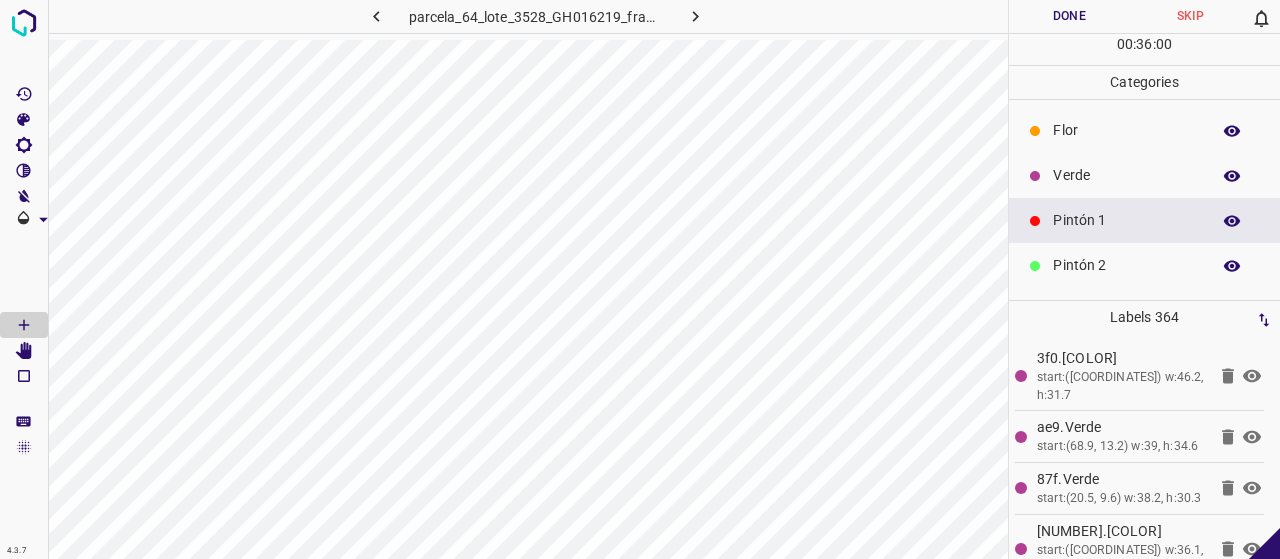 click on "Verde" at bounding box center [1126, 175] 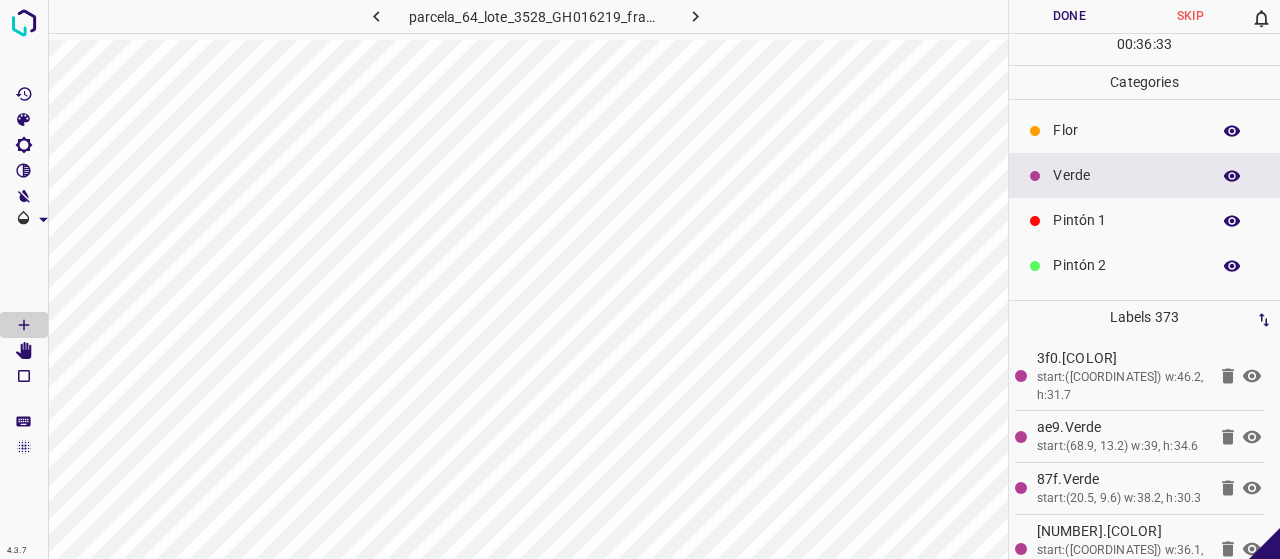 click on "Pintón 1" at bounding box center (1126, 220) 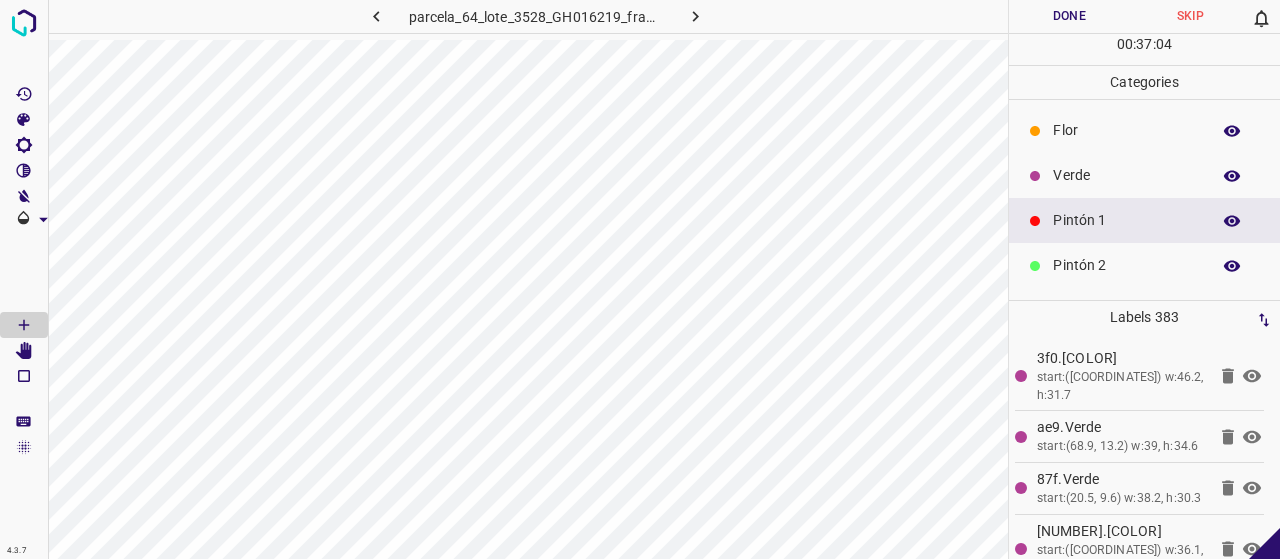 scroll, scrollTop: 176, scrollLeft: 0, axis: vertical 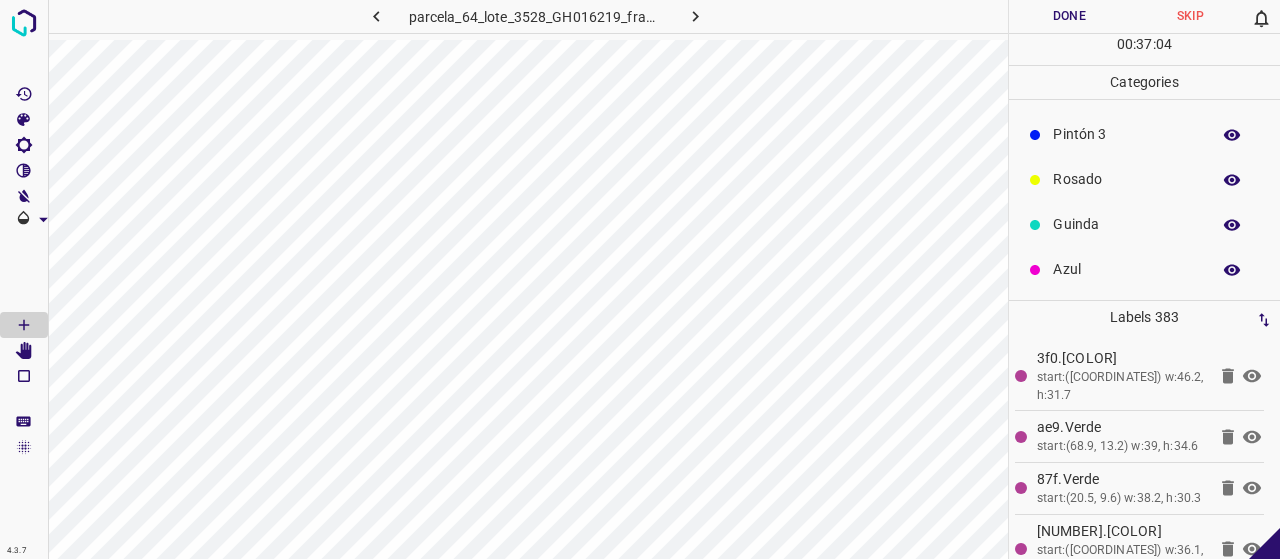 click on "Azul" at bounding box center [1126, 269] 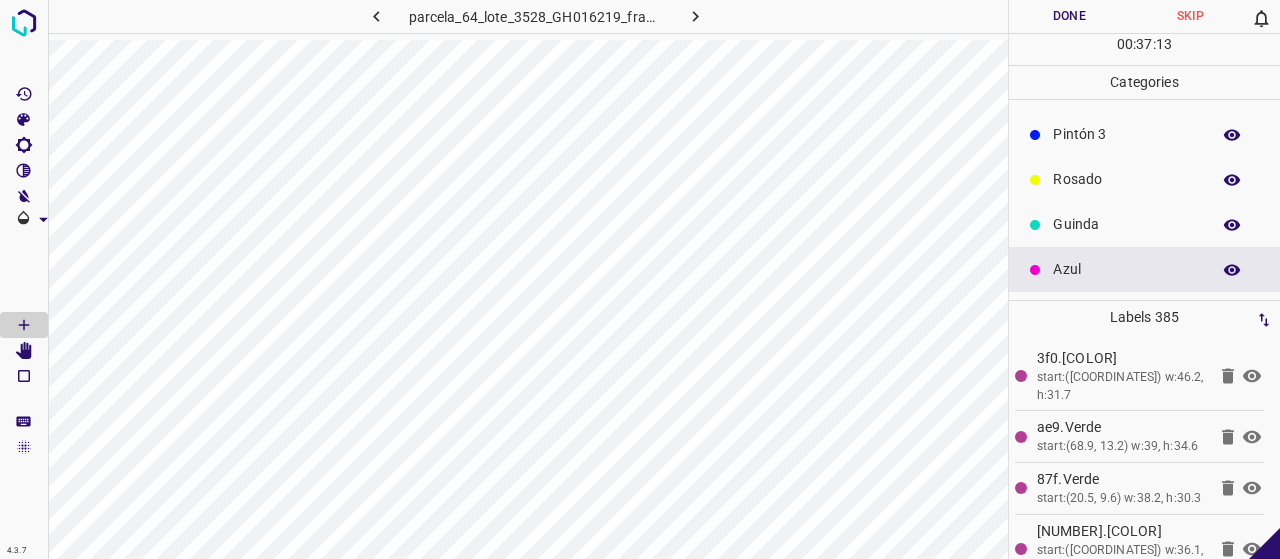 scroll, scrollTop: 0, scrollLeft: 0, axis: both 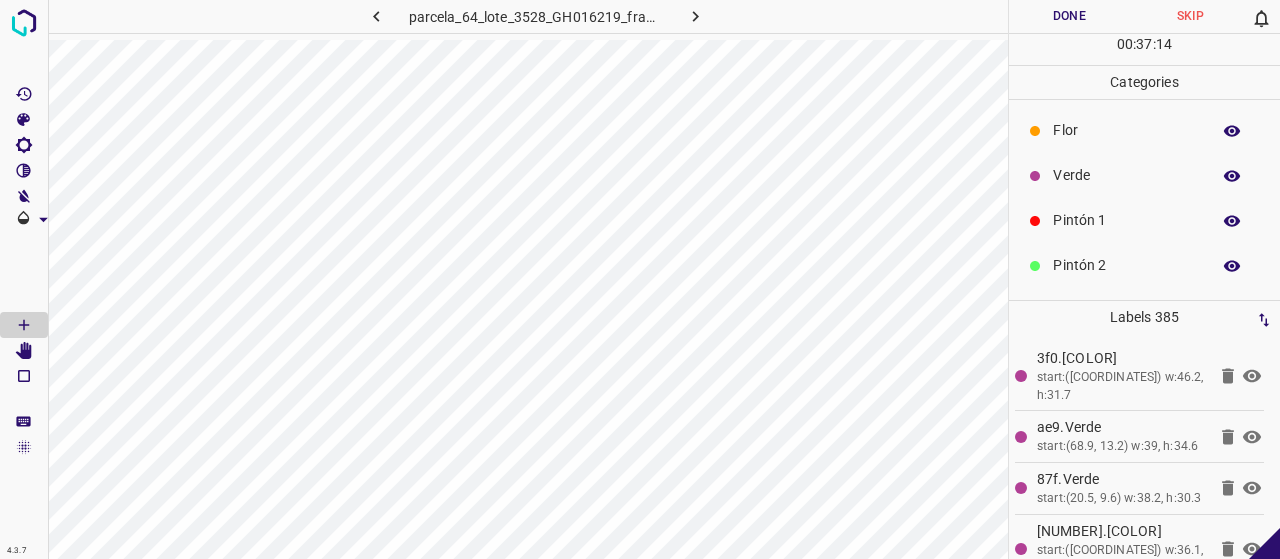 click on "Verde" at bounding box center (1126, 175) 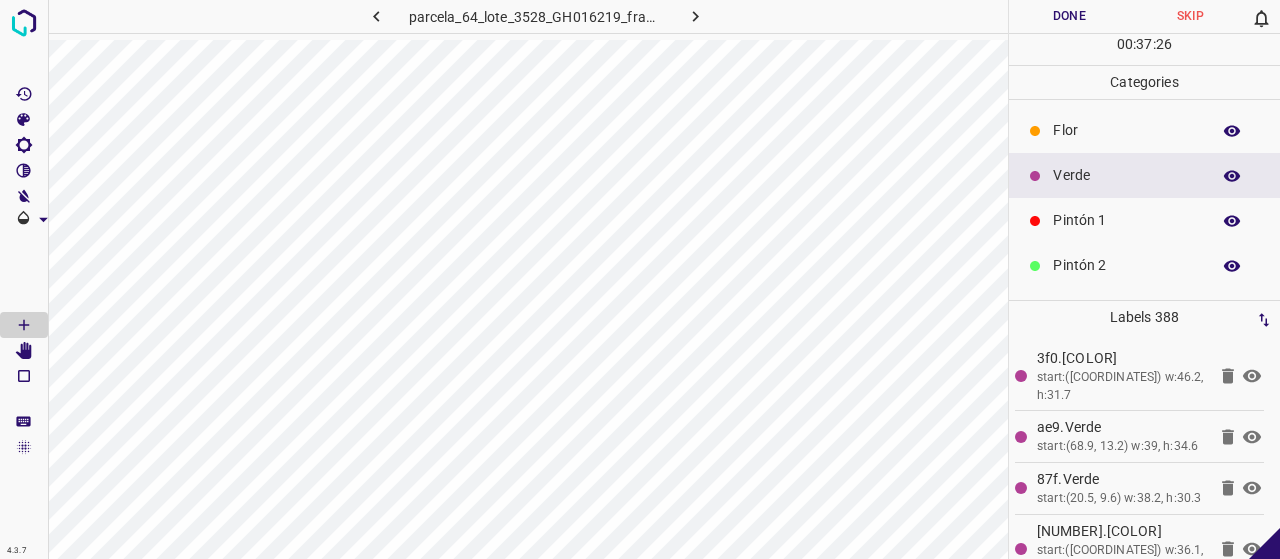 click on "Pintón 1" at bounding box center (1126, 220) 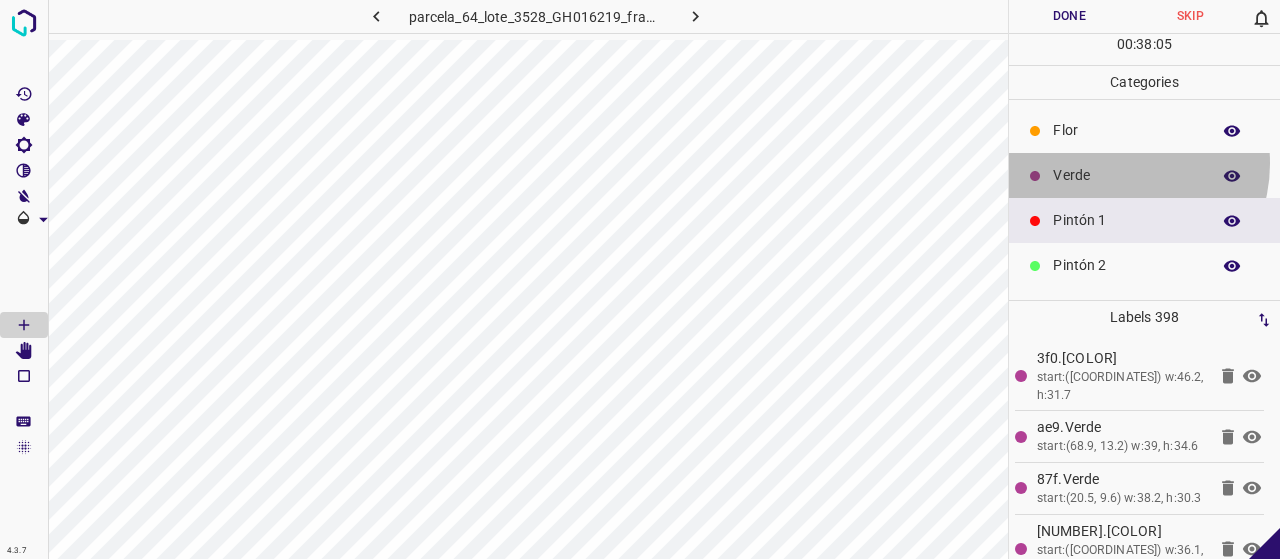 click on "Verde" at bounding box center [1144, 175] 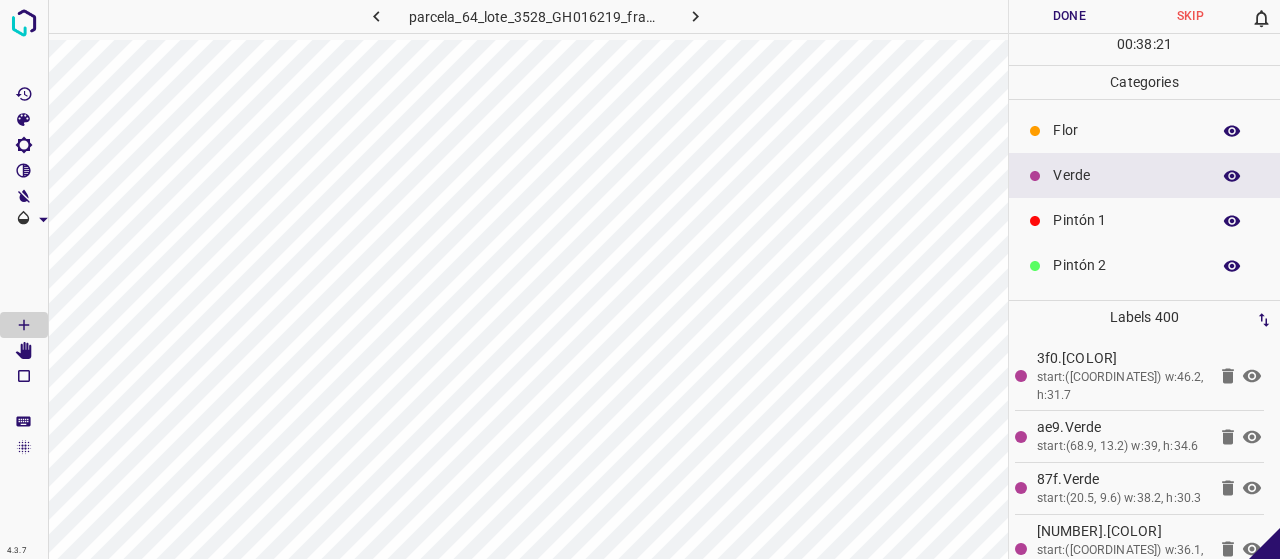 click on "Pintón 1" at bounding box center (1126, 220) 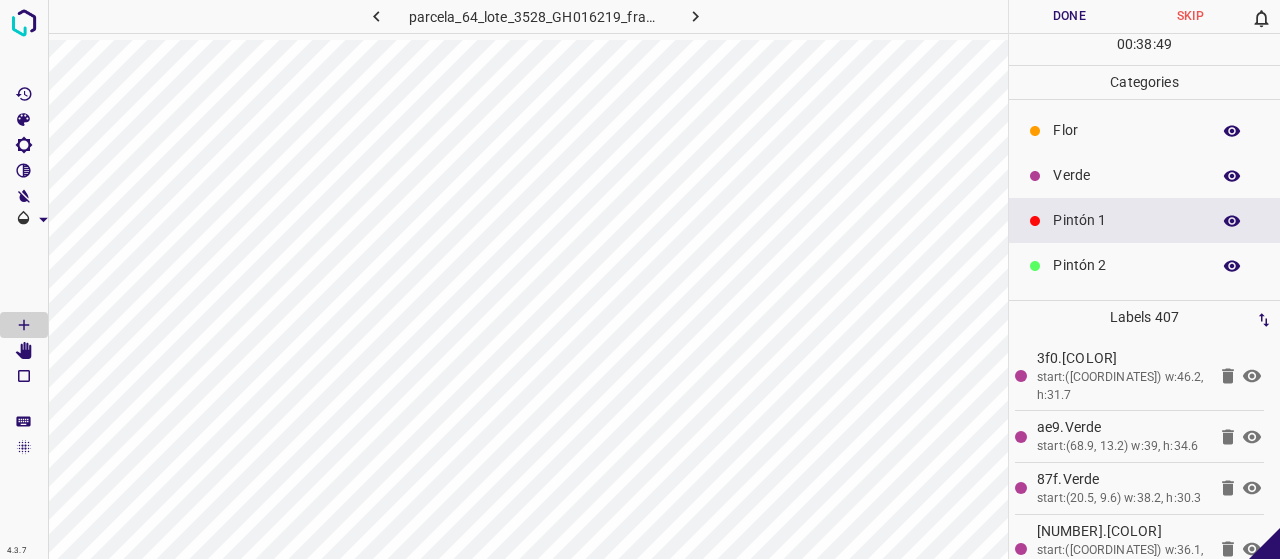 click on "Verde" at bounding box center (1126, 175) 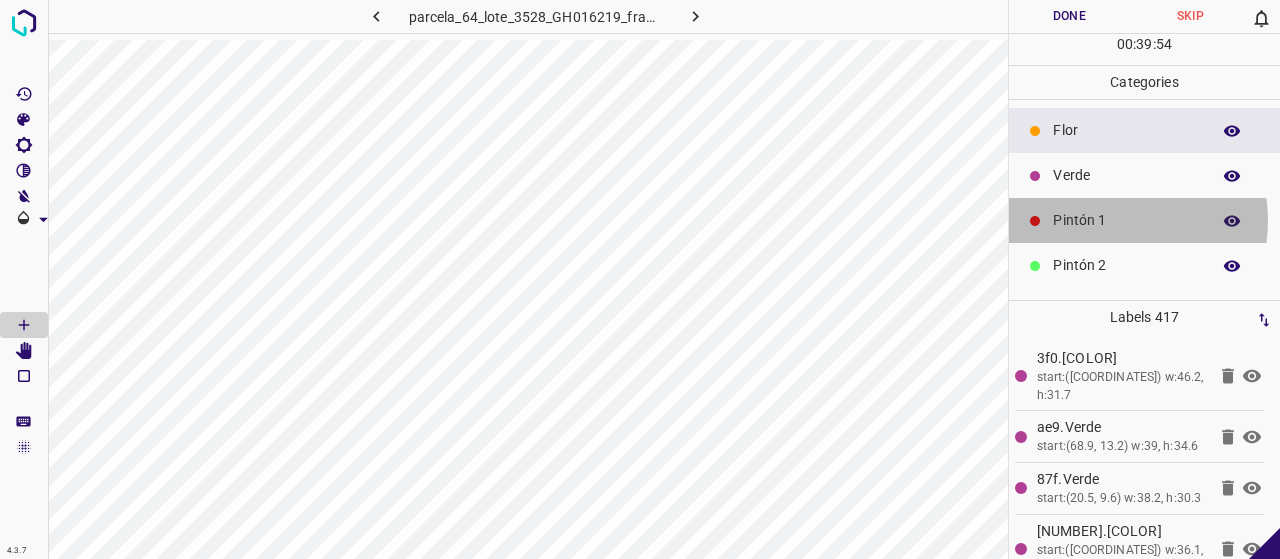 click on "Pintón 1" at bounding box center (1126, 220) 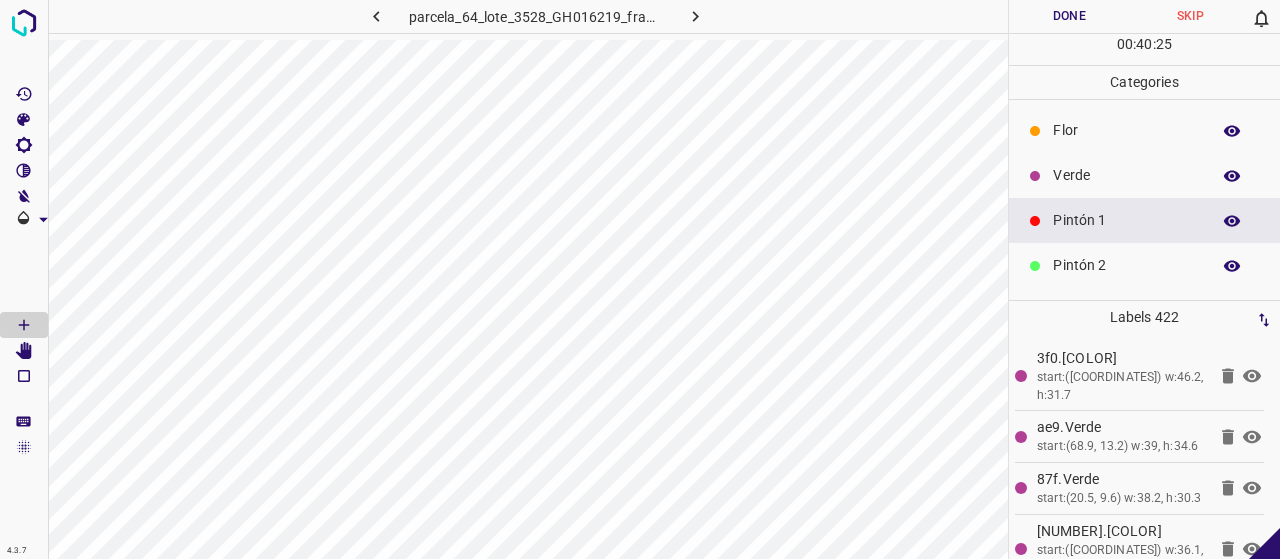 click on "Verde" at bounding box center [1126, 175] 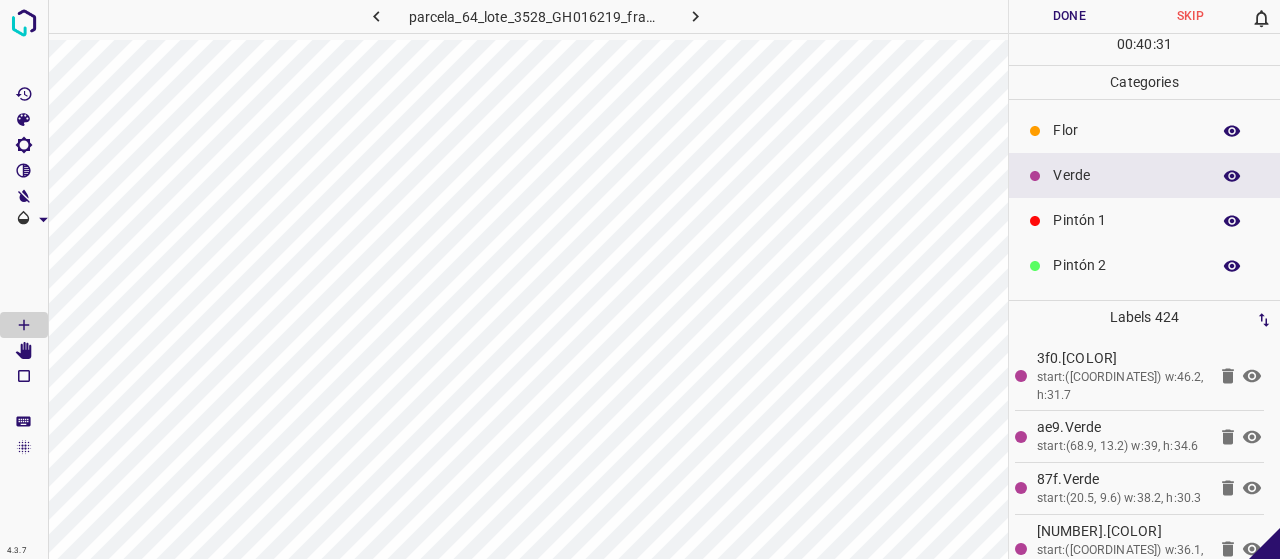 click on "Pintón 1" at bounding box center (1126, 220) 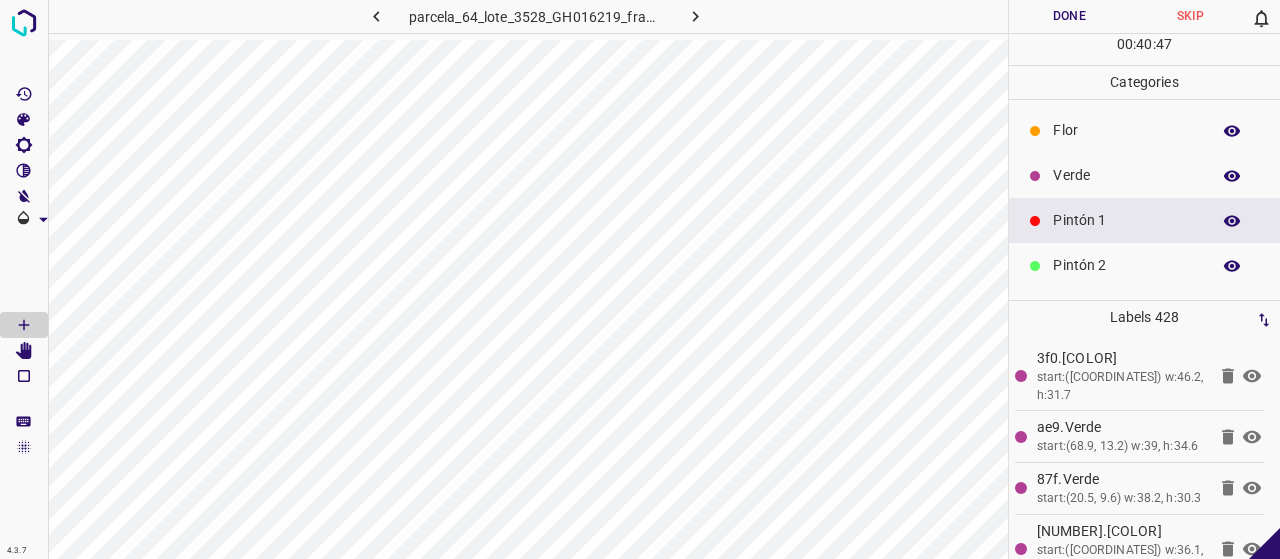 click on "Verde" at bounding box center [1144, 175] 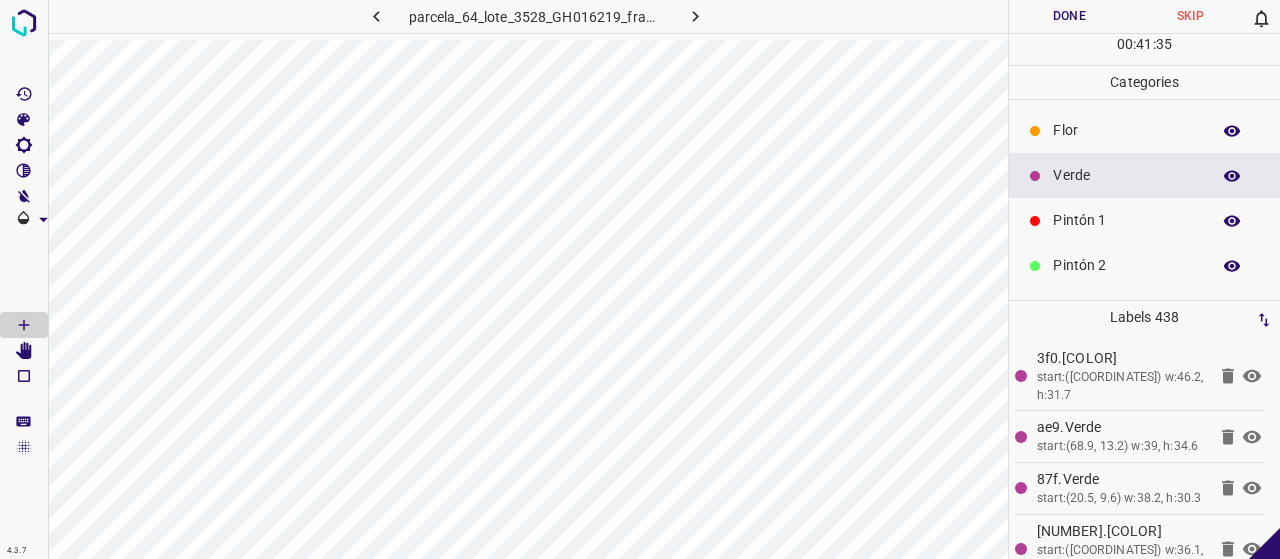 click on "Pintón 1" at bounding box center [1144, 220] 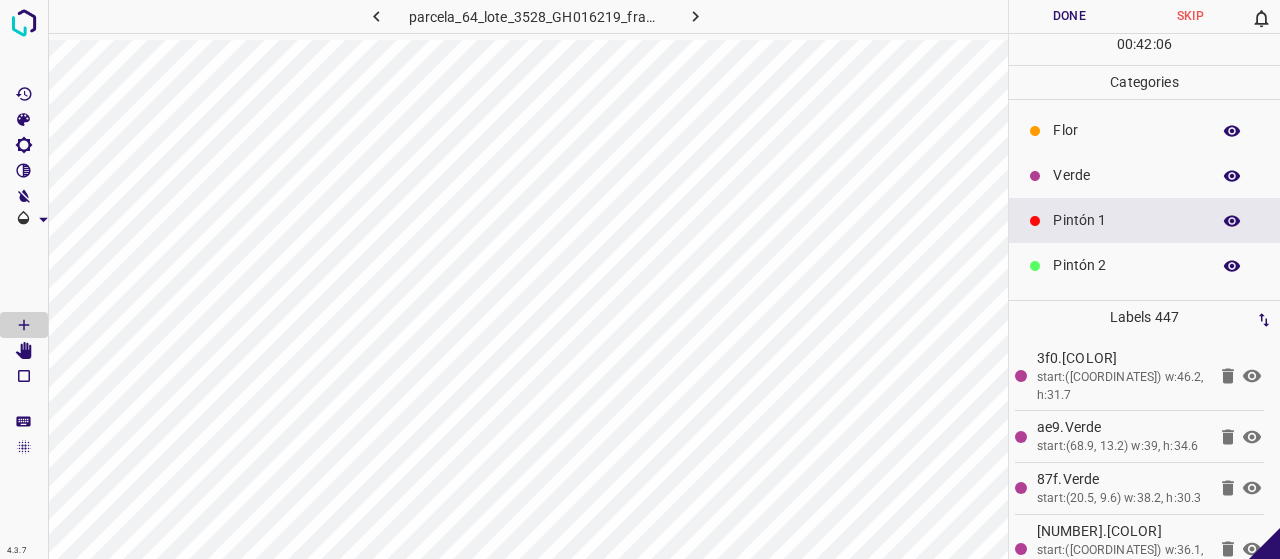 click on "Verde" at bounding box center (1126, 175) 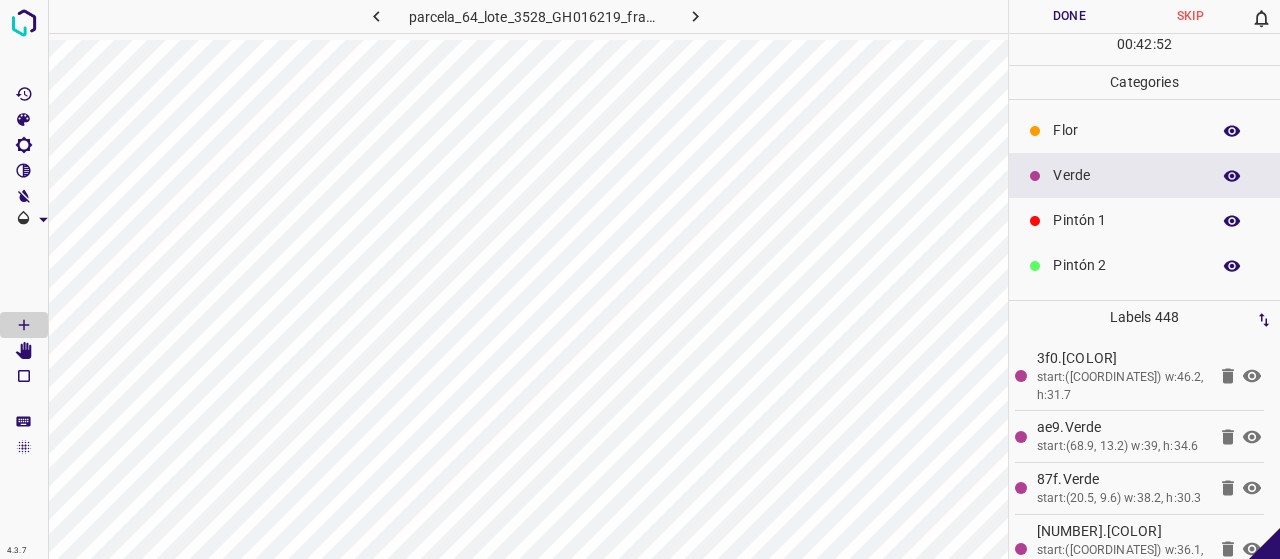 scroll, scrollTop: 176, scrollLeft: 0, axis: vertical 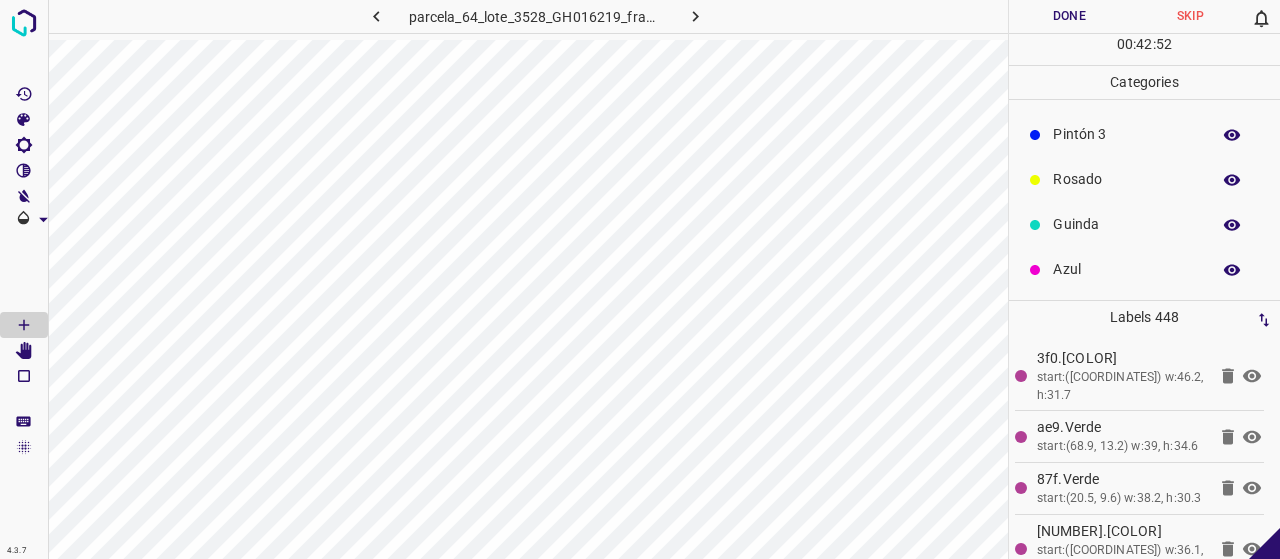 click on "Azul" at bounding box center (1126, 269) 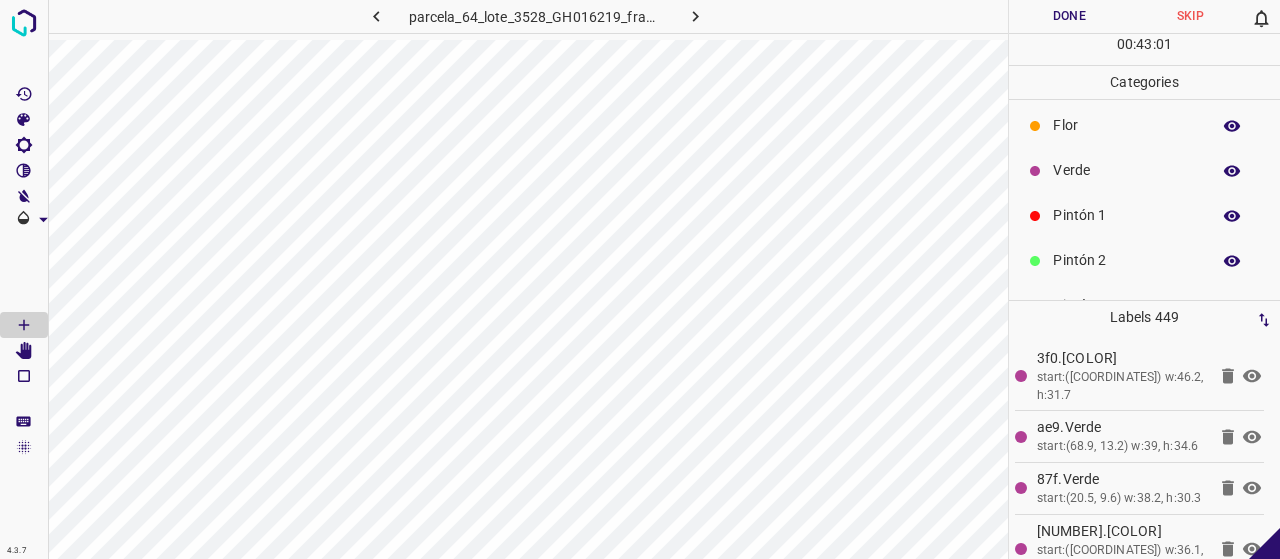 scroll, scrollTop: 0, scrollLeft: 0, axis: both 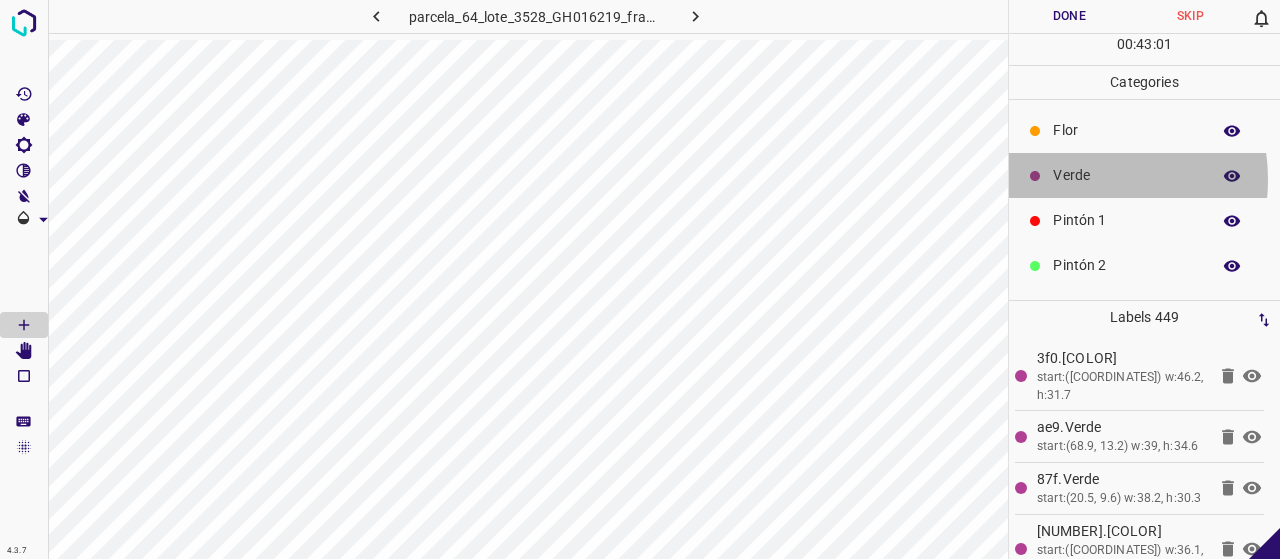 click on "Verde" at bounding box center [1126, 175] 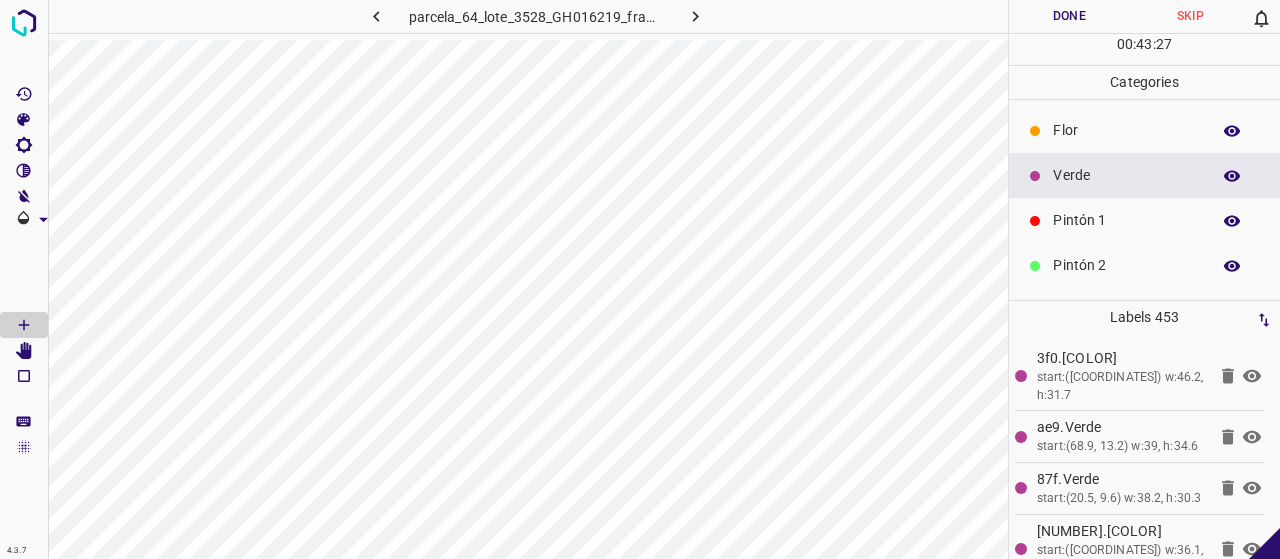 click on "Pintón 1" at bounding box center (1144, 220) 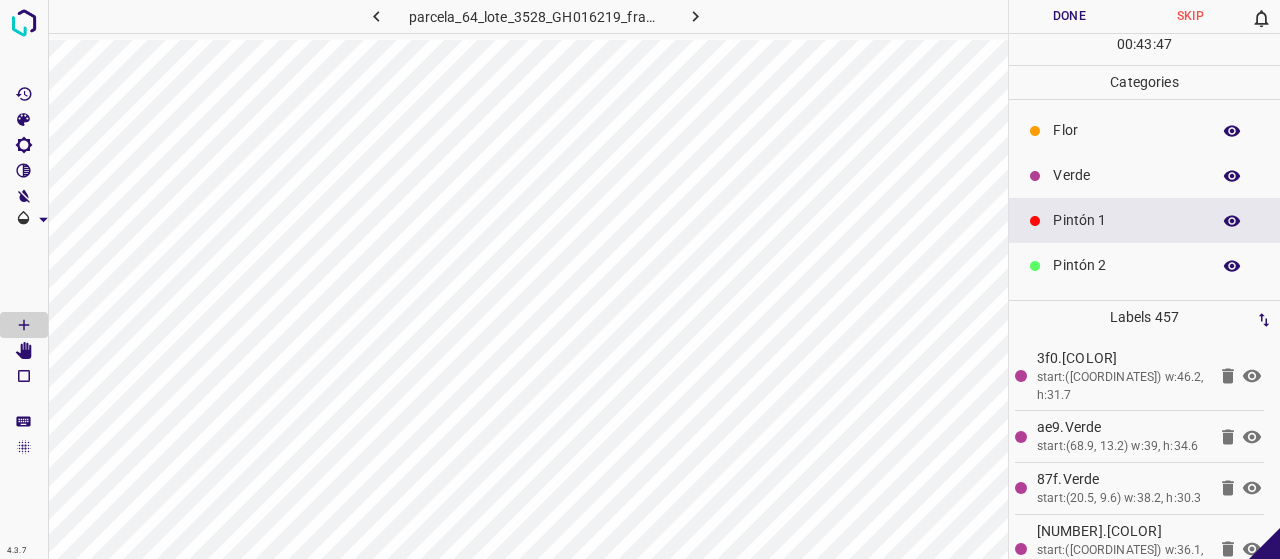 click on "Pintón 2" at bounding box center [1126, 265] 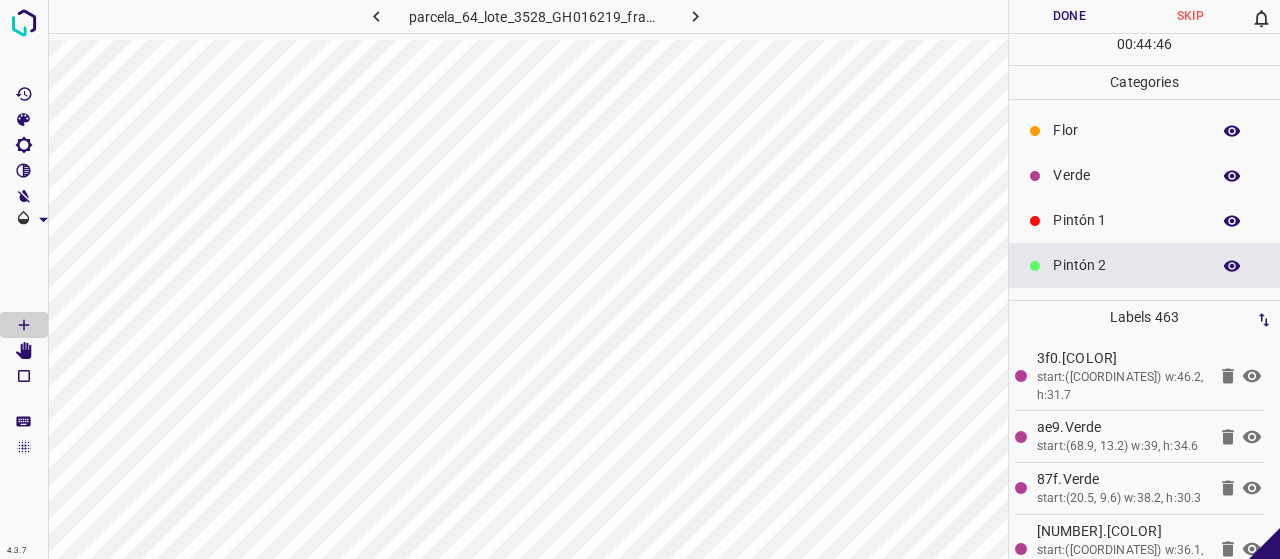 click on "Verde" at bounding box center [1126, 175] 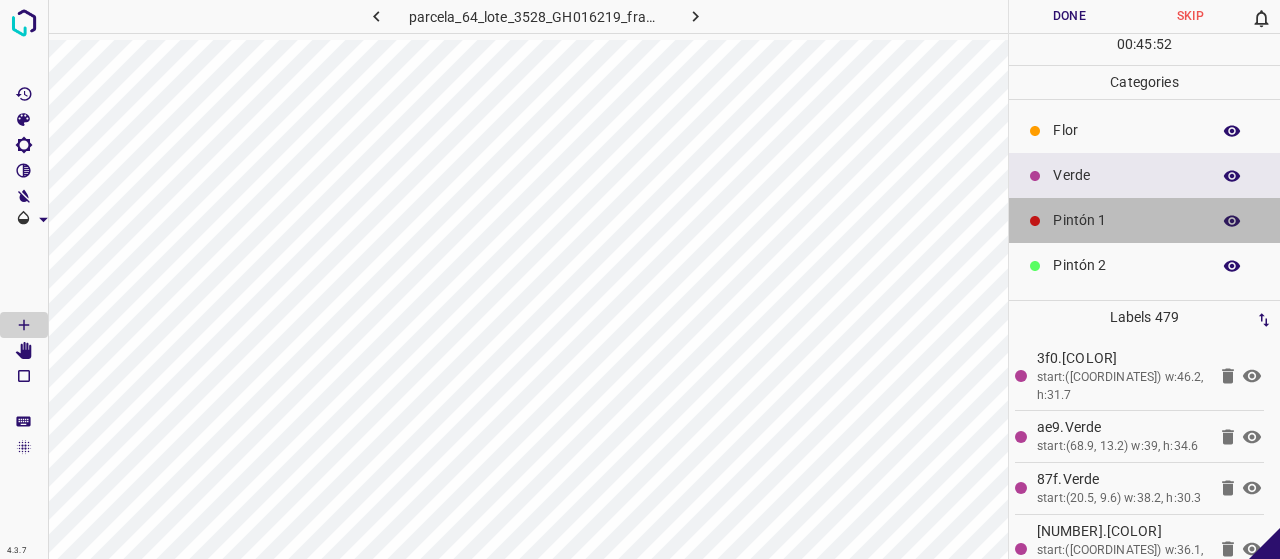 click on "Pintón 1" at bounding box center [1126, 220] 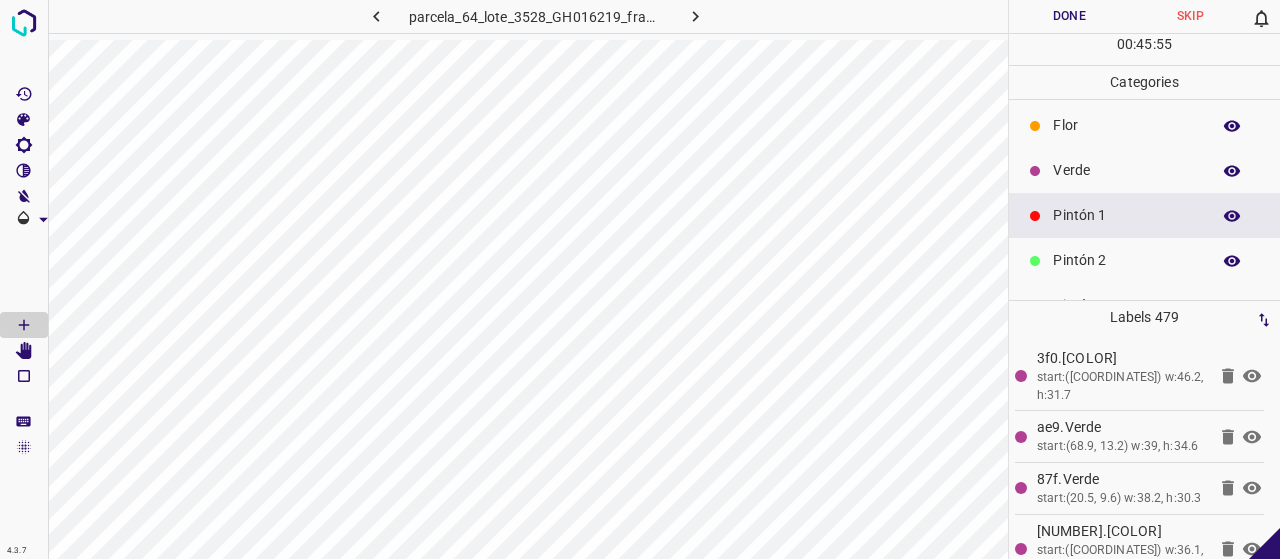 scroll, scrollTop: 0, scrollLeft: 0, axis: both 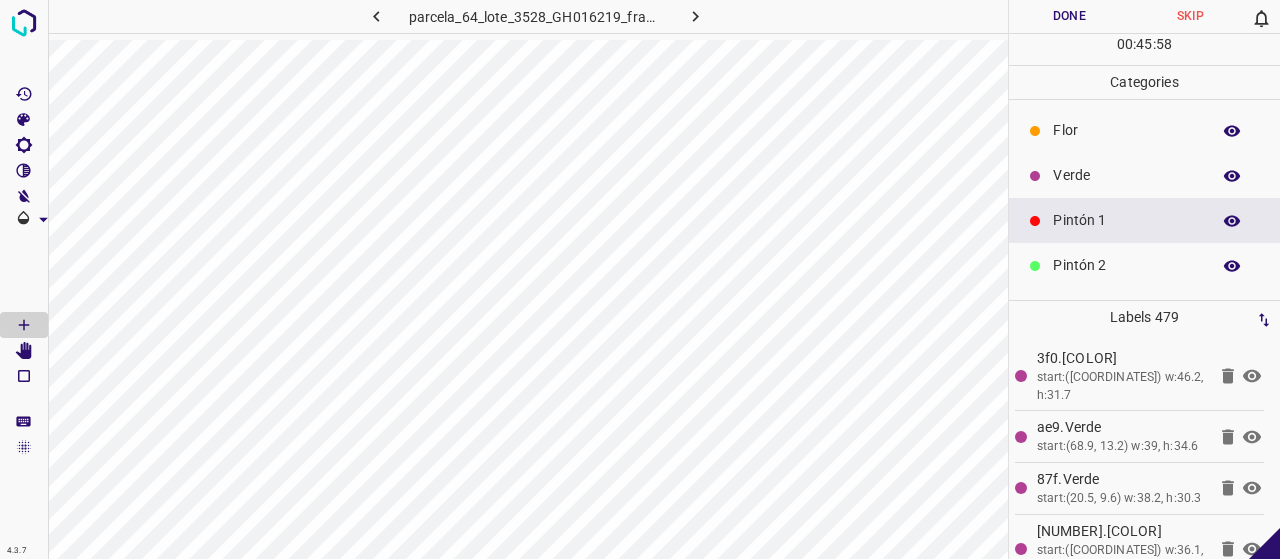 click on "Verde" at bounding box center [1126, 175] 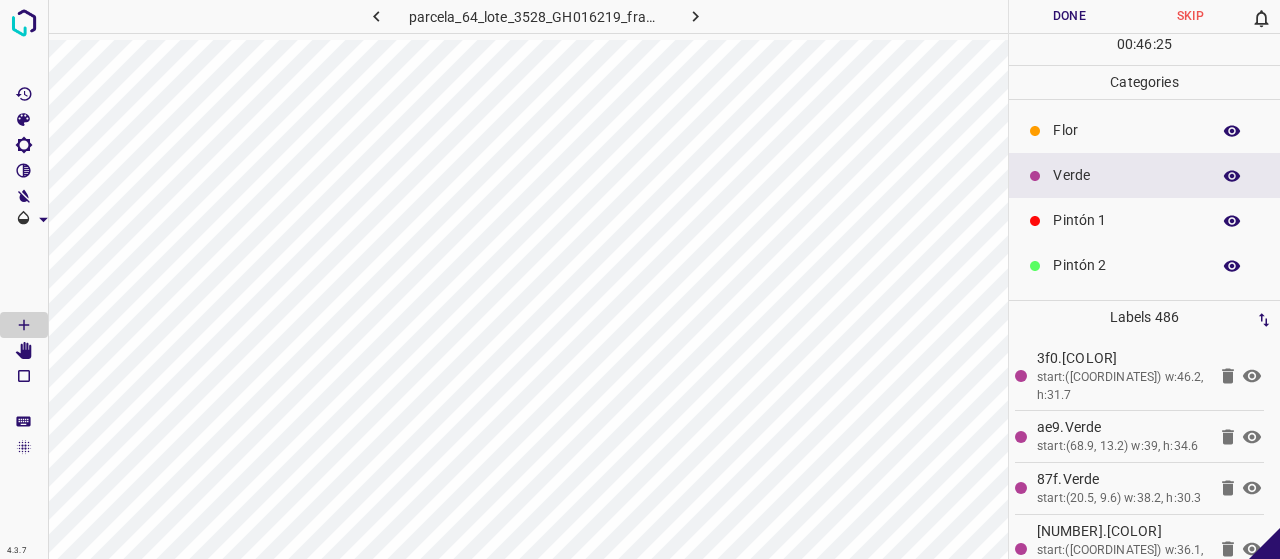 click on "Pintón 1" at bounding box center [1126, 220] 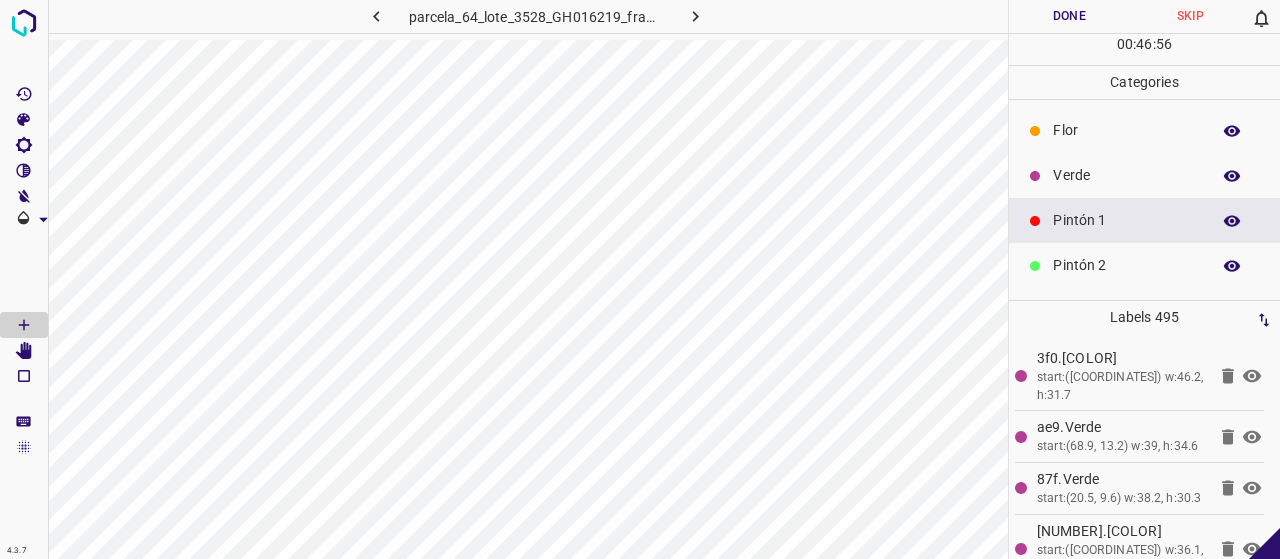 click on "Verde" at bounding box center (1144, 175) 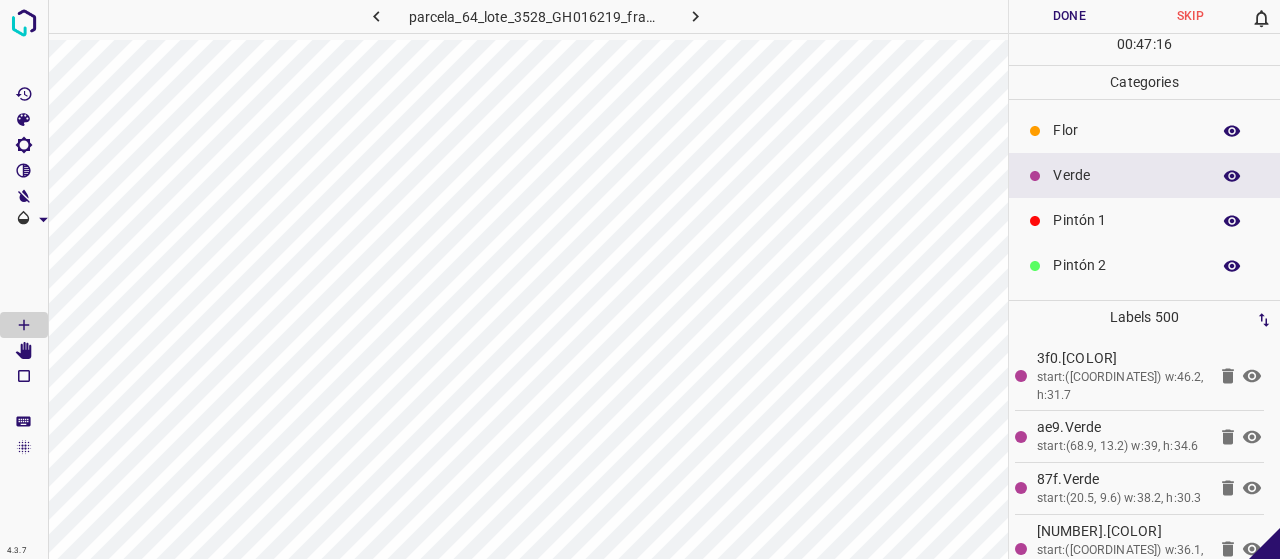 click on "Pintón 1" at bounding box center [1126, 220] 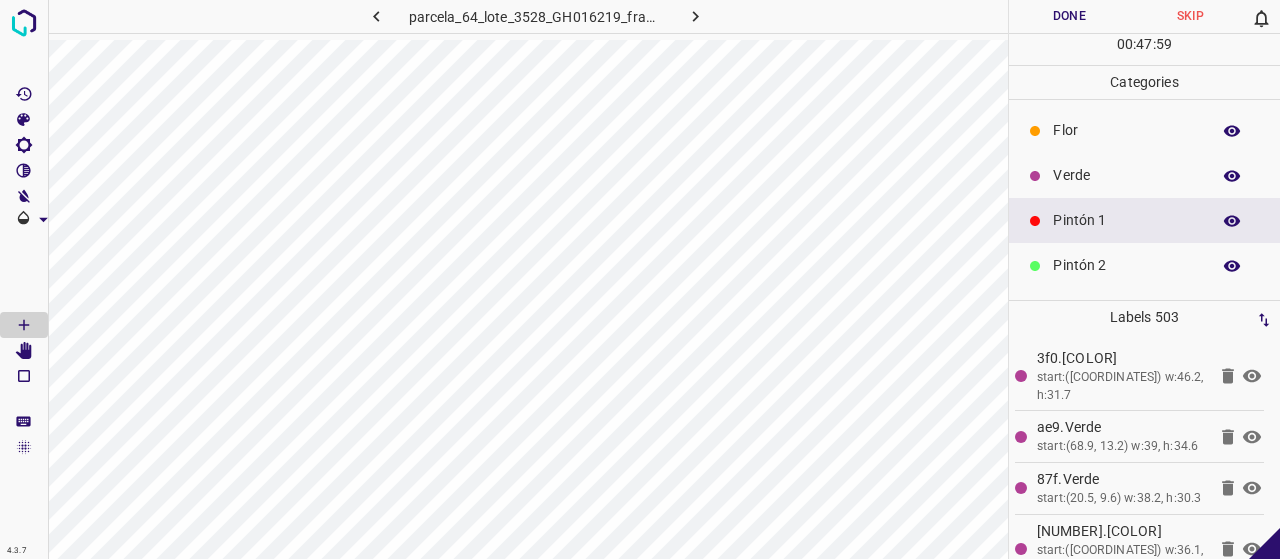 click on "Pintón 2" at bounding box center (1126, 265) 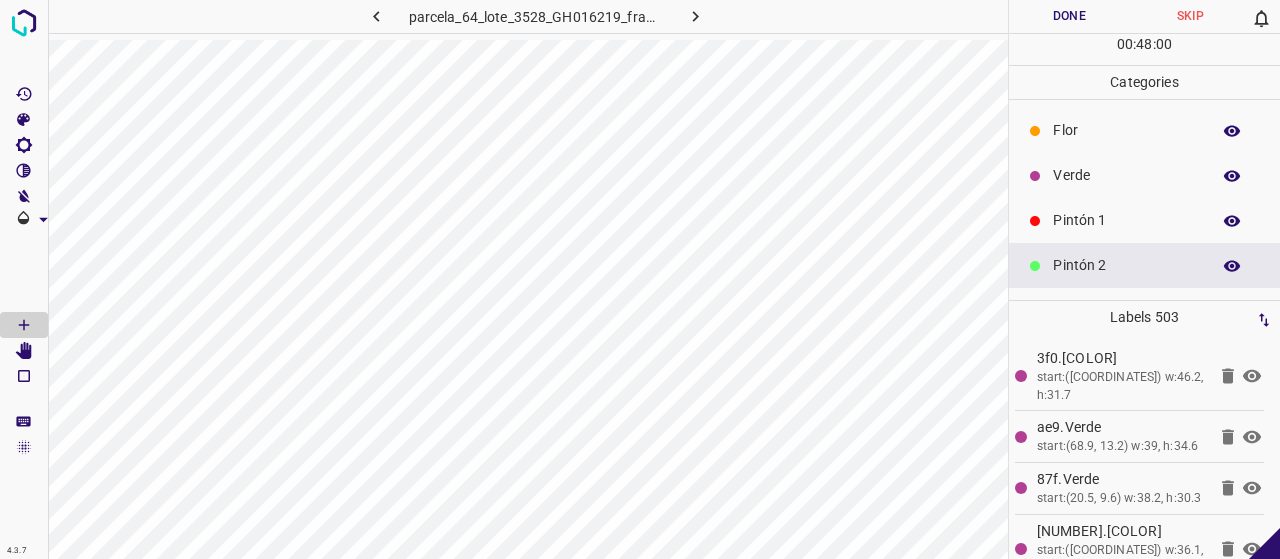 click on "Pintón 1" at bounding box center [1126, 220] 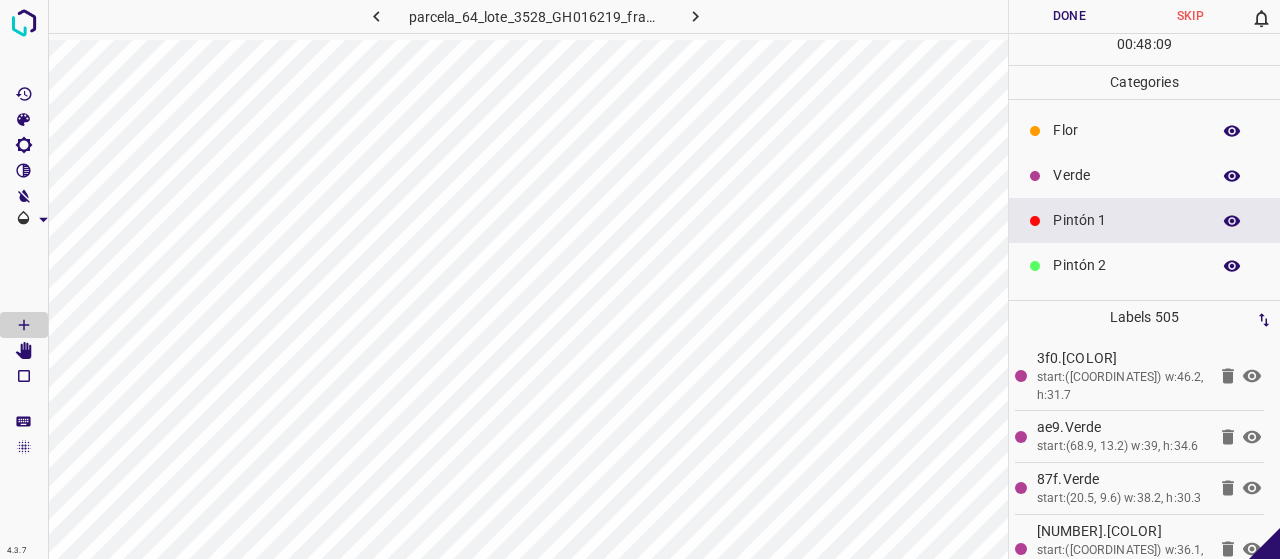 click on "Verde" at bounding box center [1126, 175] 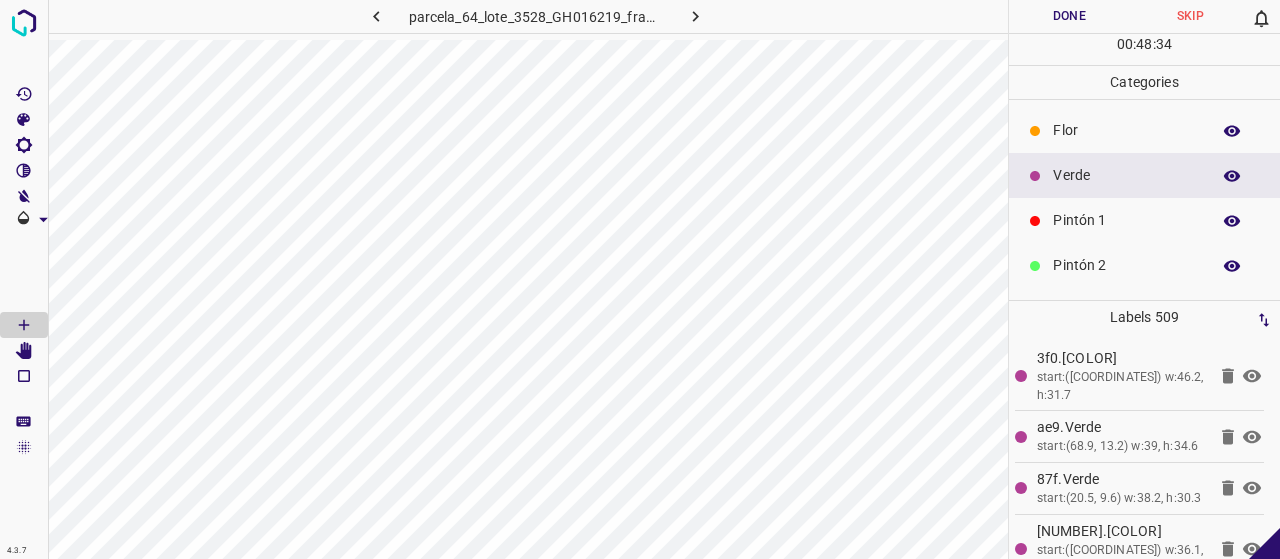 click on "Pintón 2" at bounding box center [1126, 265] 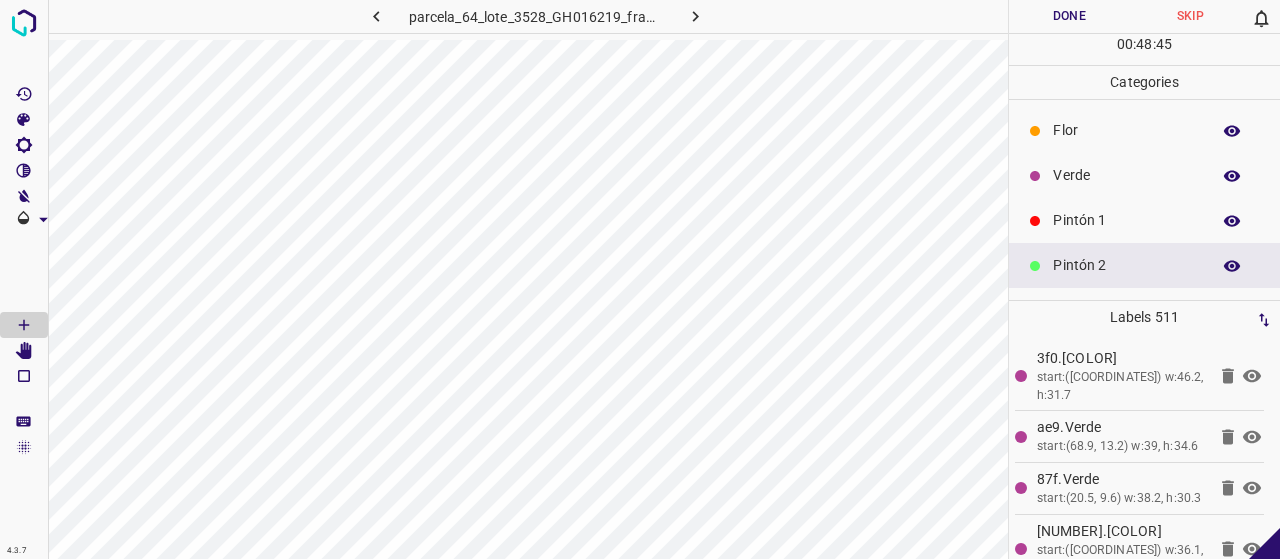 click on "Pintón 1" at bounding box center [1126, 220] 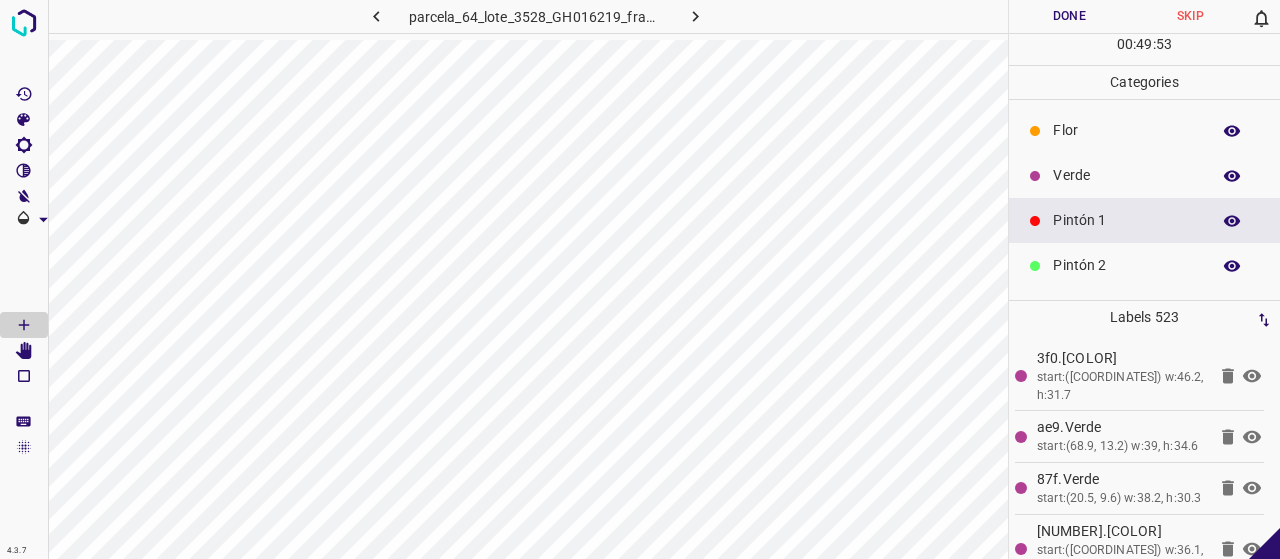 click on "Verde" at bounding box center (1126, 175) 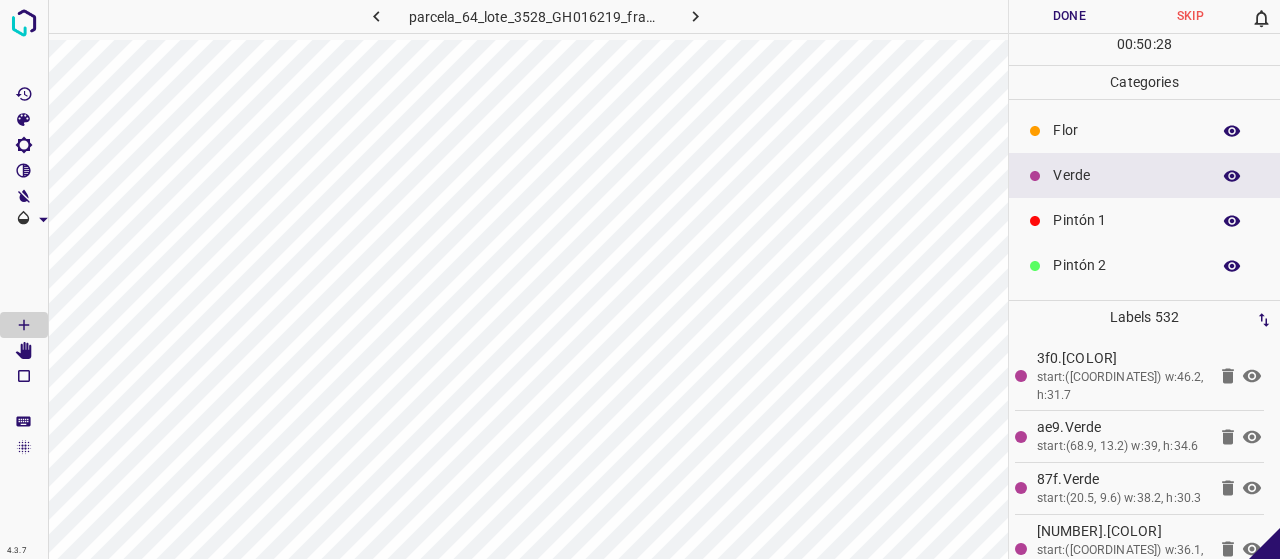 click on "Flor" at bounding box center [1126, 130] 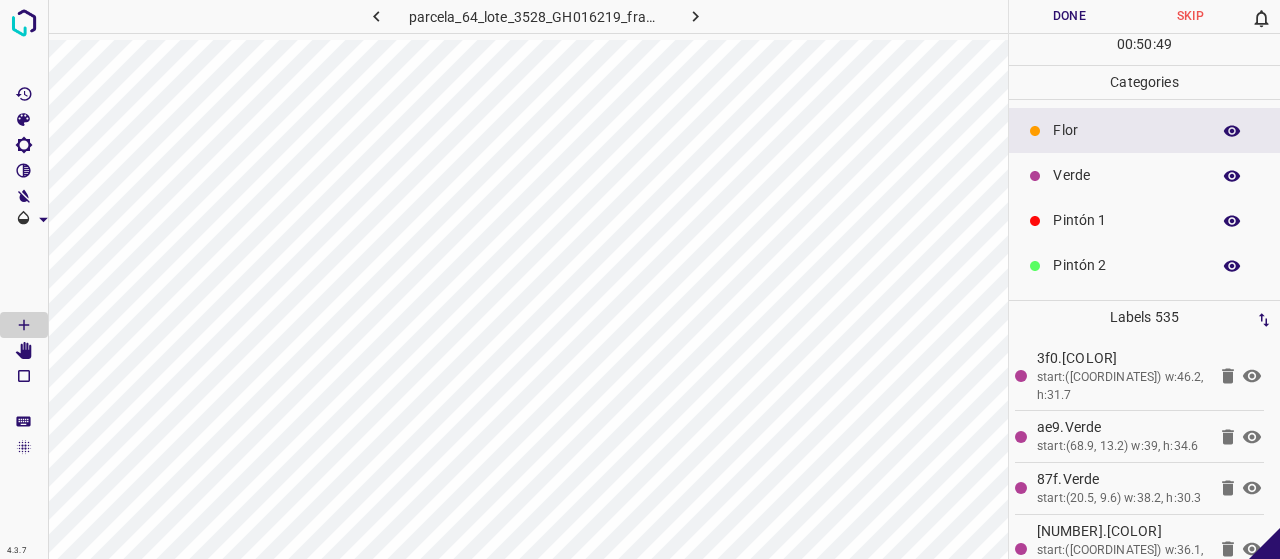 click on "Pintón 2" at bounding box center (1126, 265) 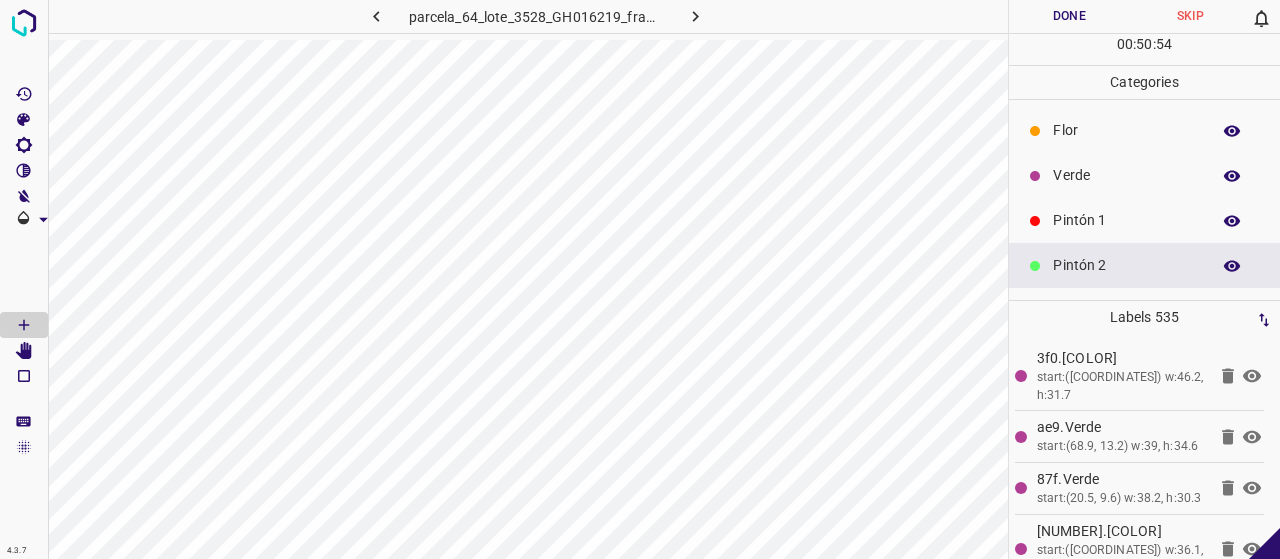 click on "Pintón 2" at bounding box center (1126, 265) 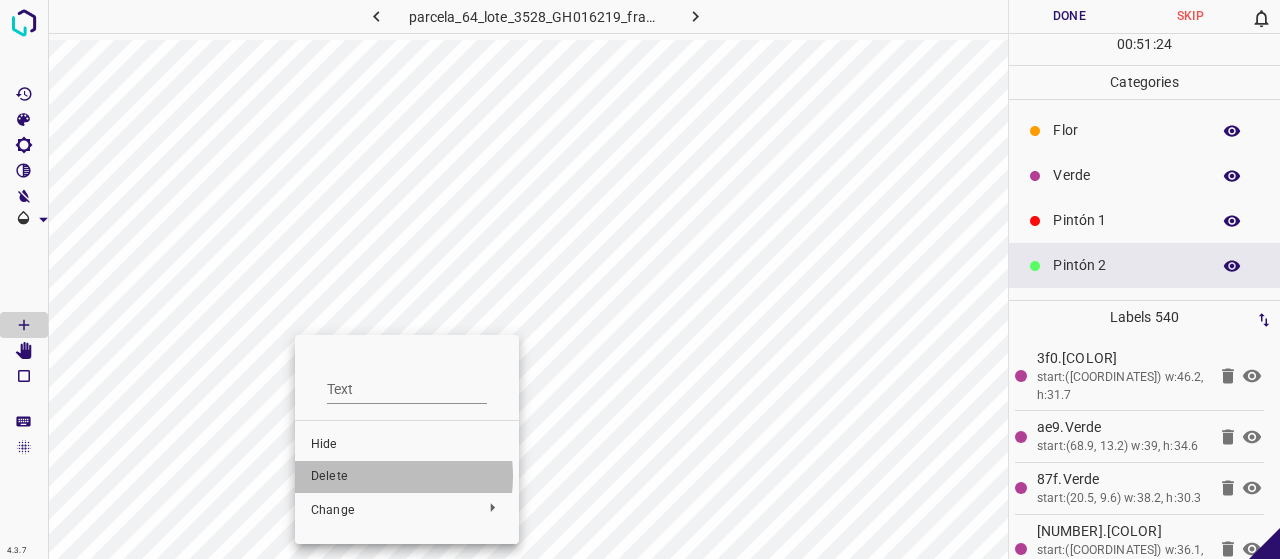 click on "Delete" at bounding box center (407, 477) 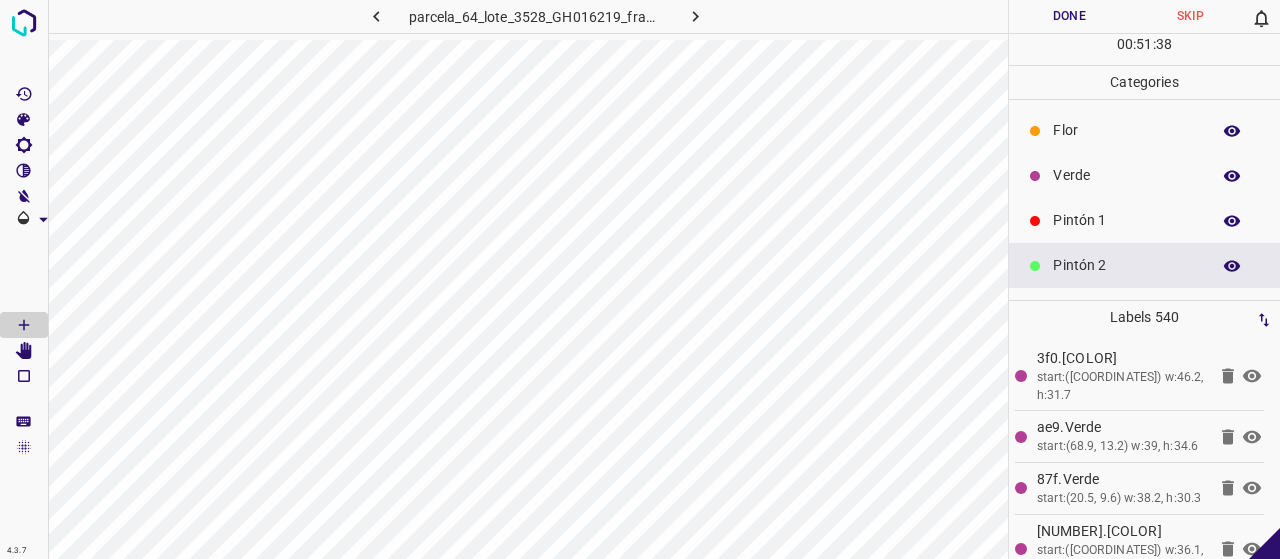 click on "Pintón 1" at bounding box center [1126, 220] 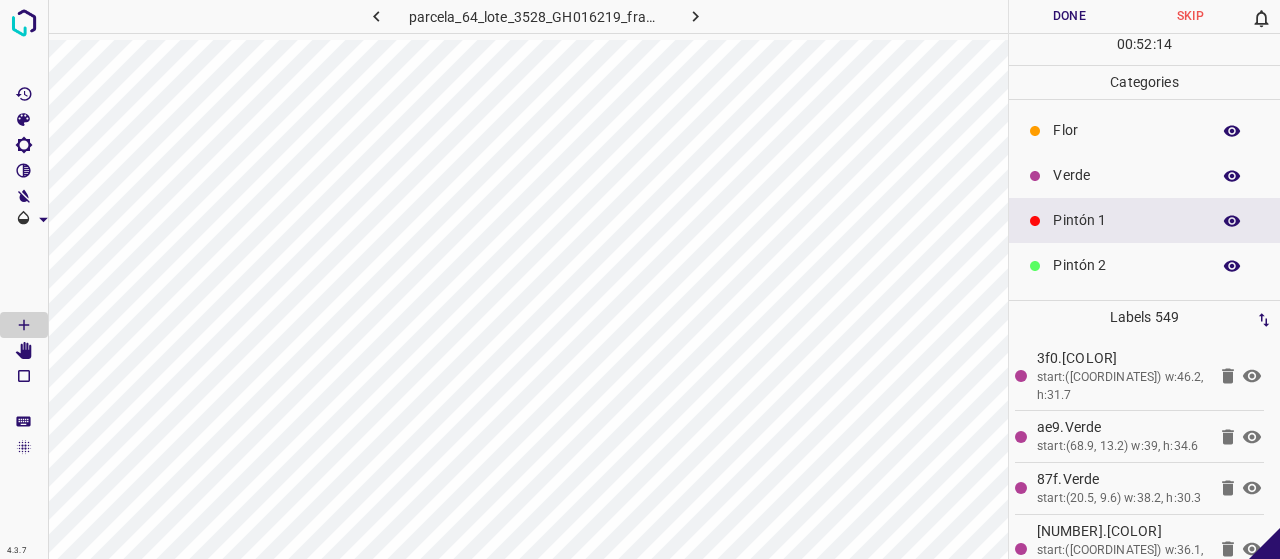 click on "Verde" at bounding box center (1144, 175) 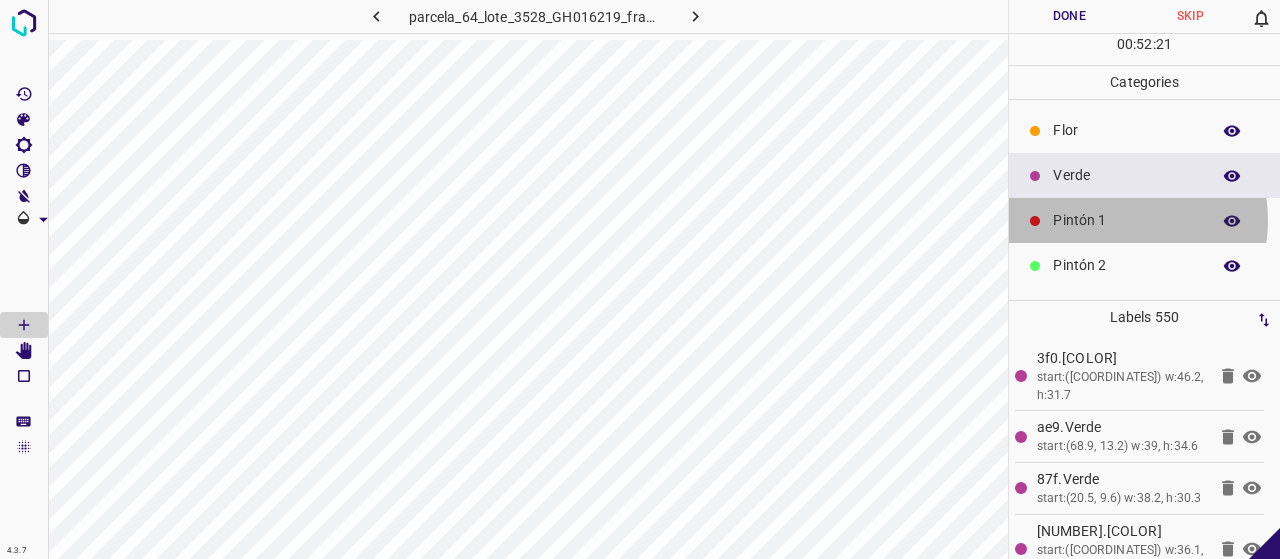 click on "Pintón 1" at bounding box center (1126, 220) 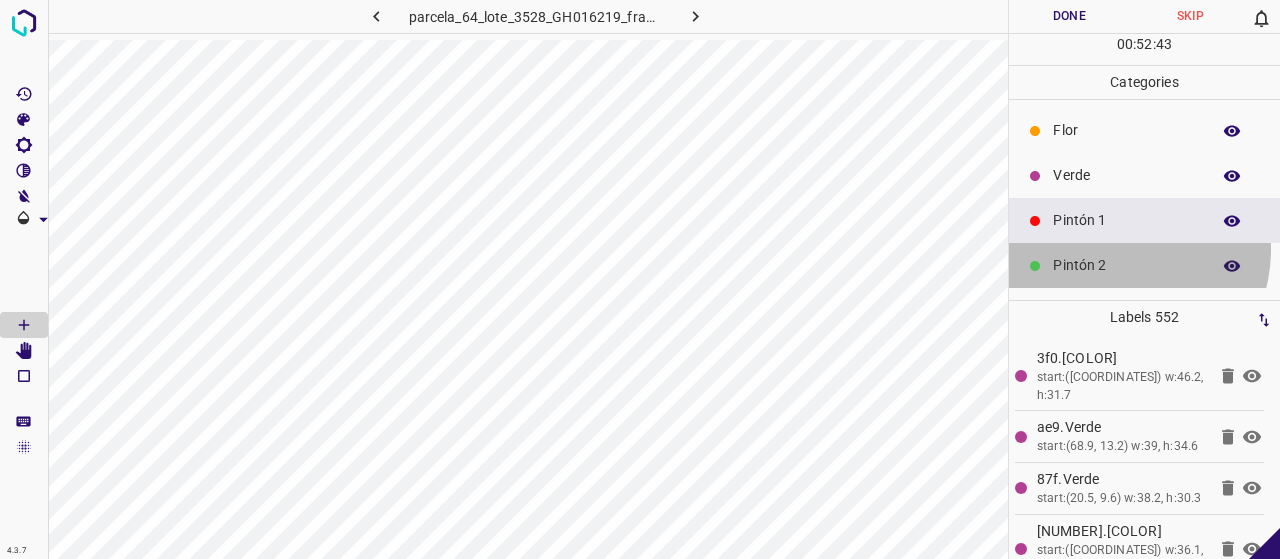 click on "Pintón 2" at bounding box center (1144, 265) 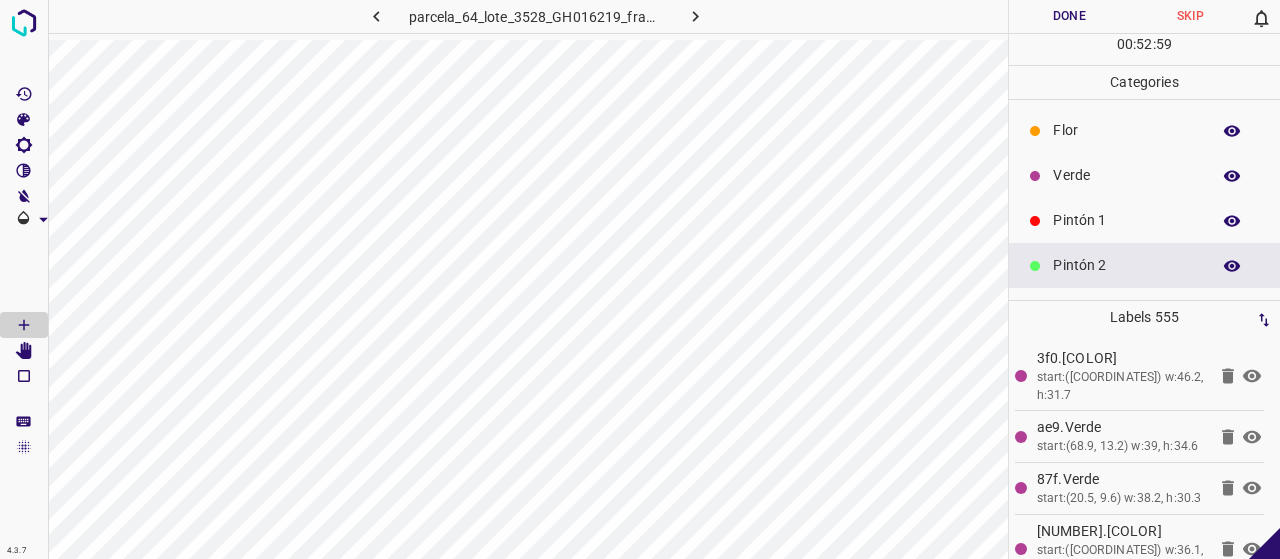 click on "Pintón 1" at bounding box center [1144, 220] 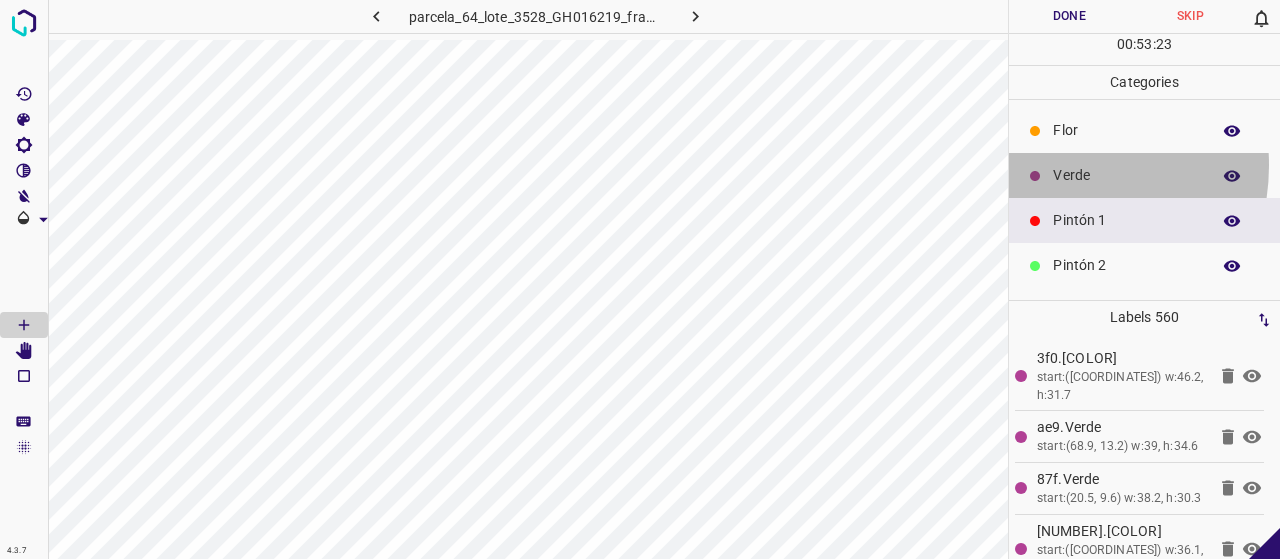 click on "Verde" at bounding box center [1144, 175] 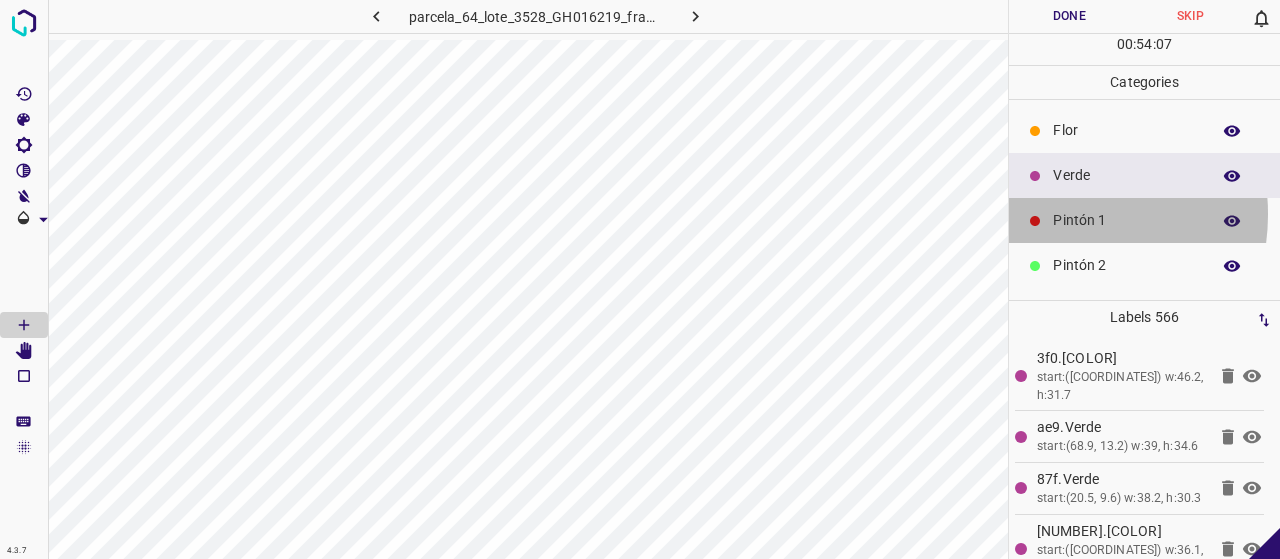 click on "Pintón 1" at bounding box center [1126, 220] 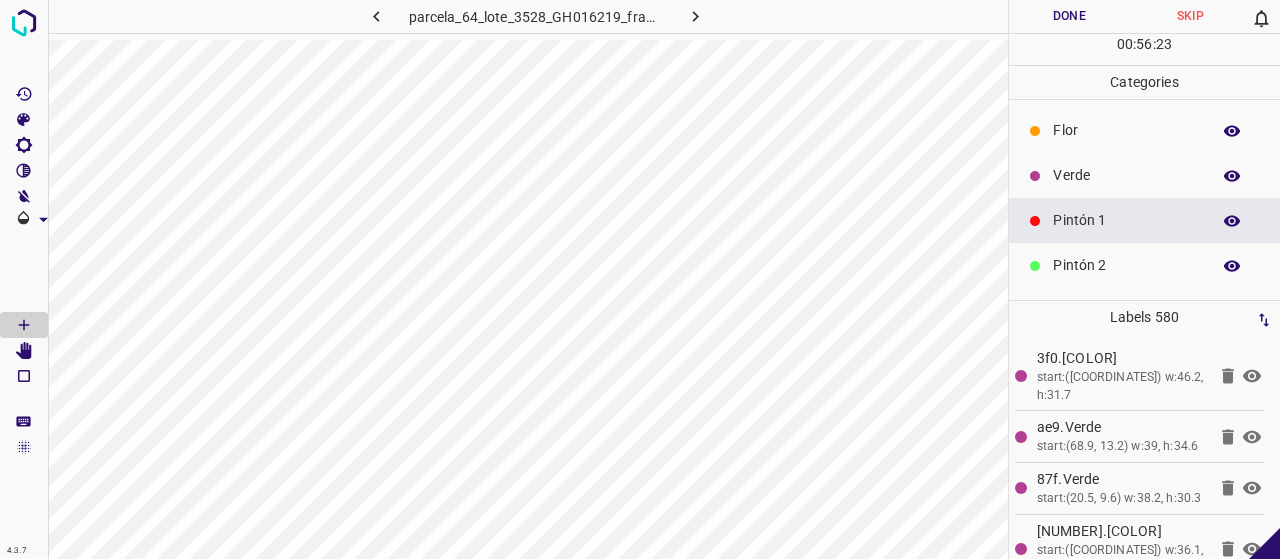 scroll, scrollTop: 176, scrollLeft: 0, axis: vertical 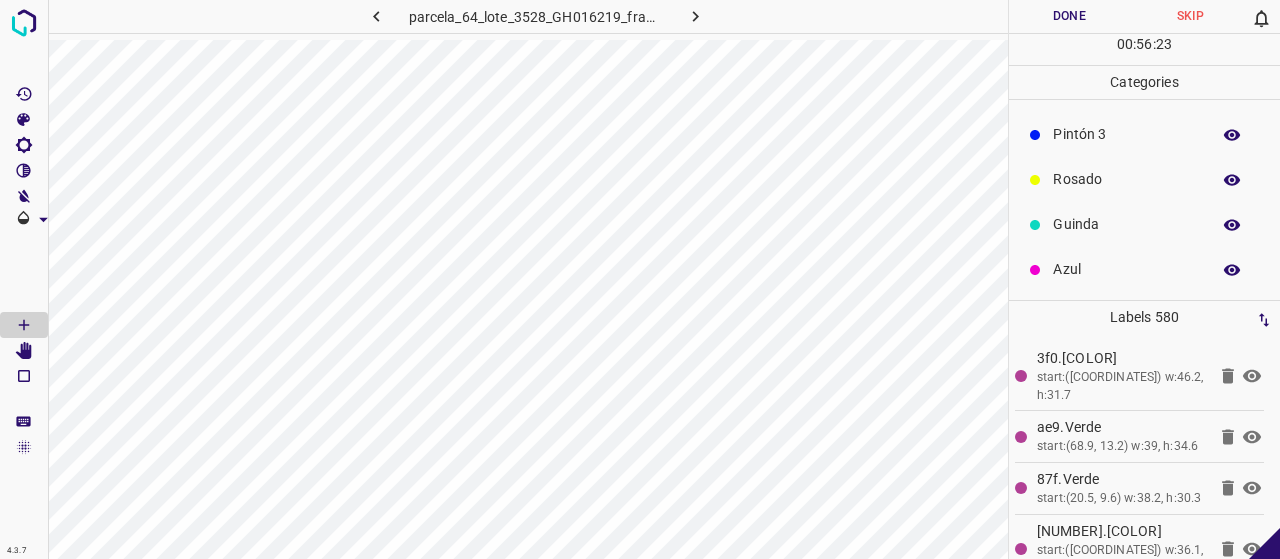 click on "Azul" at bounding box center (1126, 269) 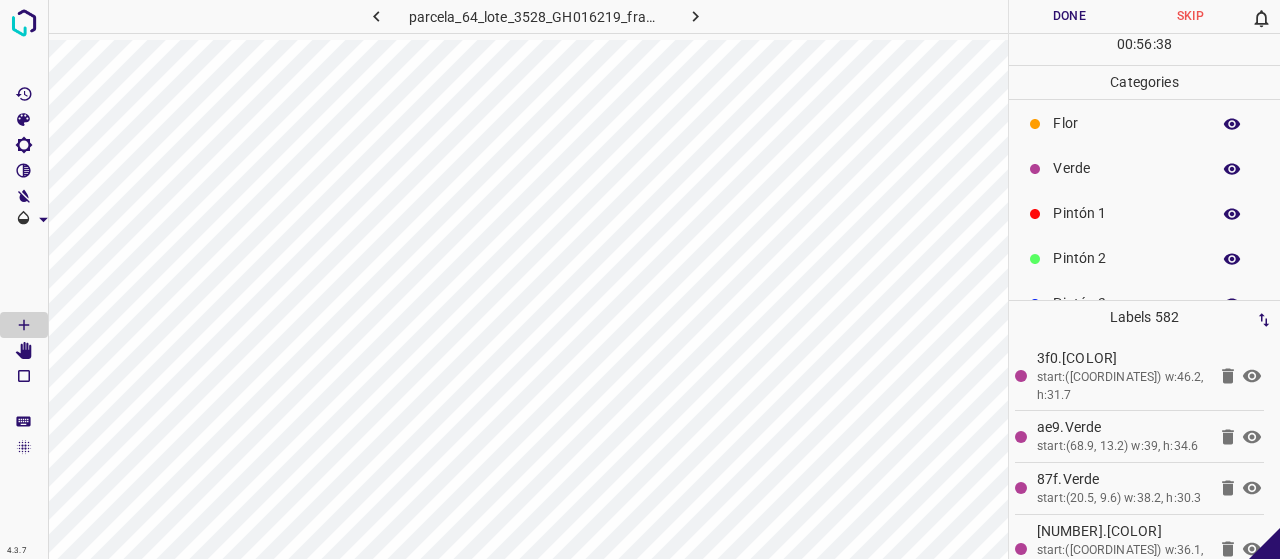 scroll, scrollTop: 0, scrollLeft: 0, axis: both 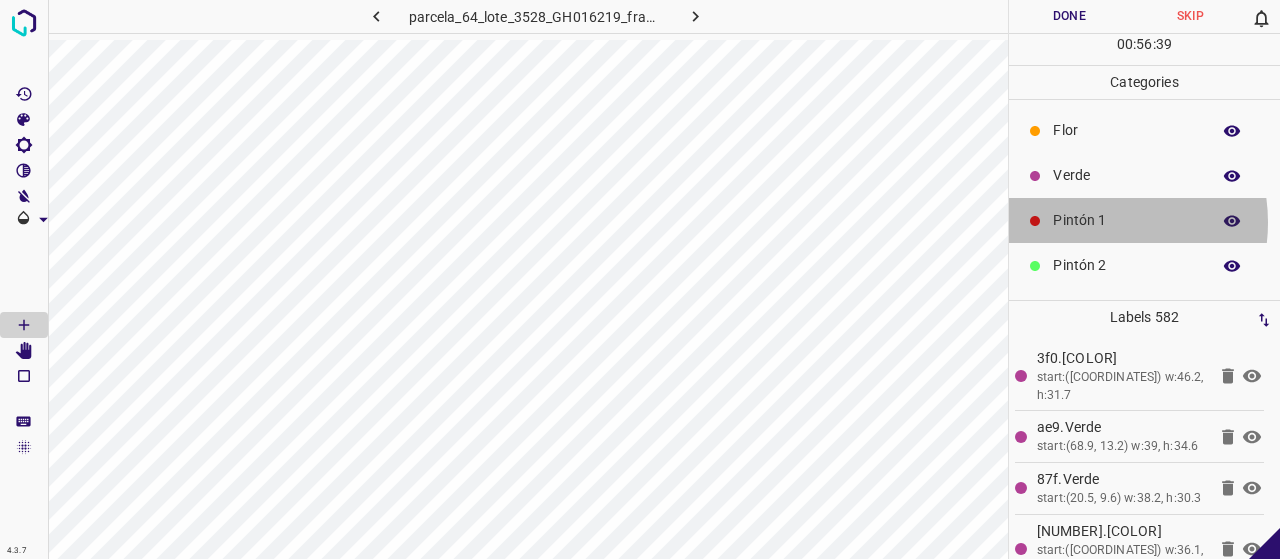 click on "Pintón 1" at bounding box center (1126, 220) 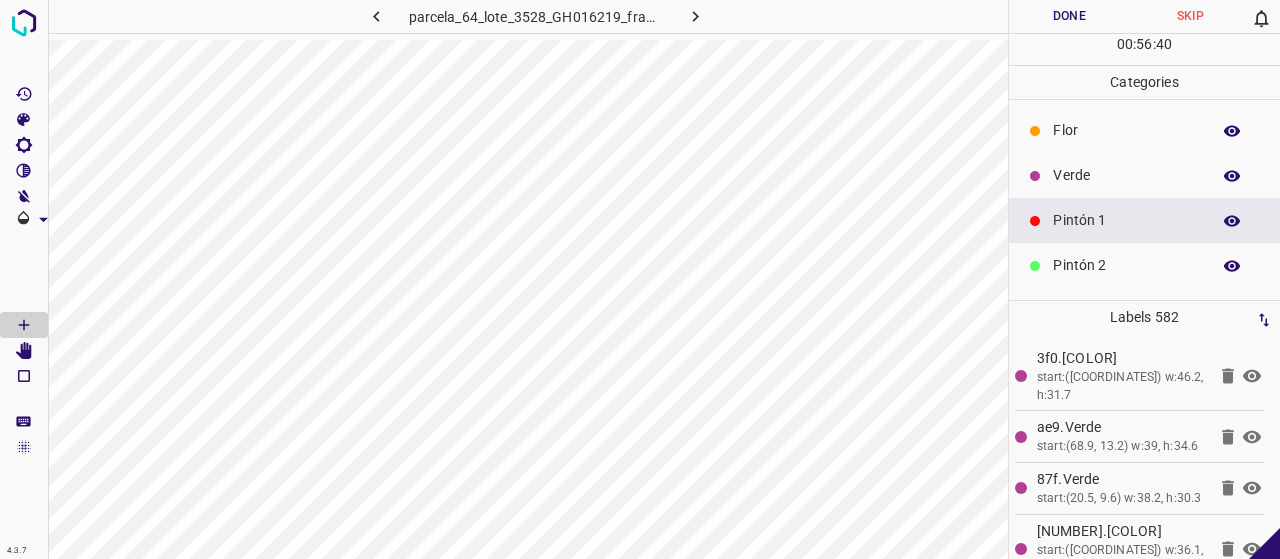 click 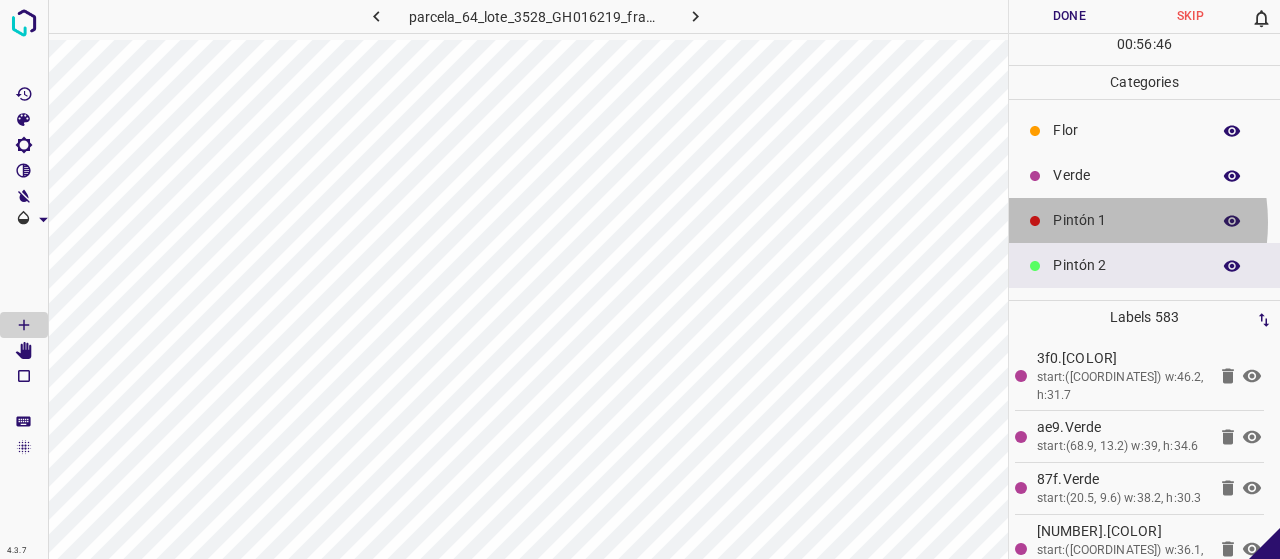 click on "Pintón 1" at bounding box center (1126, 220) 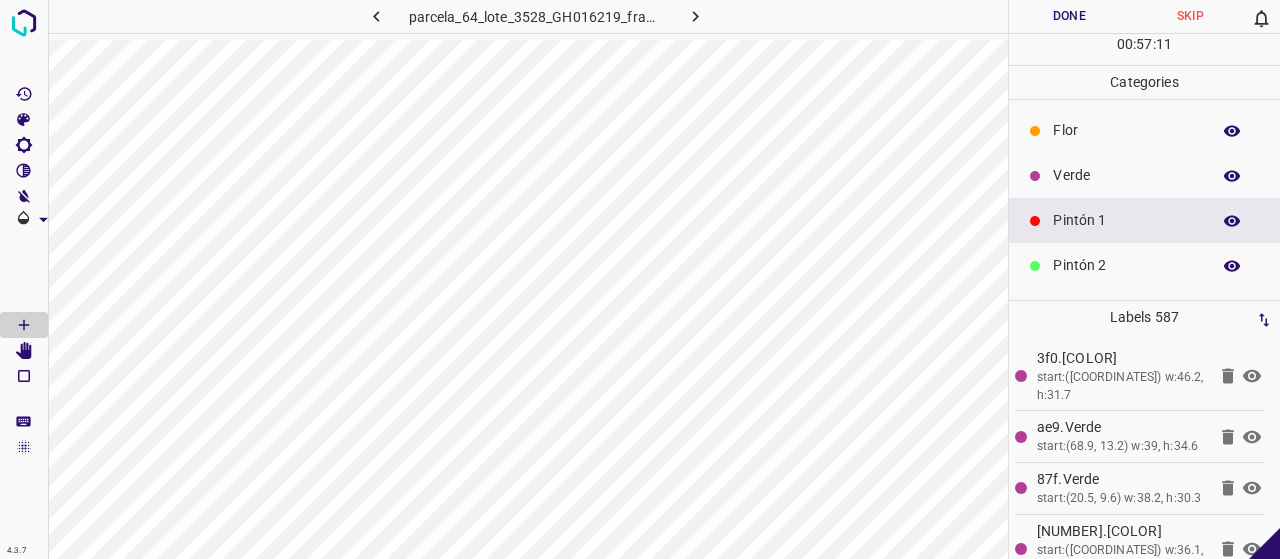 click on "Pintón 2" at bounding box center [1126, 265] 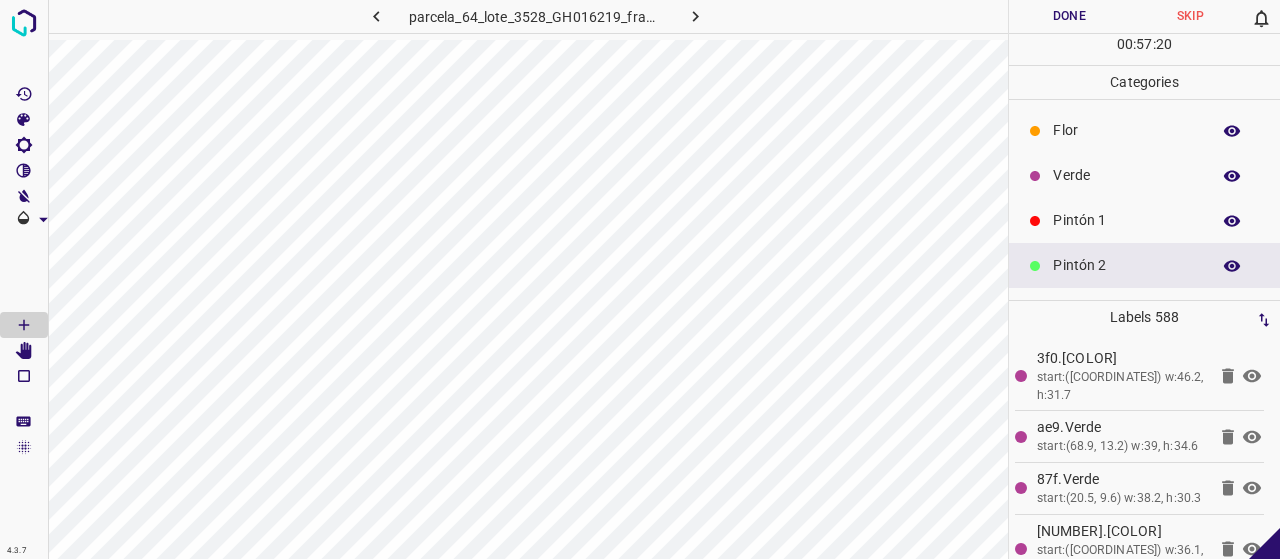 click on "Verde" at bounding box center [1126, 175] 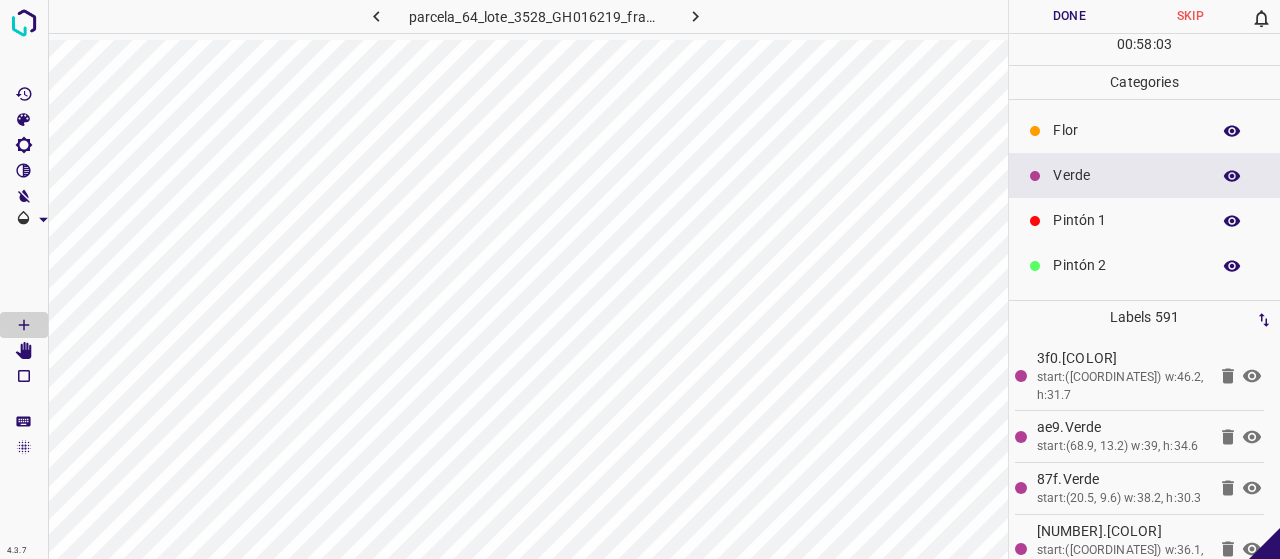click on "Pintón 1" at bounding box center [1126, 220] 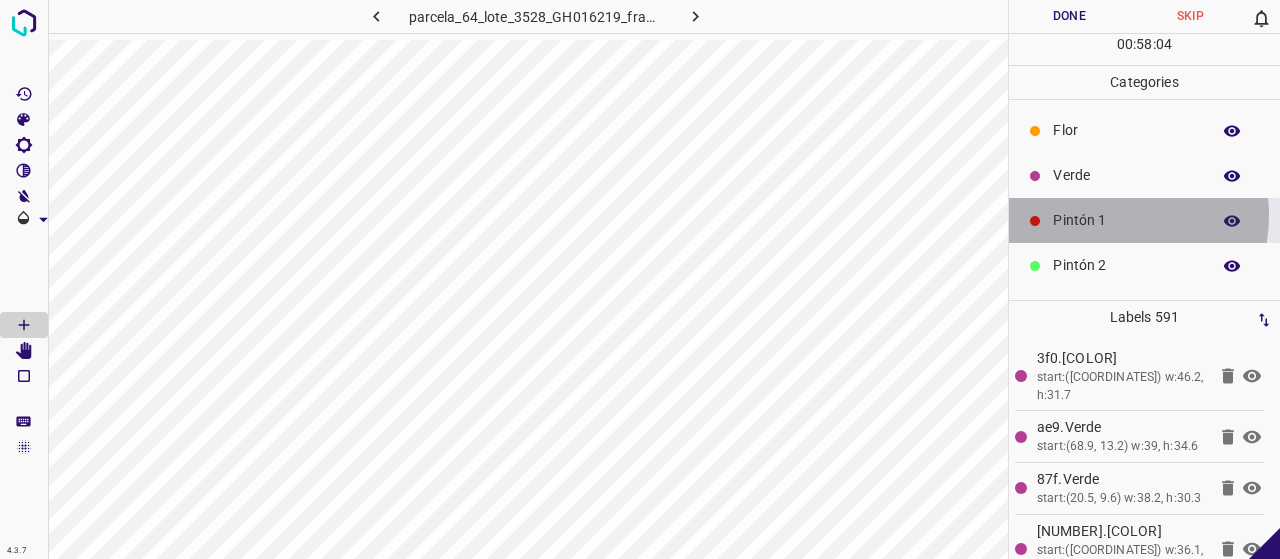 click on "Pintón 1" at bounding box center [1126, 220] 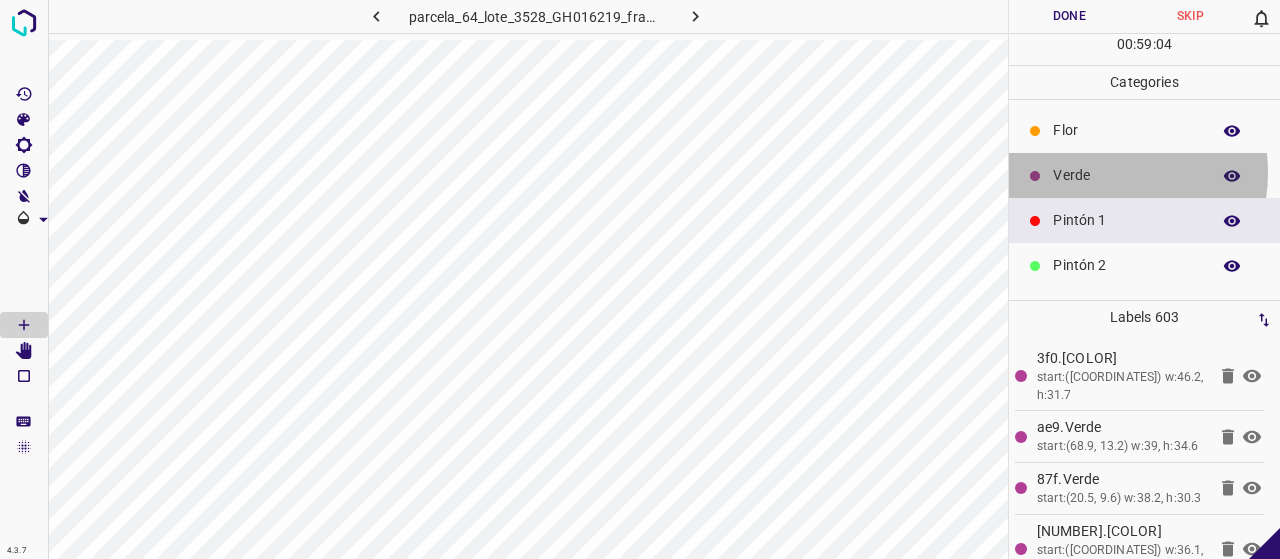click on "Verde" at bounding box center (1126, 175) 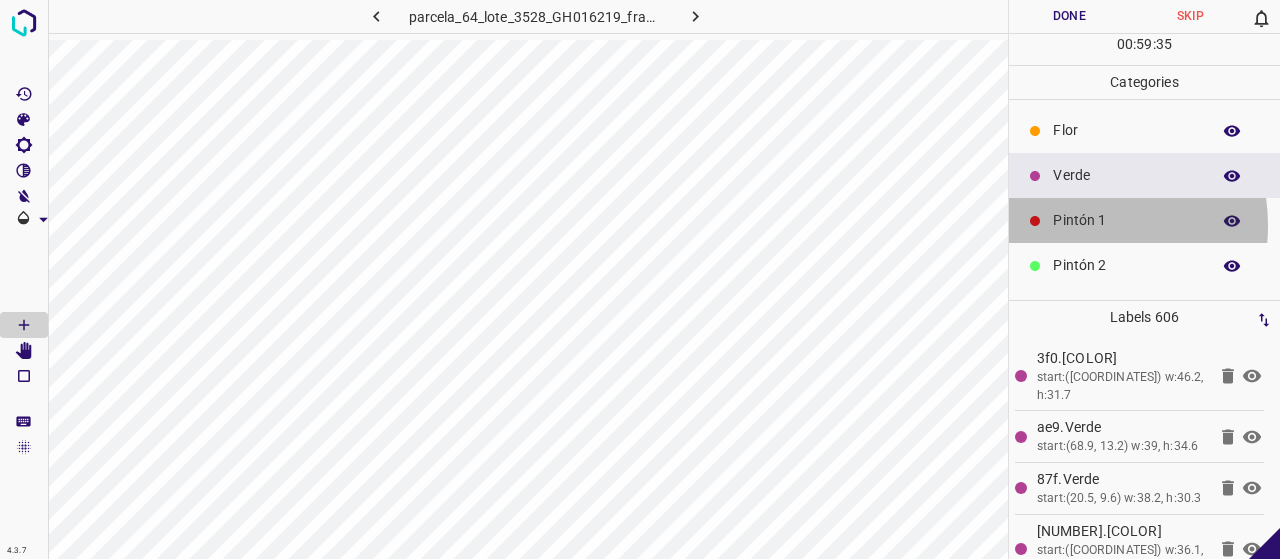 click on "Pintón 1" at bounding box center (1126, 220) 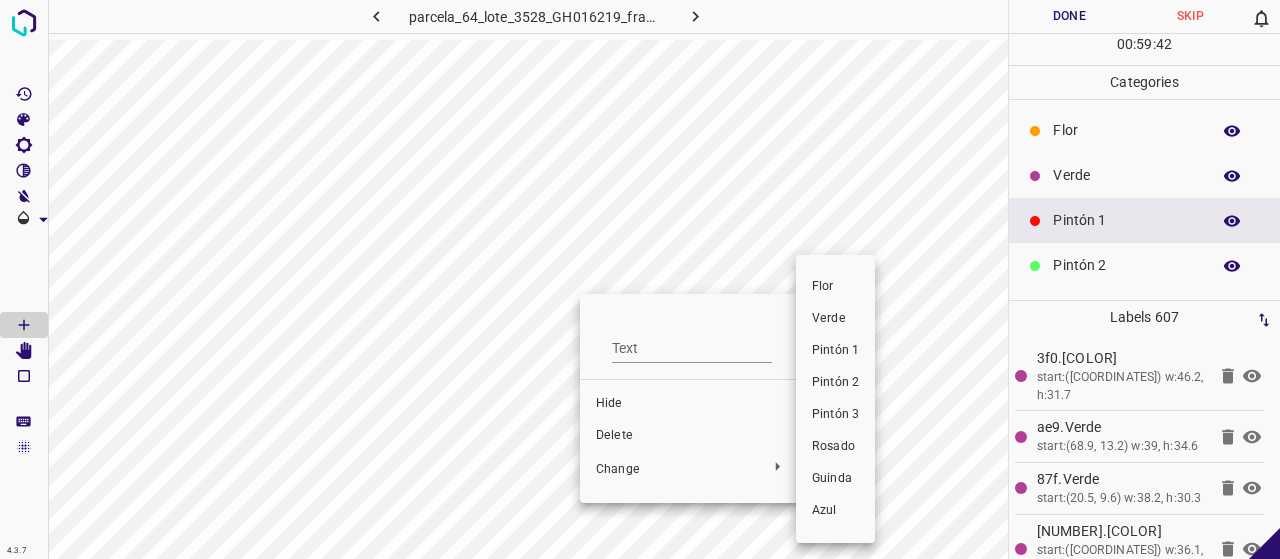 click on "Pintón 2" at bounding box center [835, 383] 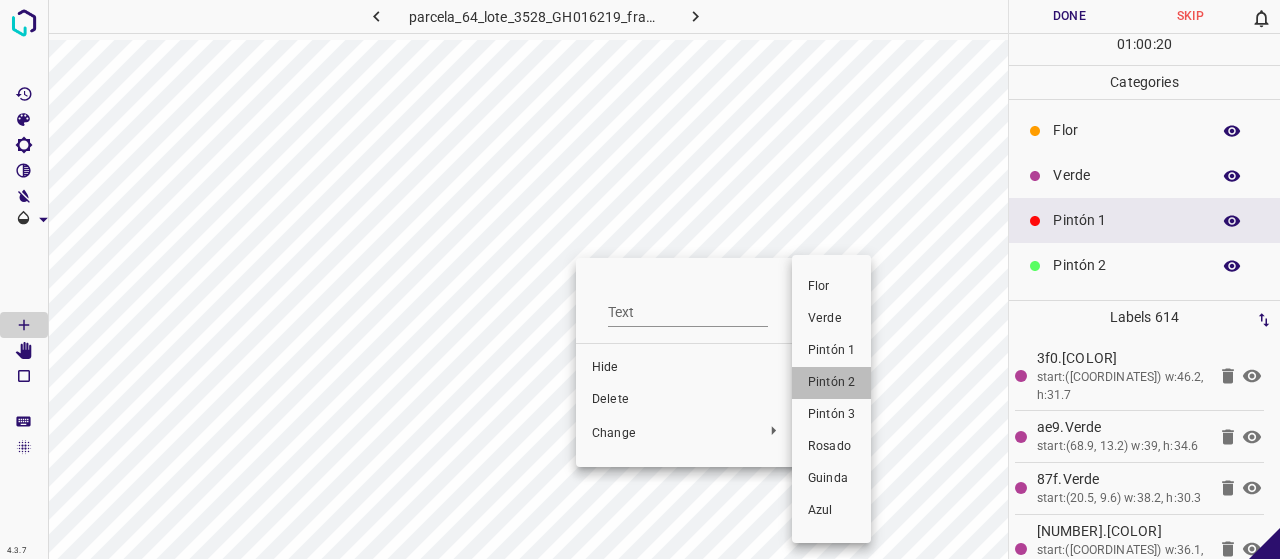 click on "Pintón 2" at bounding box center [831, 383] 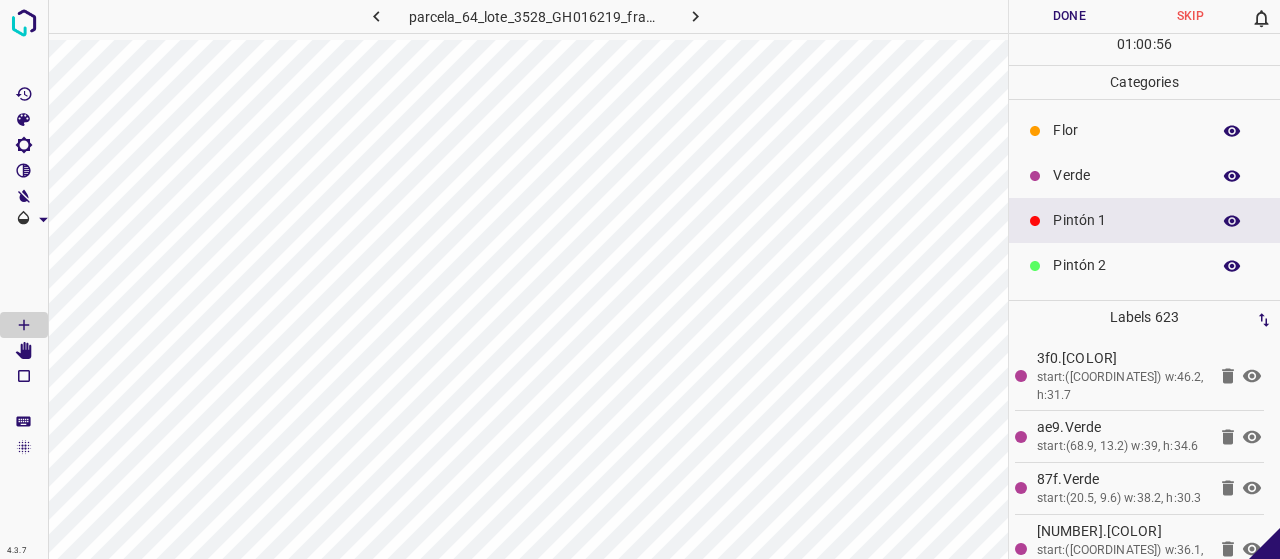 click on "Verde" at bounding box center [1144, 175] 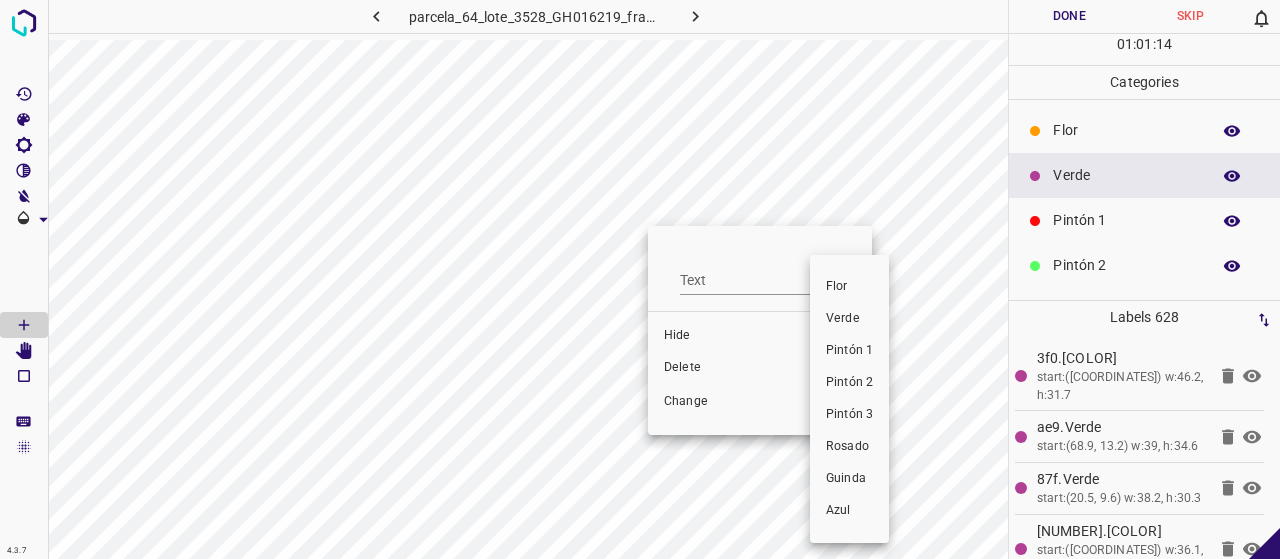 click at bounding box center (640, 279) 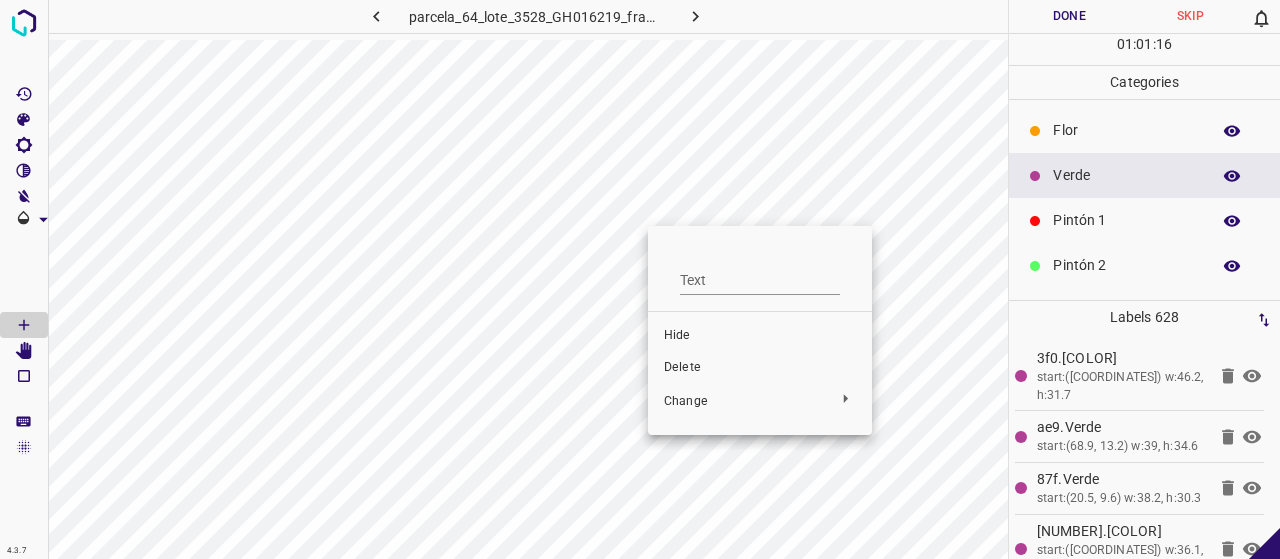 drag, startPoint x: 688, startPoint y: 368, endPoint x: 646, endPoint y: 255, distance: 120.552895 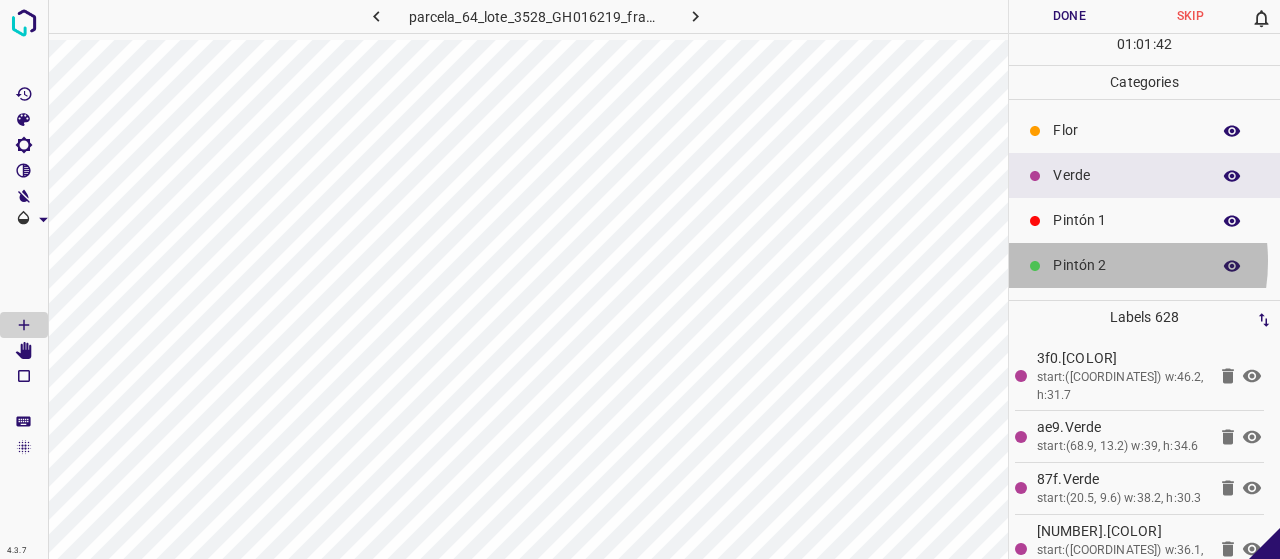 click on "Pintón 2" at bounding box center [1126, 265] 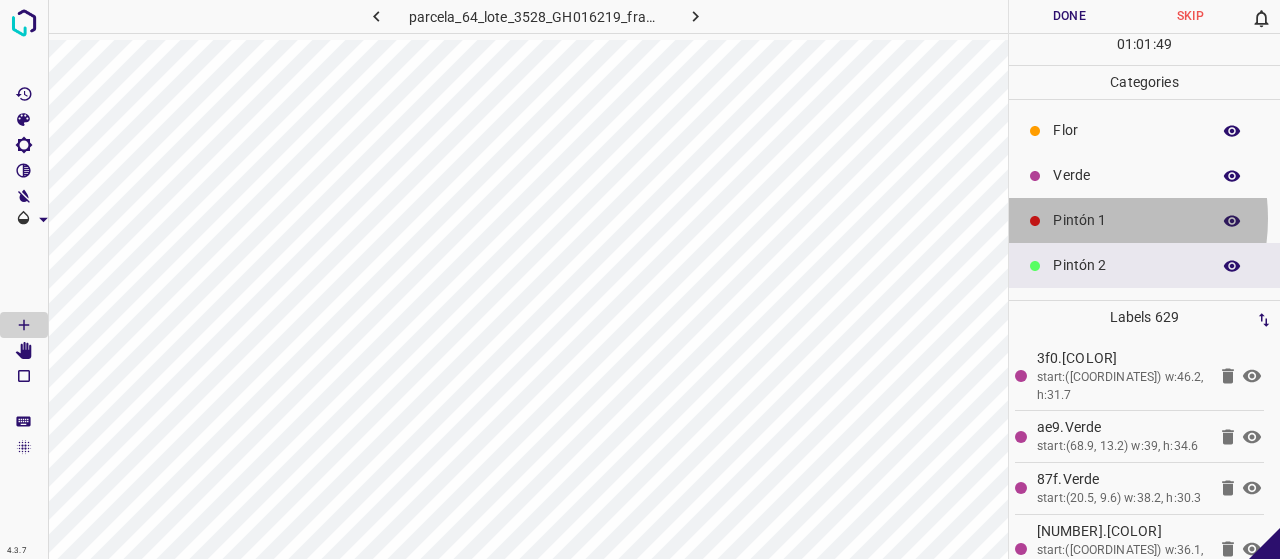 click on "Pintón 1" at bounding box center (1126, 220) 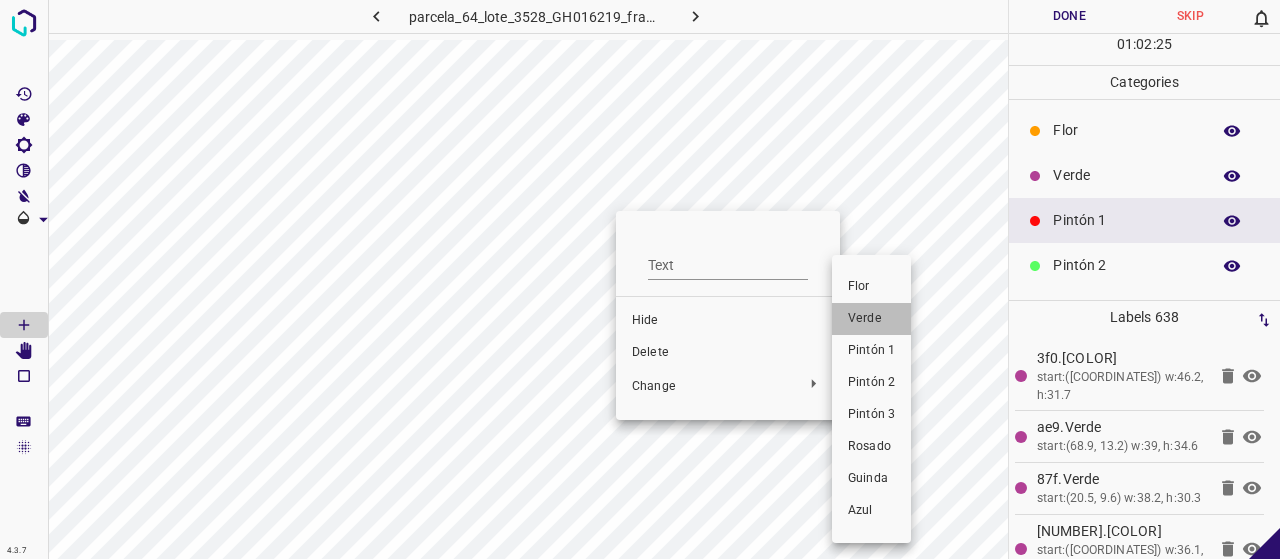 click on "Verde" at bounding box center [871, 319] 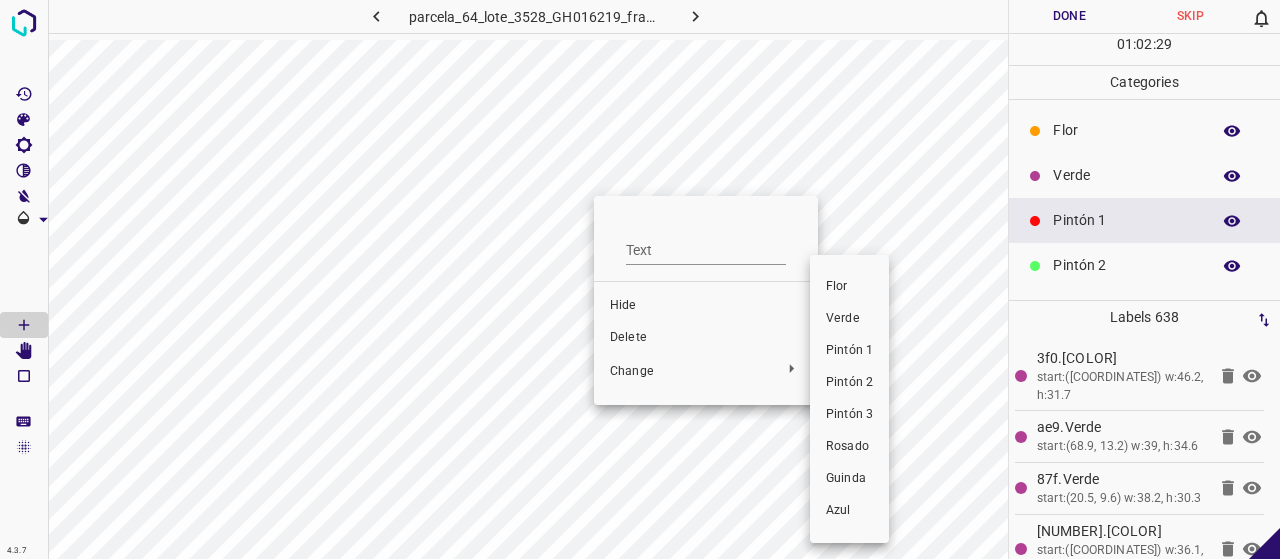 click at bounding box center [640, 279] 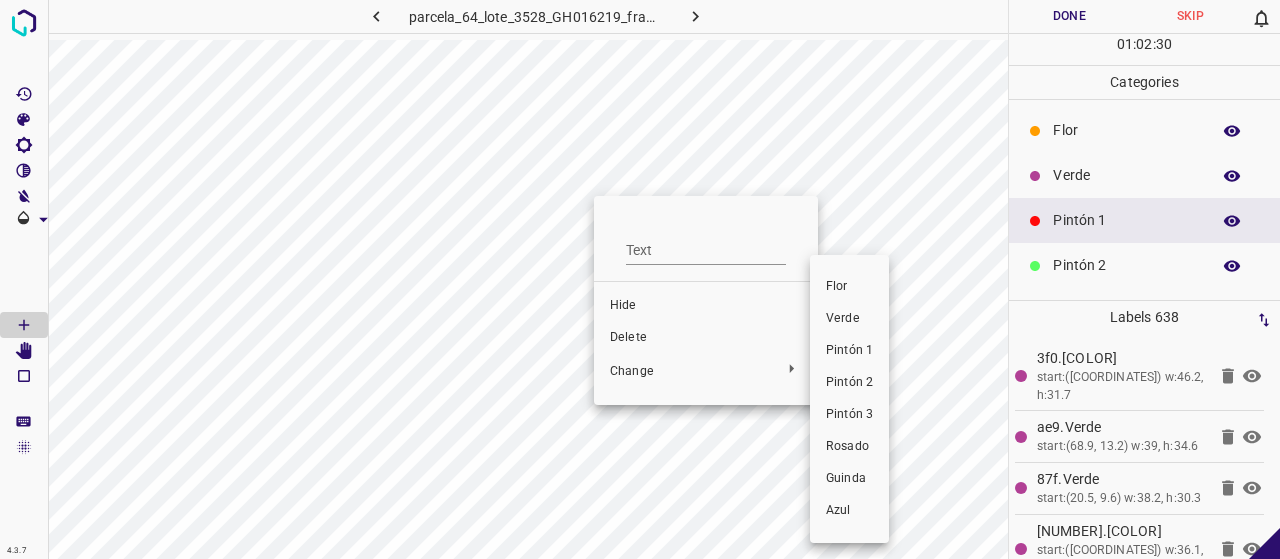 click at bounding box center [640, 279] 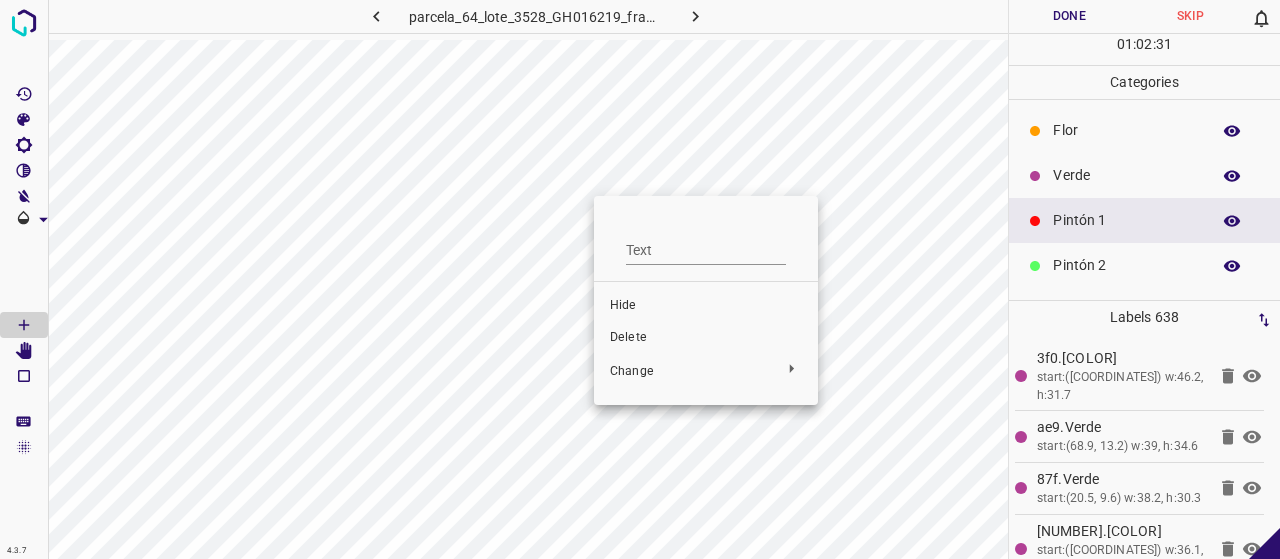 click at bounding box center (640, 279) 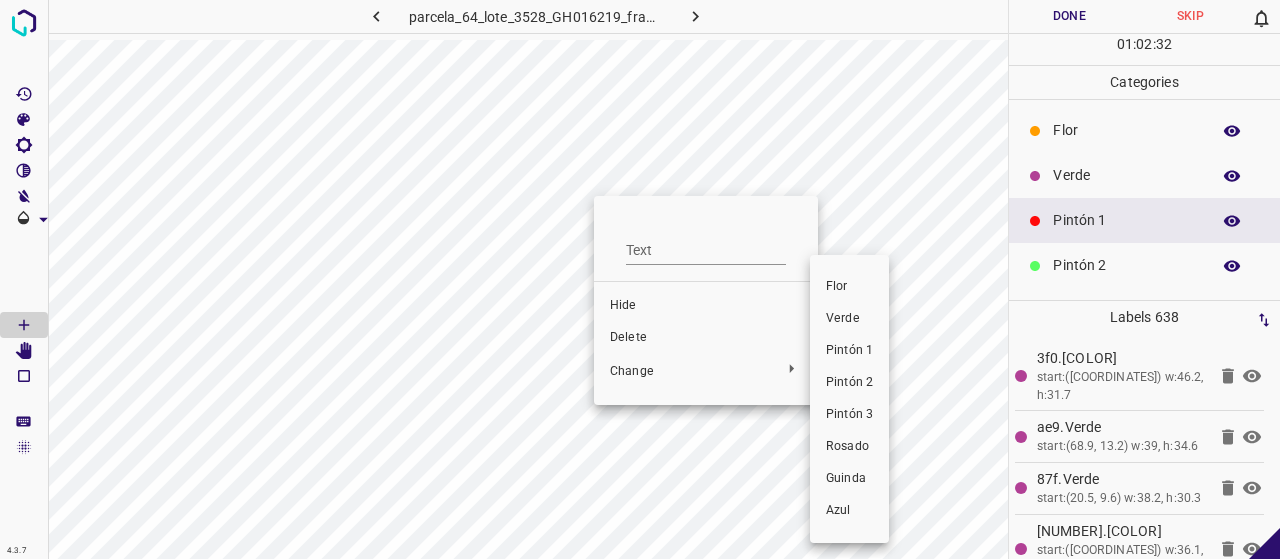 click on "Pintón 1" at bounding box center (849, 351) 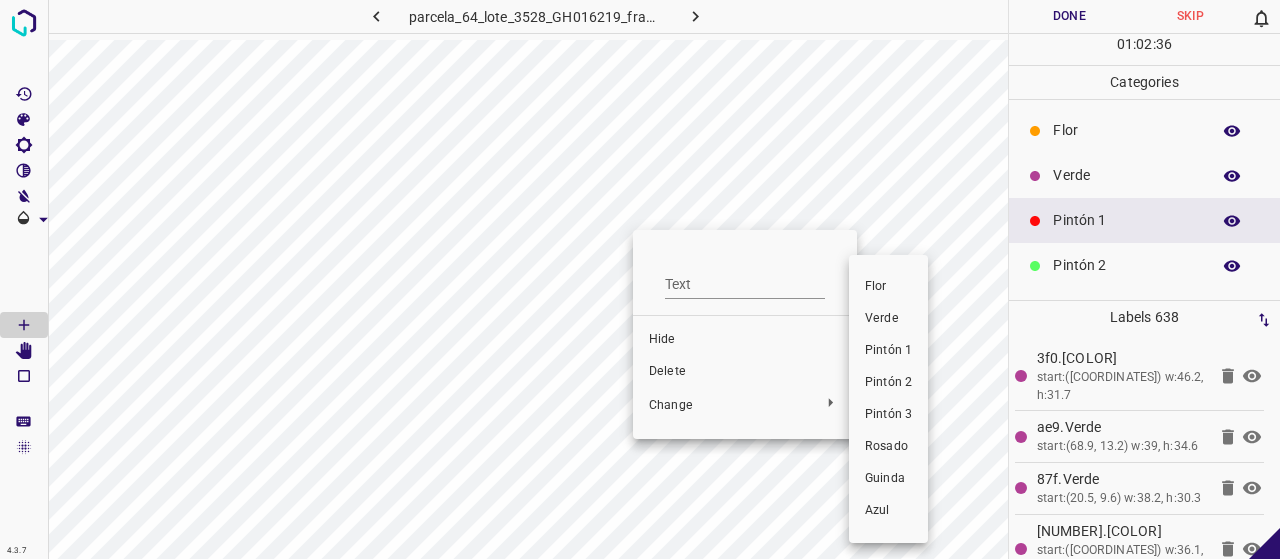 click on "Verde" at bounding box center (888, 319) 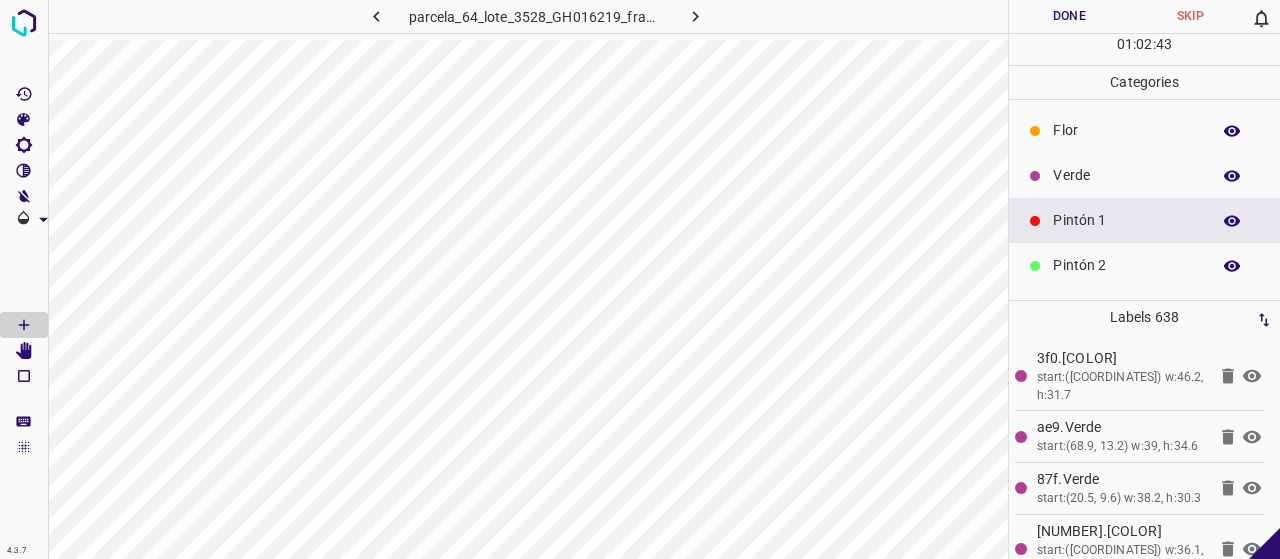 click on "Verde" at bounding box center [1144, 175] 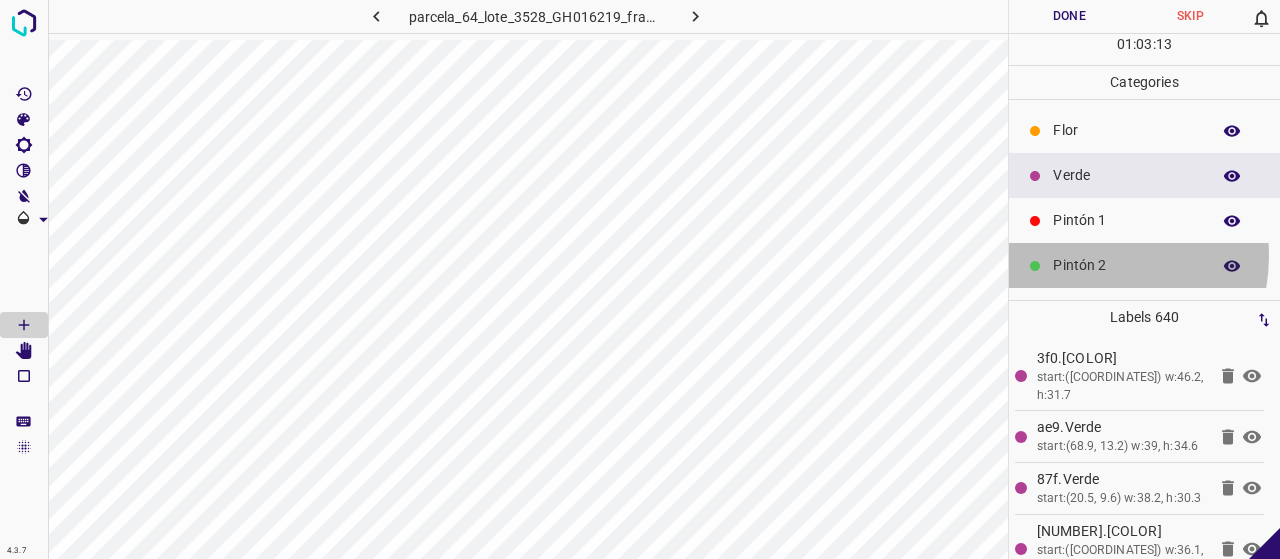 click on "Pintón 2" at bounding box center (1126, 265) 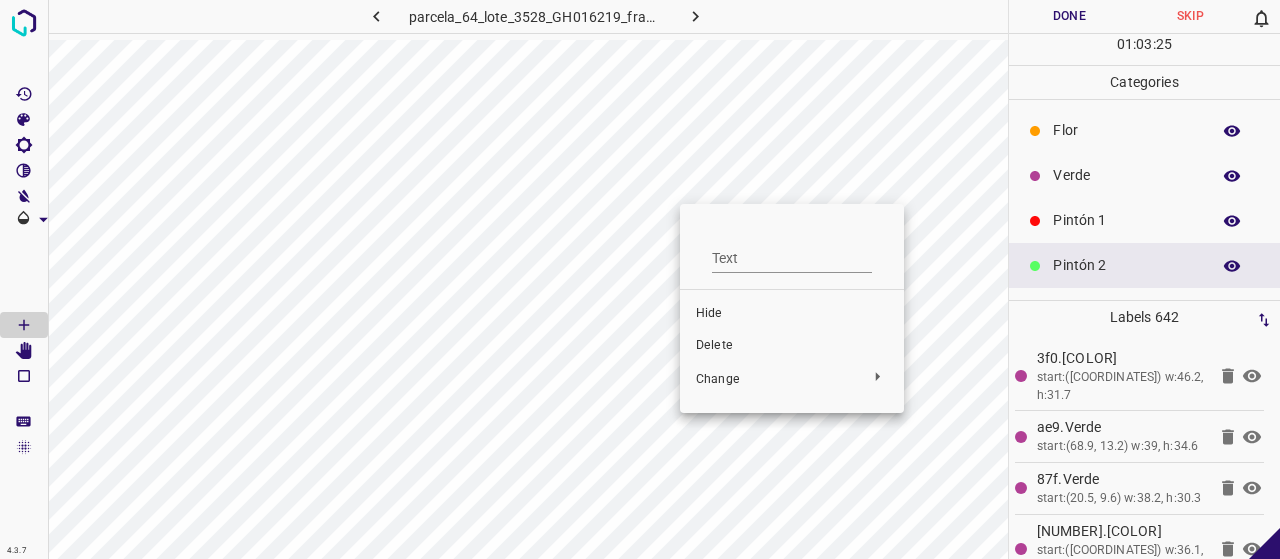 click on "Delete" at bounding box center (792, 346) 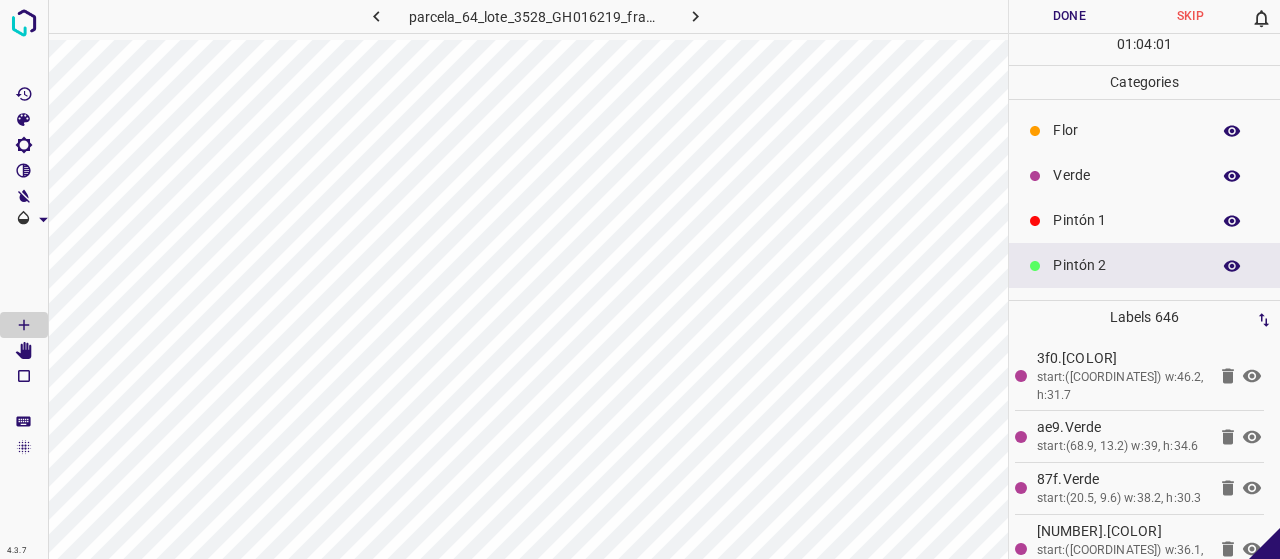 click on "Pintón 1" at bounding box center [1144, 220] 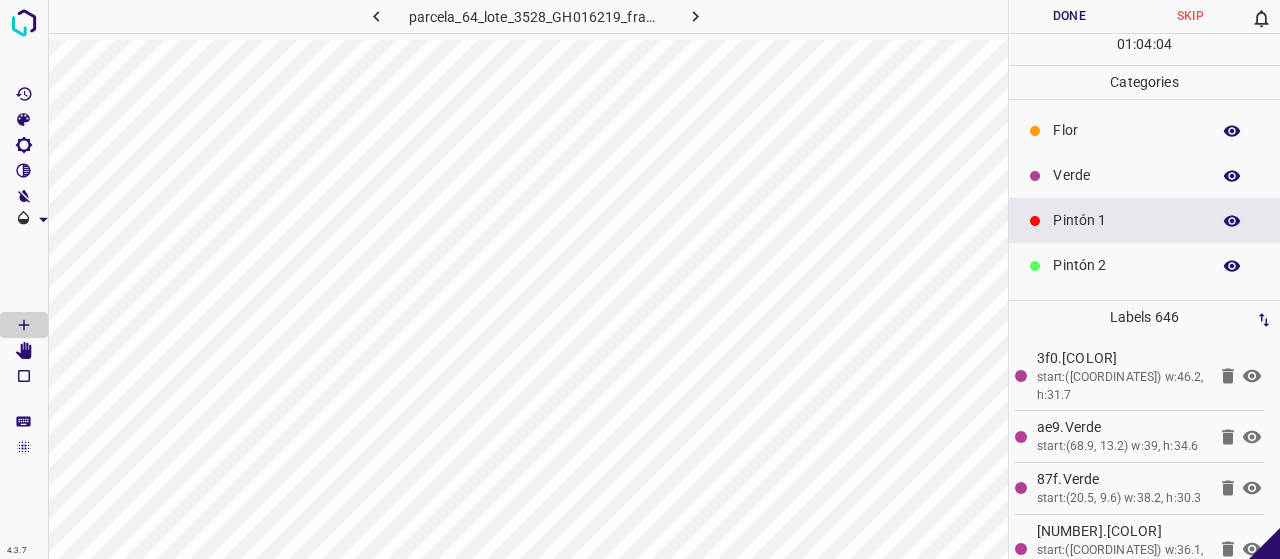 click 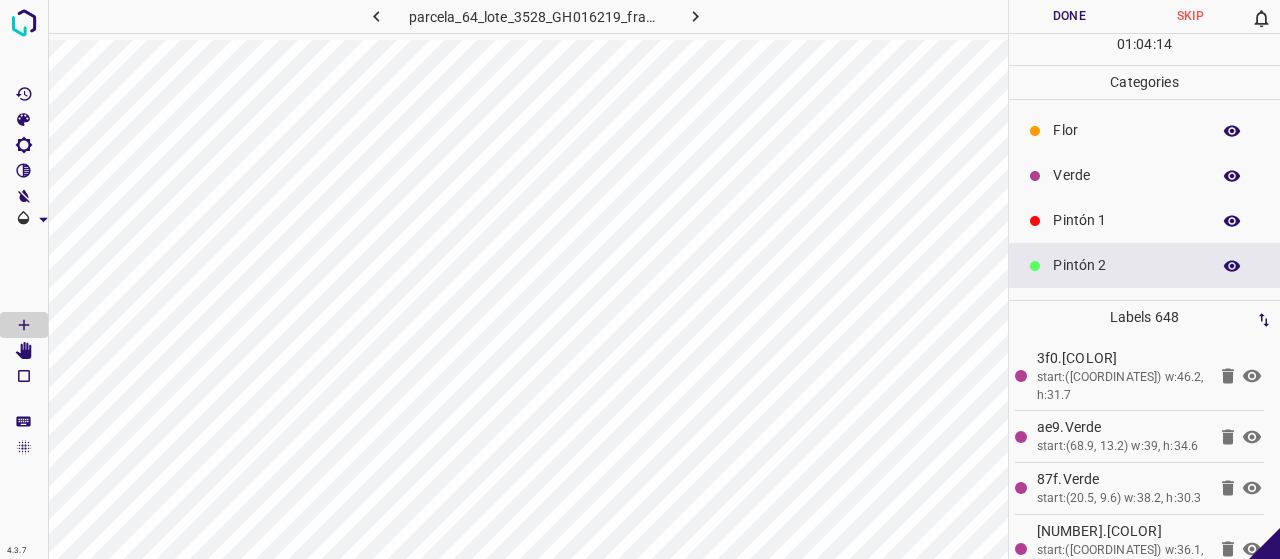 click on "Pintón 1" at bounding box center (1126, 220) 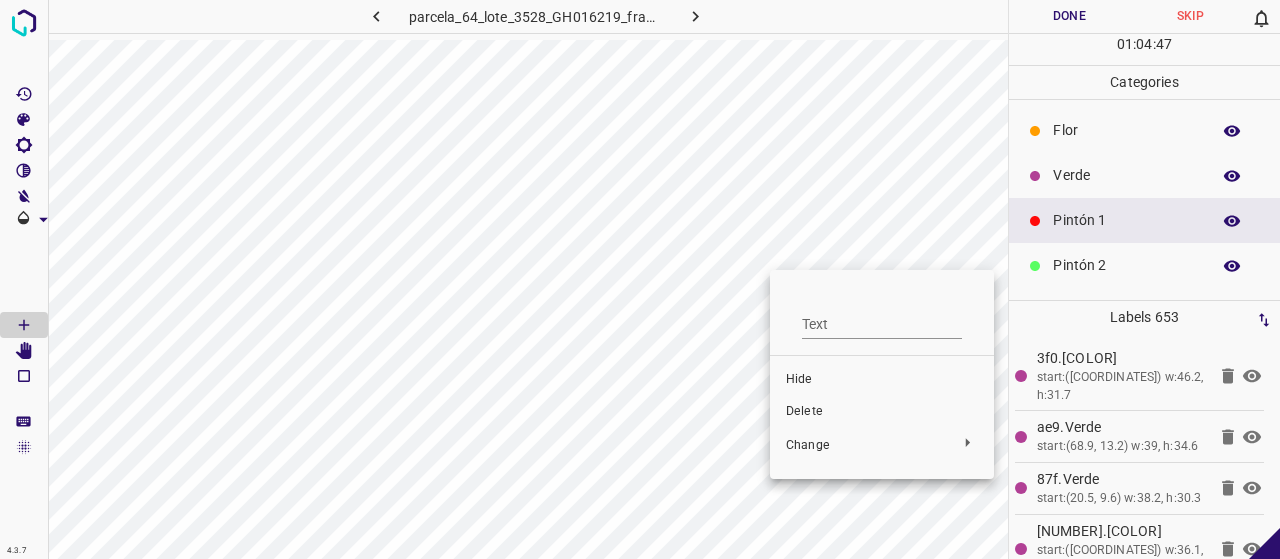 click on "Delete" at bounding box center [882, 412] 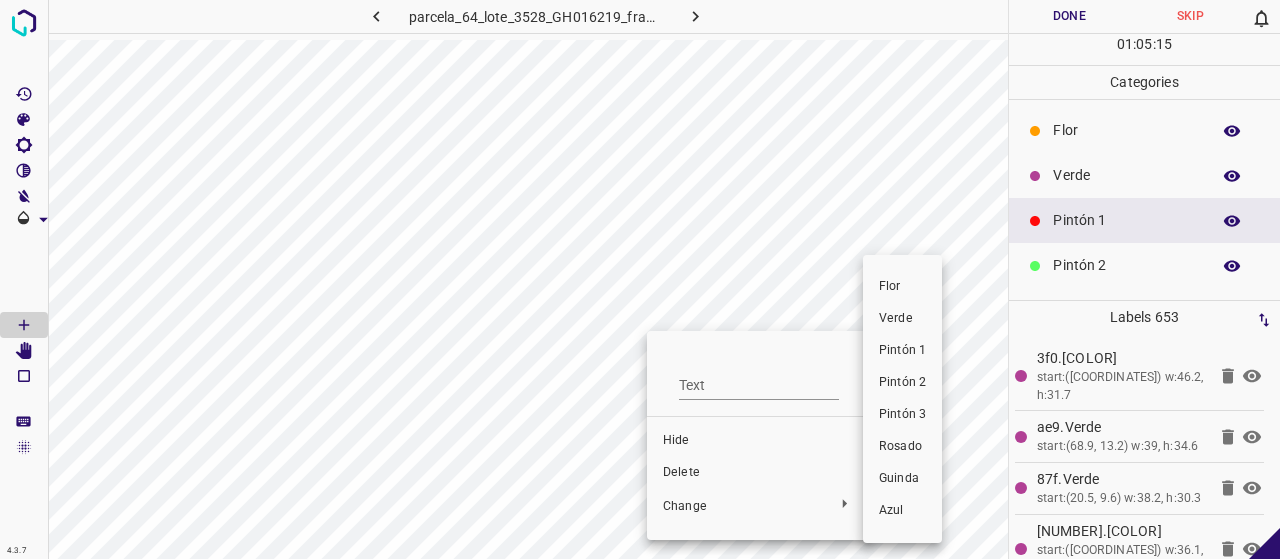 click at bounding box center [640, 279] 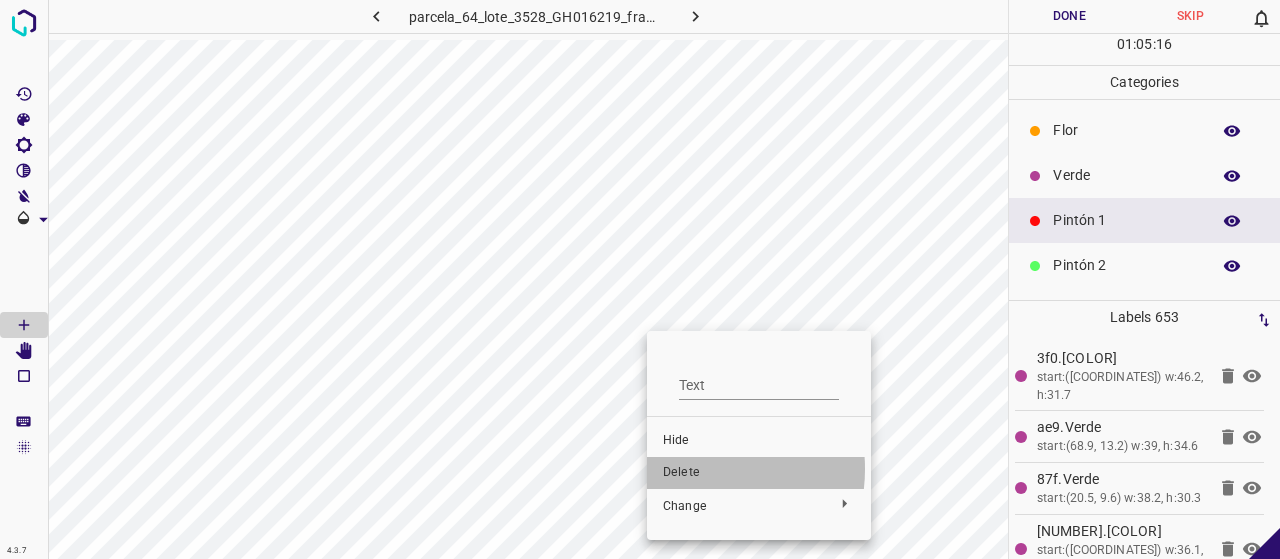 click on "Delete" at bounding box center (759, 473) 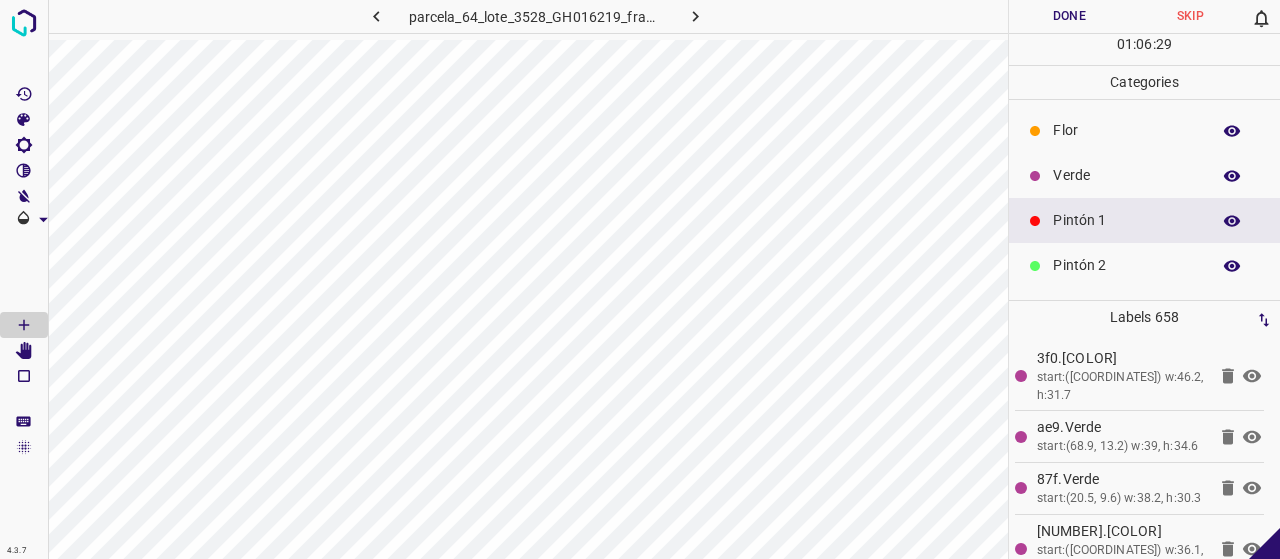 click on "Verde" at bounding box center (1144, 175) 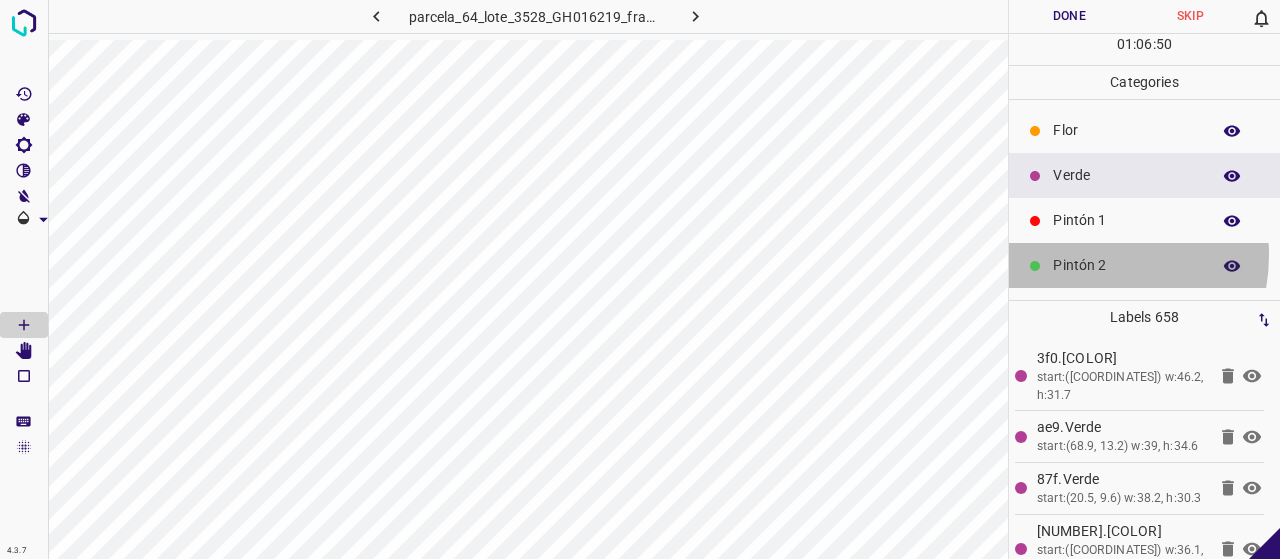 click on "Pintón 2" at bounding box center [1126, 265] 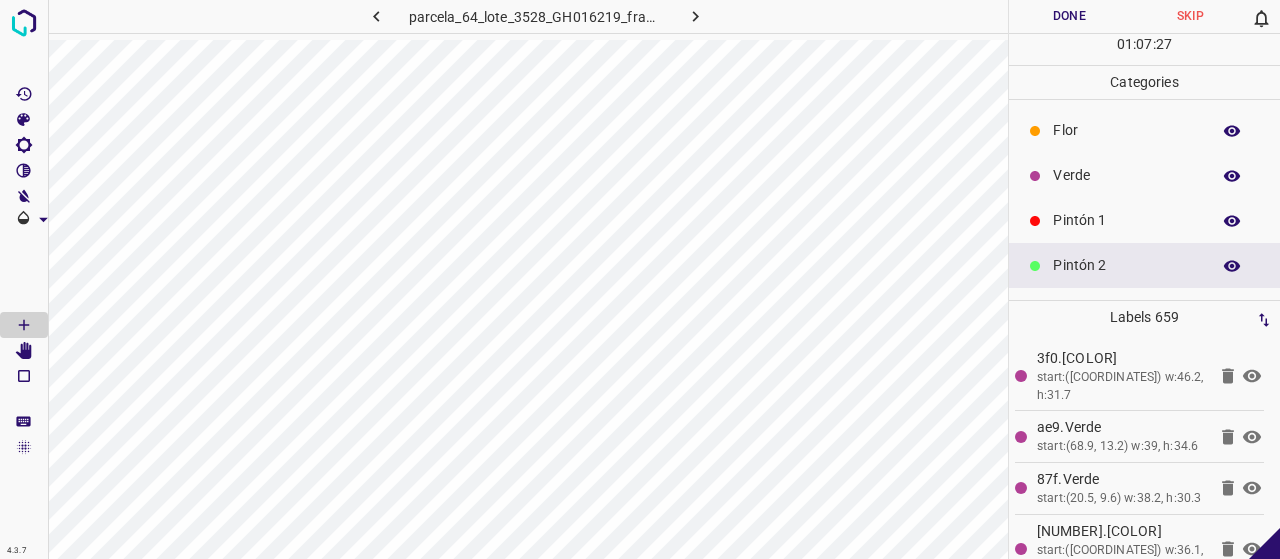 click on "4.3.7 parcela_64_lote_3528_GH016219_frame_00163_157690.jpg Done Skip 0 01   : 07   : 27   Categories Flor Verde Pintón 1 Pintón 2 Pintón 3 Rosado Guinda Azul Labels   659 3f0.Verde
start:([COORDINATES])
w:46.2, h:31.7
ae9.Verde
start:([COORDINATES])
w:39, h:34.6
87f.Verde
start:([COORDINATES])
w:38.2, h:30.3
8e2.Verde
start:([COORDINATES])
w:36.1, h:34.6
dd4.Pintón 1
start:([COORDINATES])
w:48.5, h:44
c73.Pintón 1
start:([COORDINATES])
w:52.1, h:44.9
d3f.Pintón 1
start:([COORDINATES])
w:44, h:41.3
ff7.Pintón 1
start:([COORDINATES])
w:44, h:44.9
198.Pintón 2
start:([COORDINATES])
w:48.5, h:39.5
7e8.Pintón 2
start:([COORDINATES])
w:52.1, h:51.2
228.Pintón 2
start:([COORDINATES])
w:52.1, h:52.1
8d5.Pintón 2
start:([COORDINATES])
w:50.3, h:50.3
1 2" at bounding box center [640, 279] 